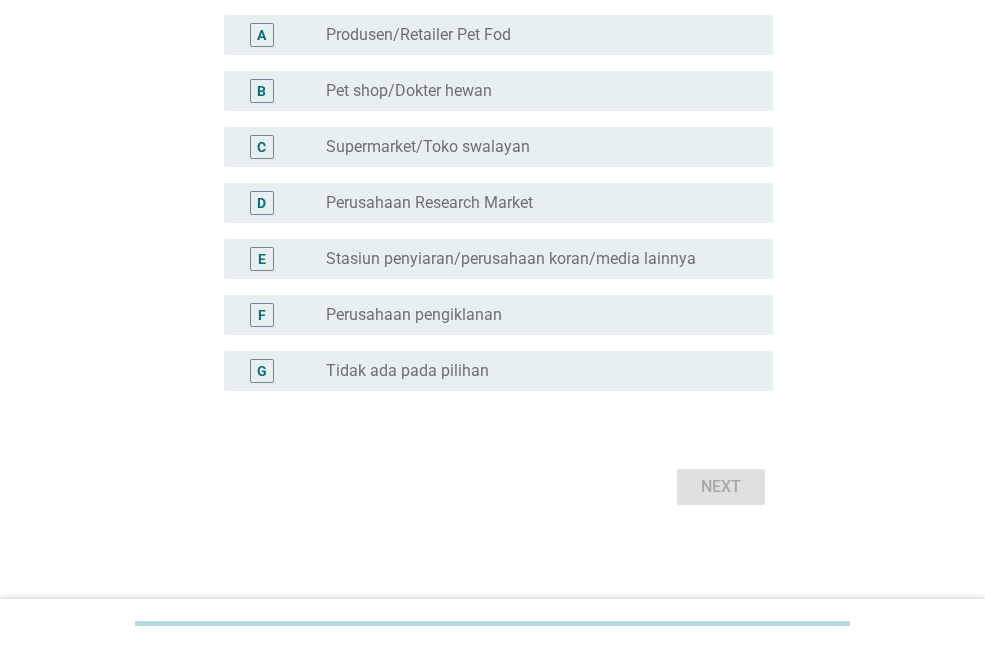 scroll, scrollTop: 234, scrollLeft: 0, axis: vertical 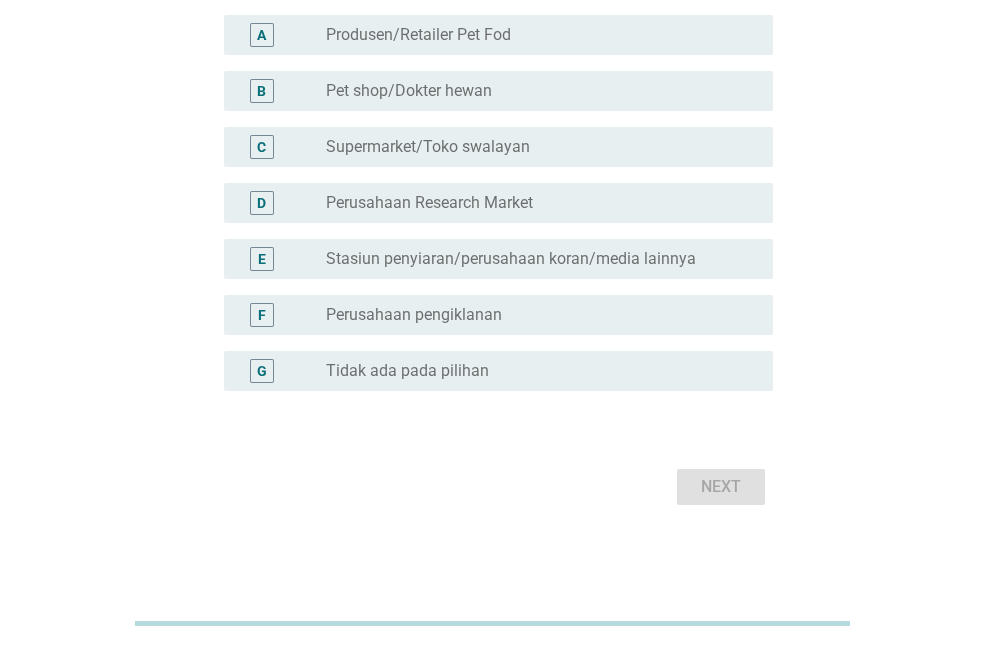 click on "Tidak ada pada pilihan" at bounding box center (407, 371) 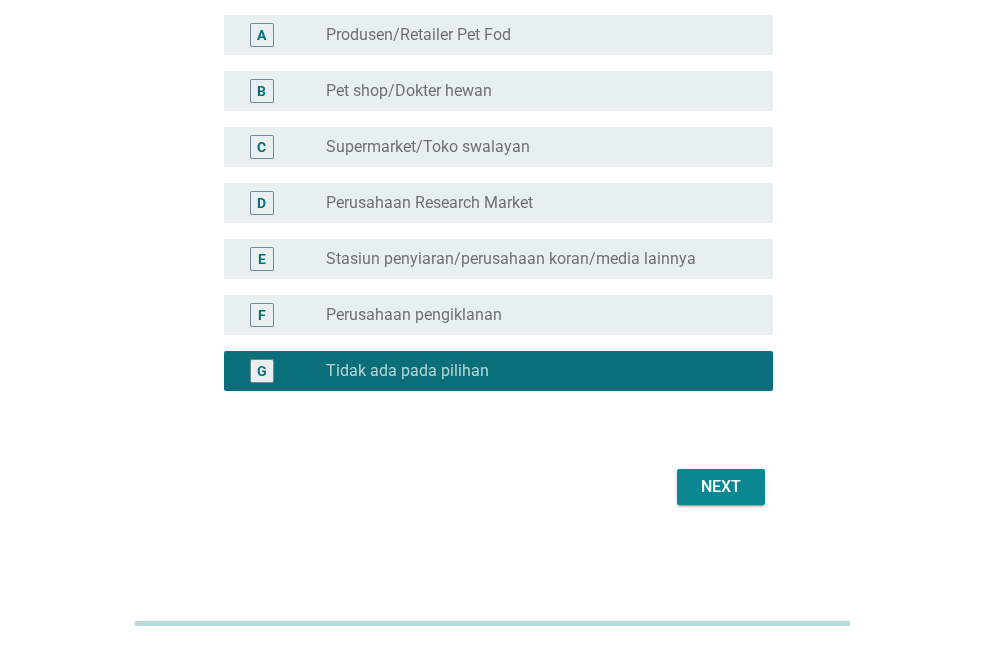 click on "Next" at bounding box center [721, 487] 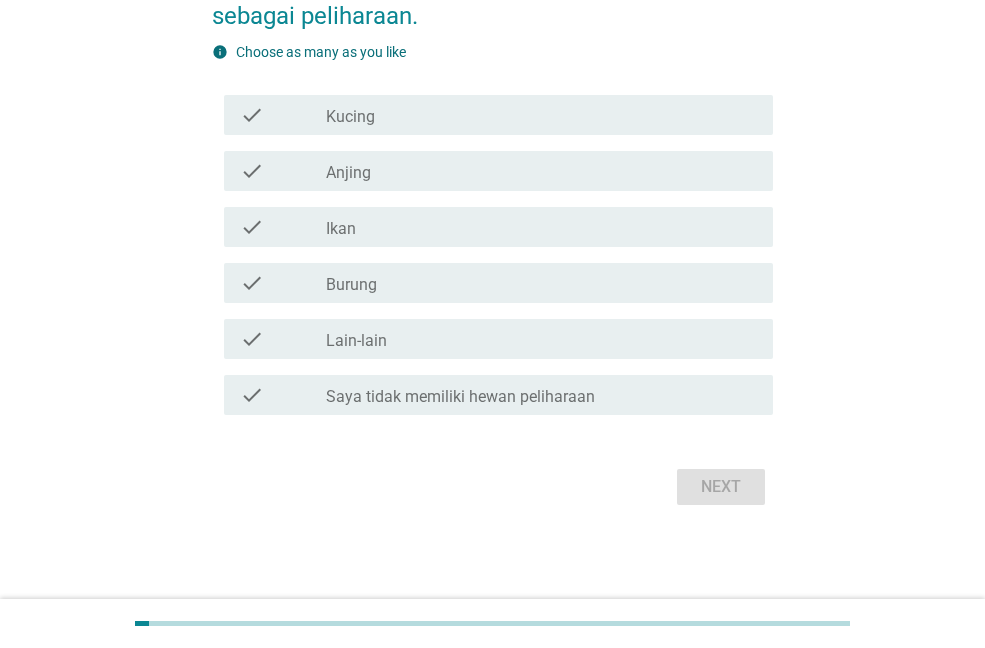 scroll, scrollTop: 0, scrollLeft: 0, axis: both 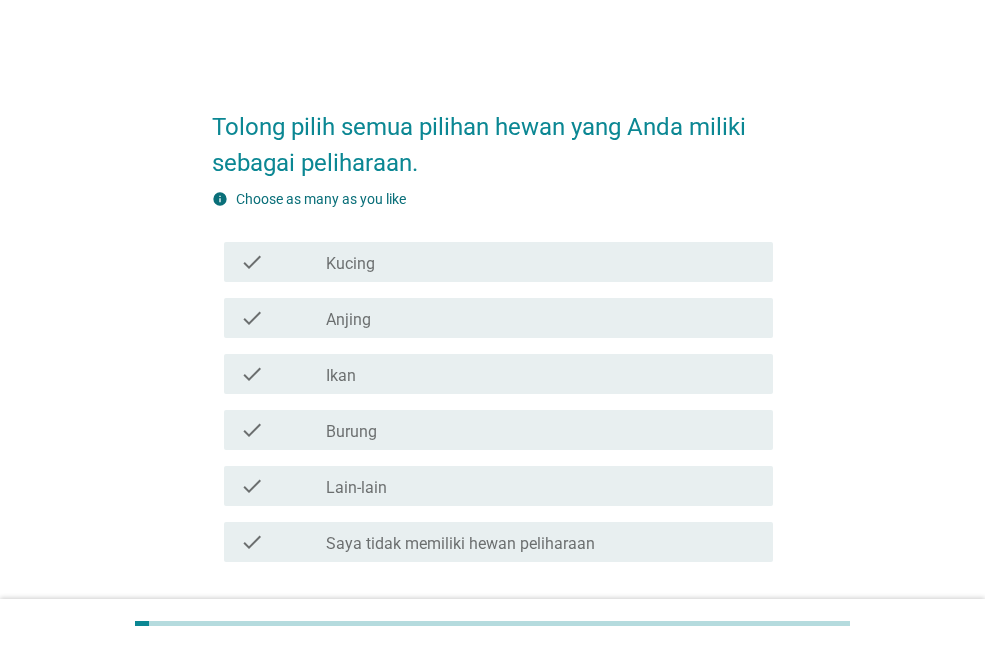 click on "check     check_box_outline_blank Kucing" at bounding box center (498, 262) 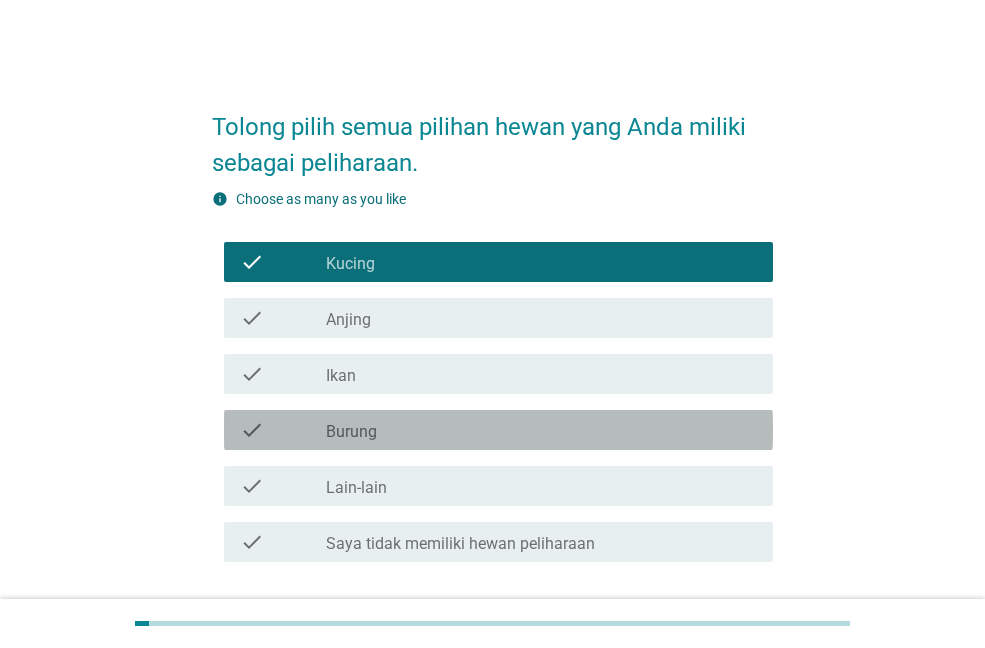 click on "check_box_outline_blank Burung" at bounding box center [541, 430] 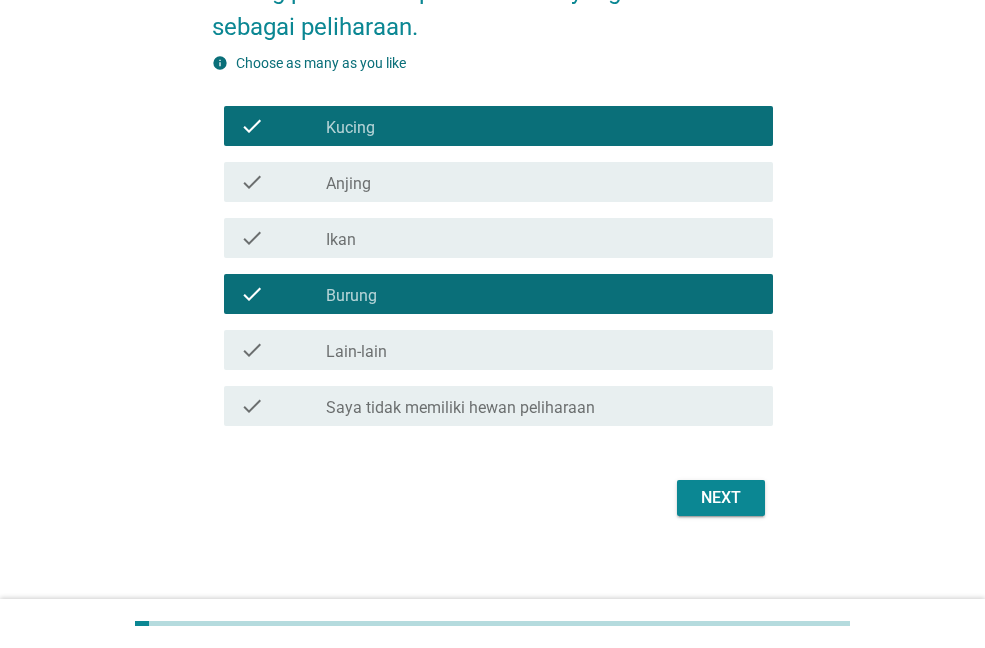 scroll, scrollTop: 147, scrollLeft: 0, axis: vertical 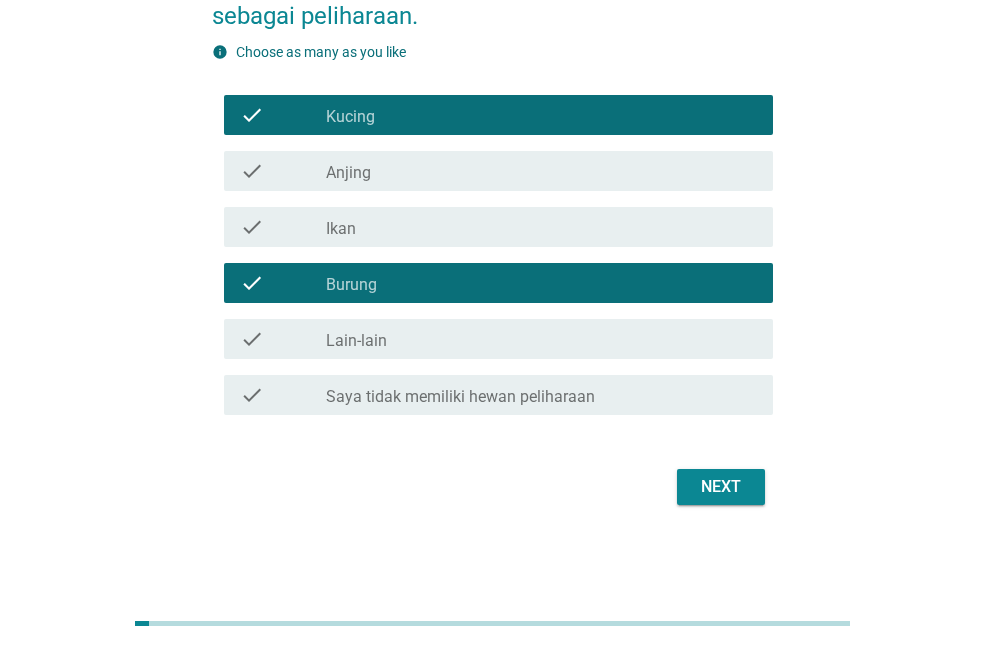 click on "Next" at bounding box center [721, 487] 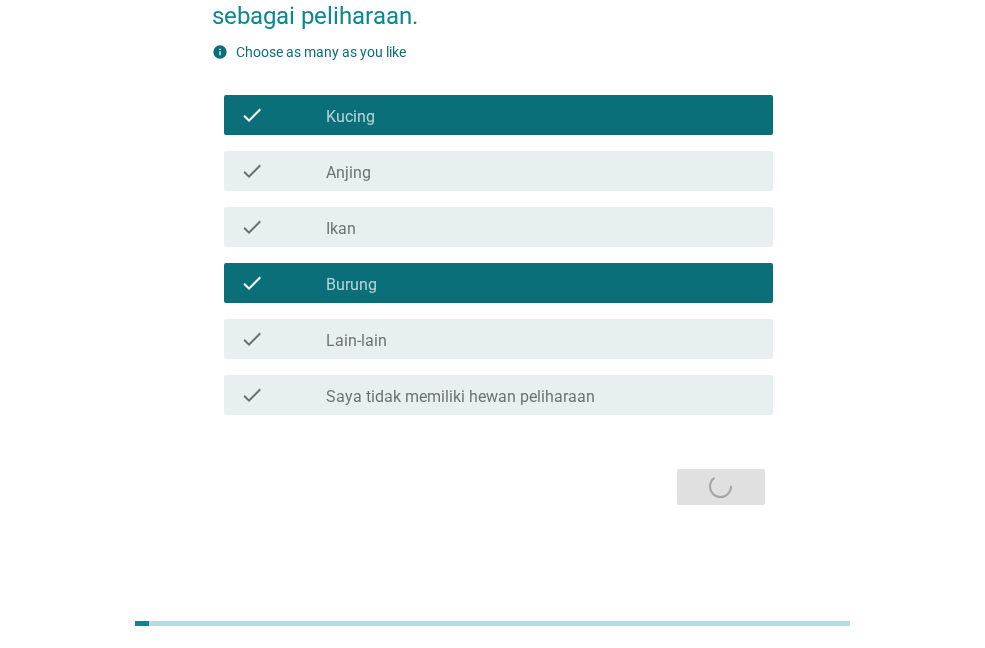 scroll, scrollTop: 0, scrollLeft: 0, axis: both 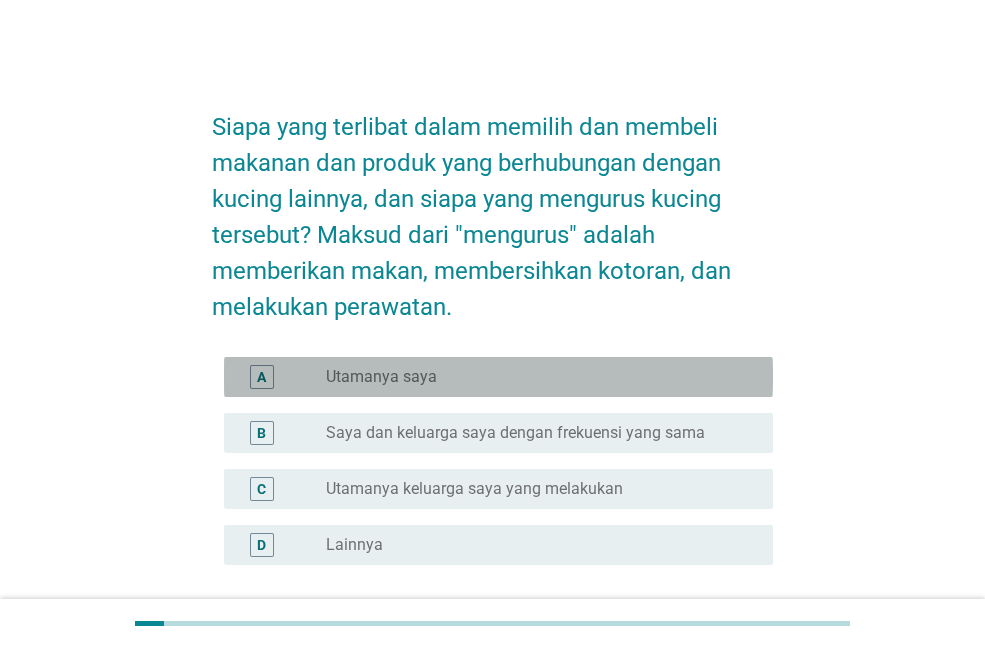 click on "Utamanya saya" at bounding box center (381, 377) 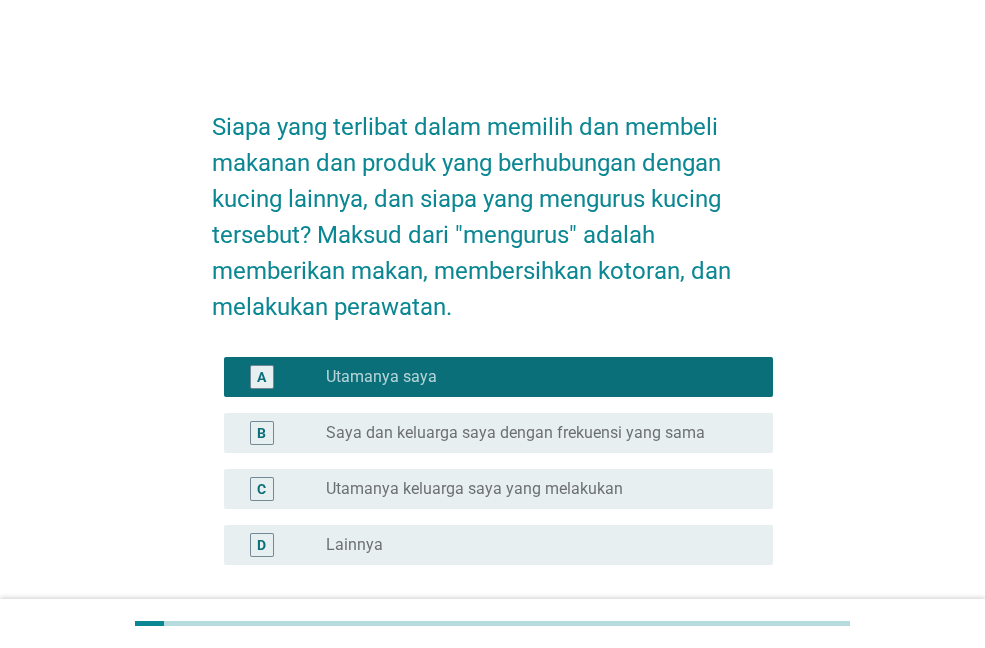 scroll, scrollTop: 100, scrollLeft: 0, axis: vertical 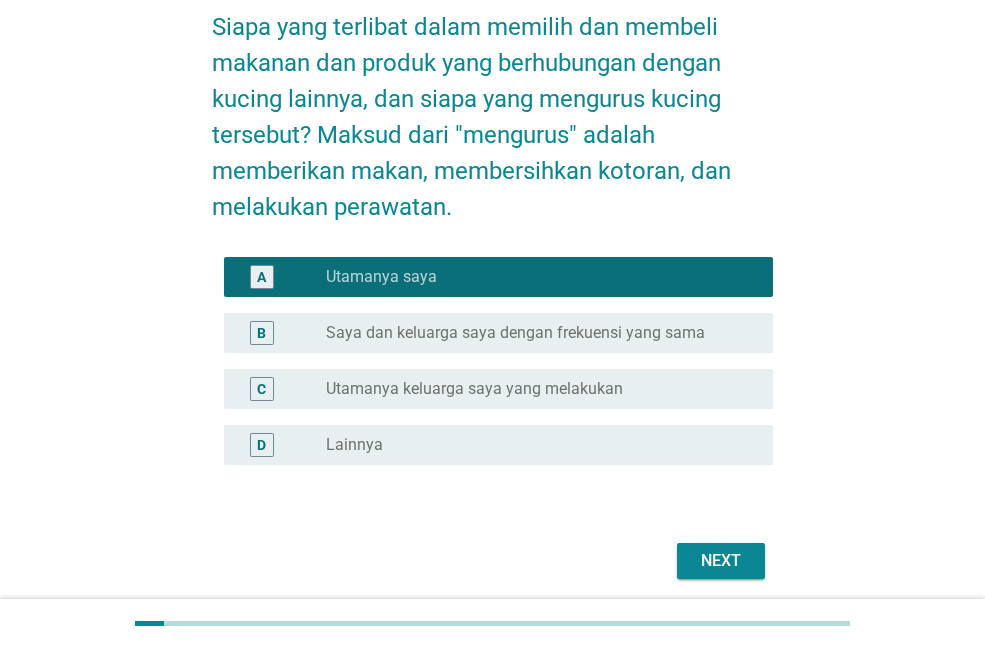click on "Next" at bounding box center [721, 561] 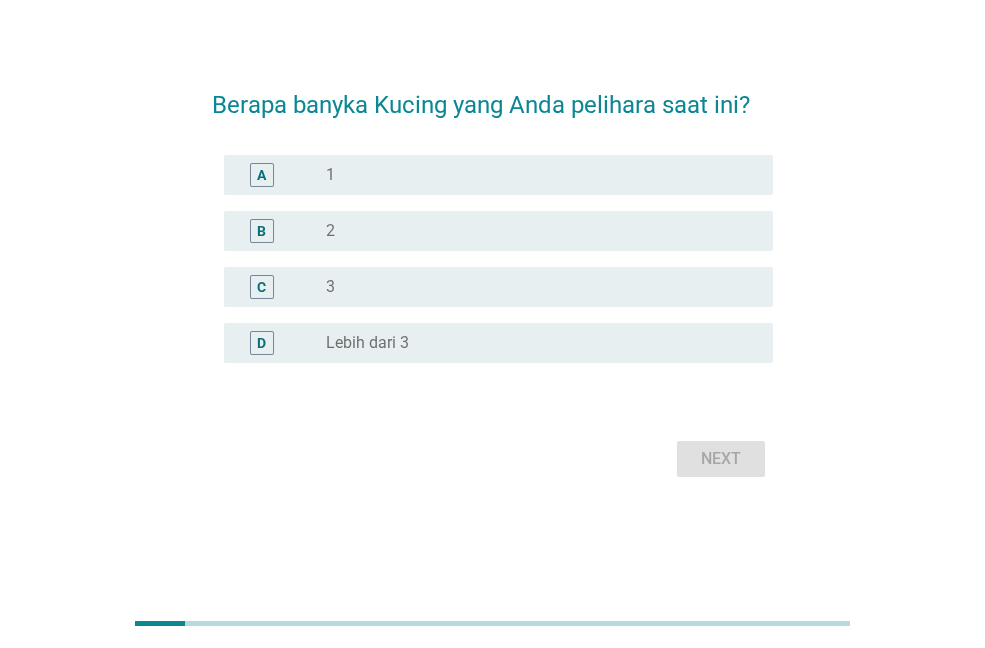 scroll, scrollTop: 0, scrollLeft: 0, axis: both 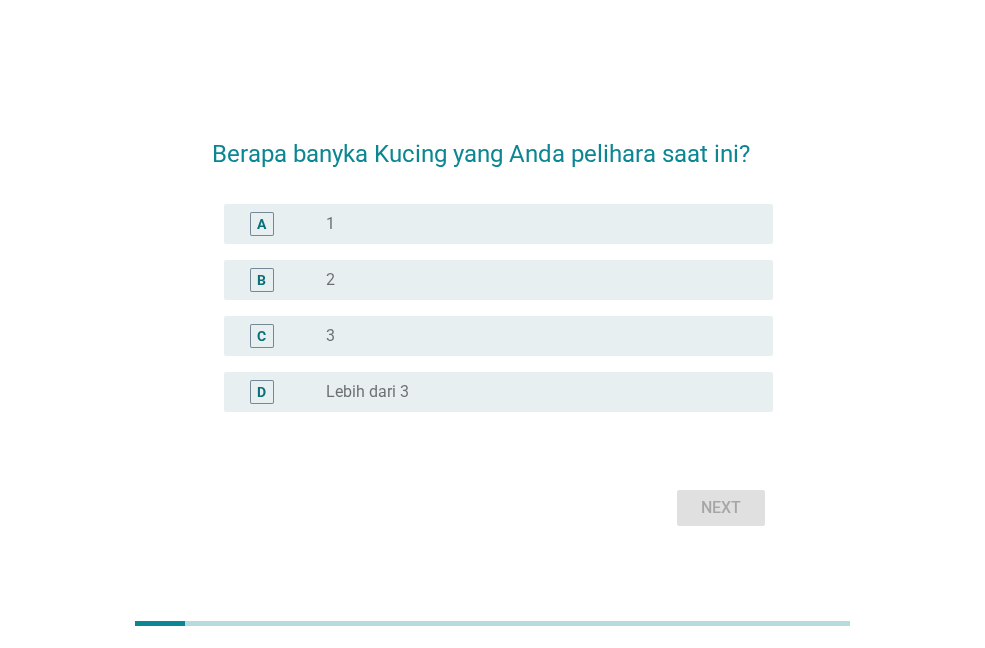 click on "A" at bounding box center (283, 224) 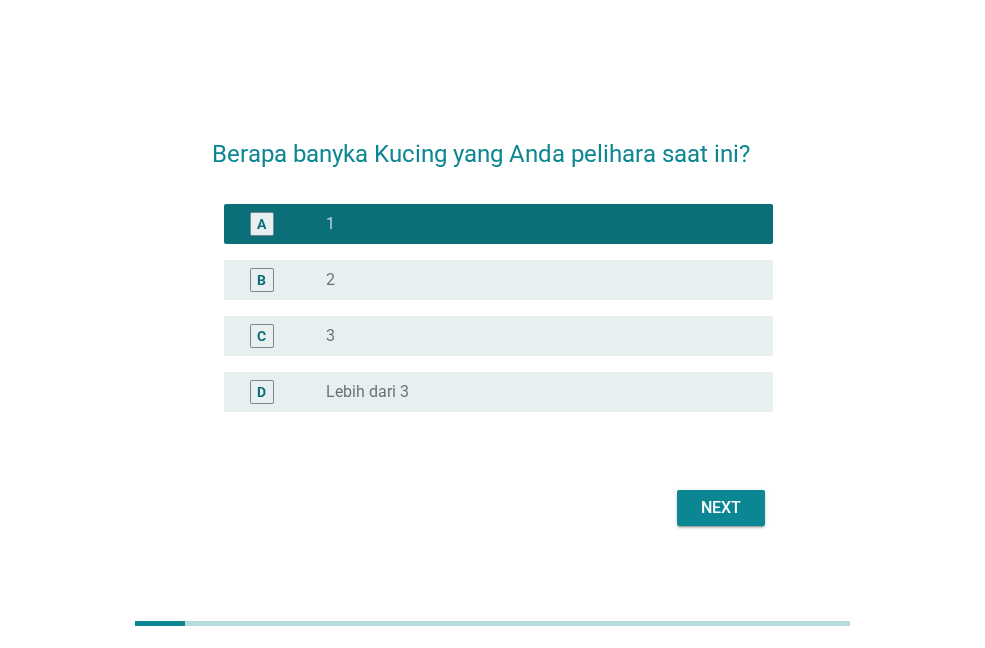 click on "Next" at bounding box center [721, 508] 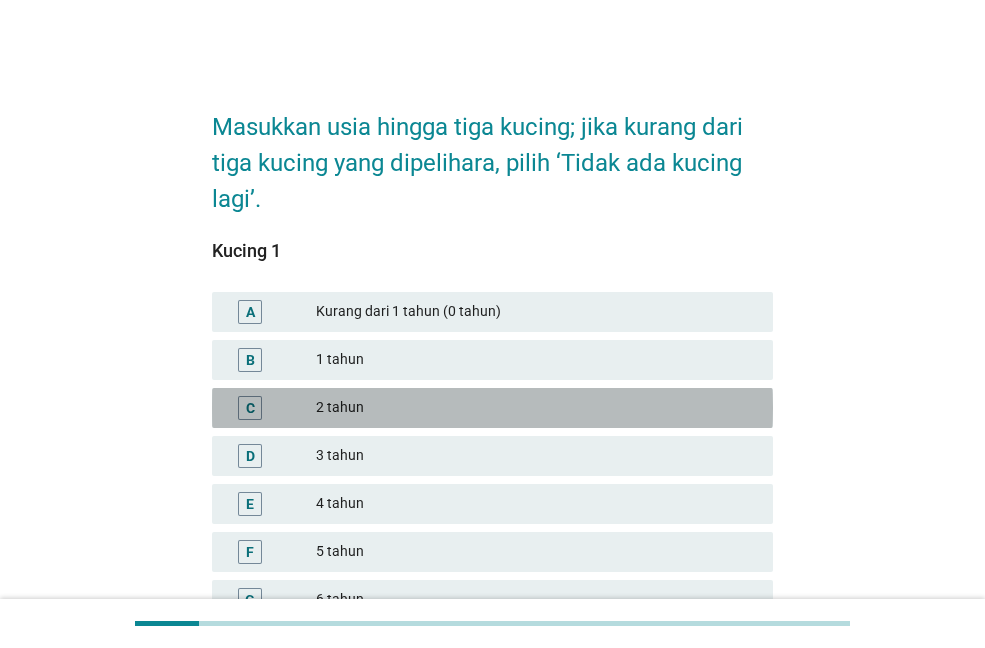 click on "2 tahun" at bounding box center [536, 408] 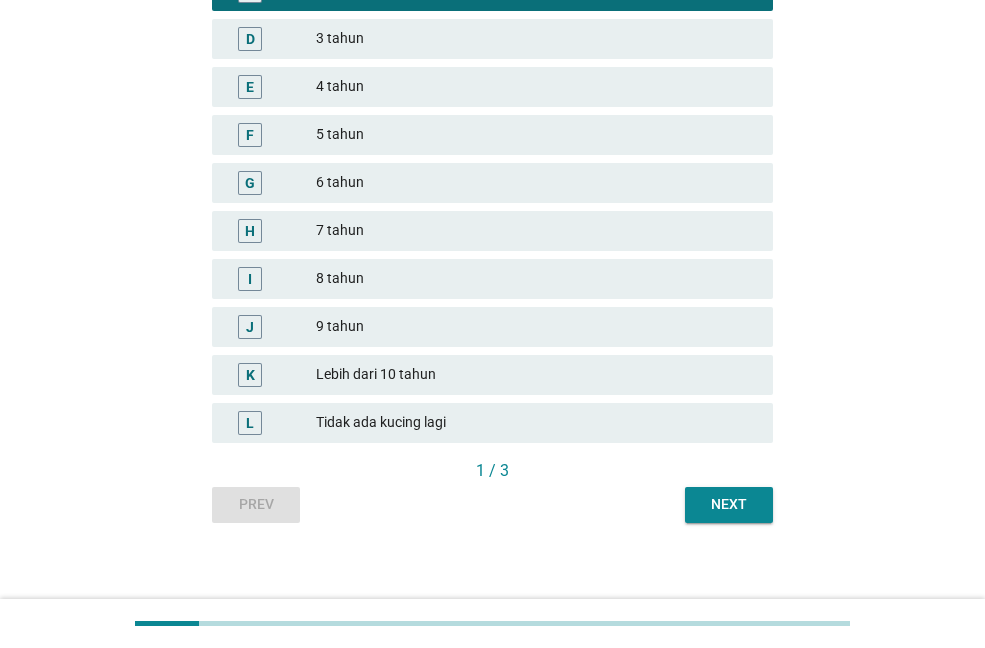 scroll, scrollTop: 429, scrollLeft: 0, axis: vertical 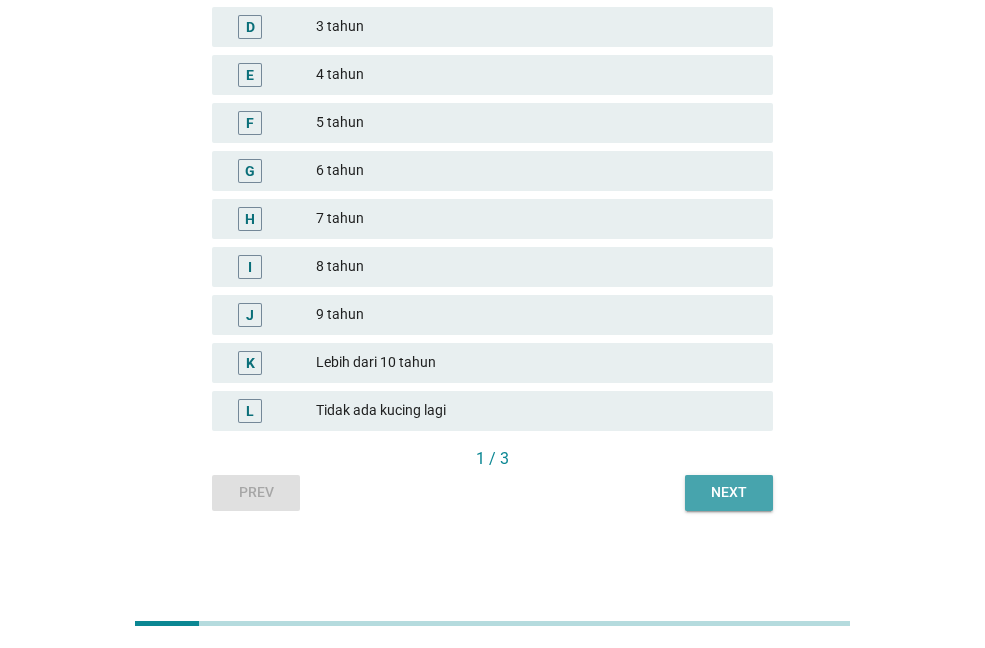 click on "Next" at bounding box center (729, 492) 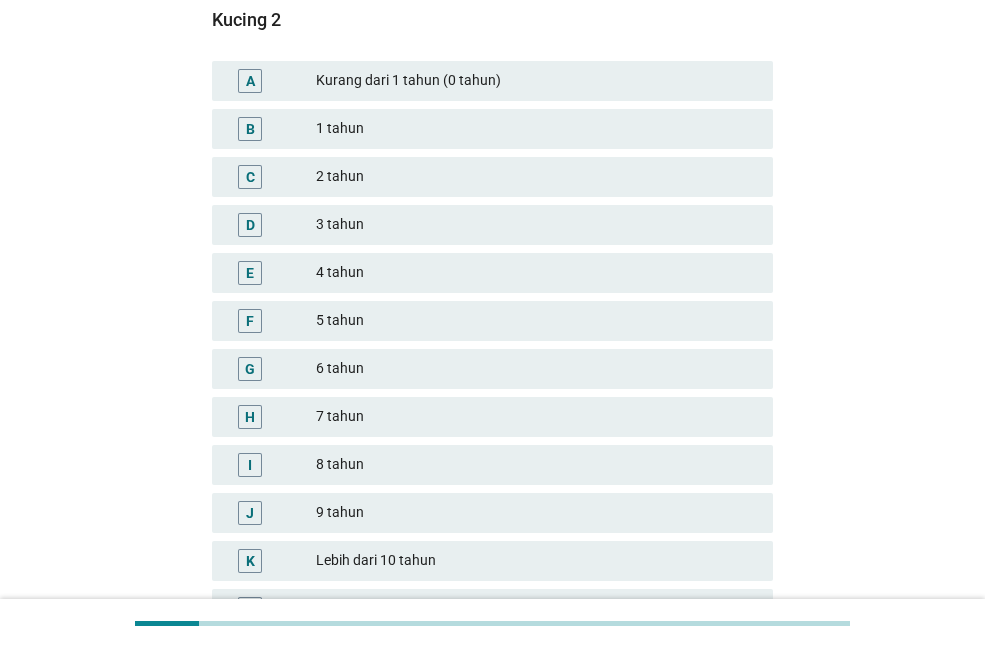scroll, scrollTop: 300, scrollLeft: 0, axis: vertical 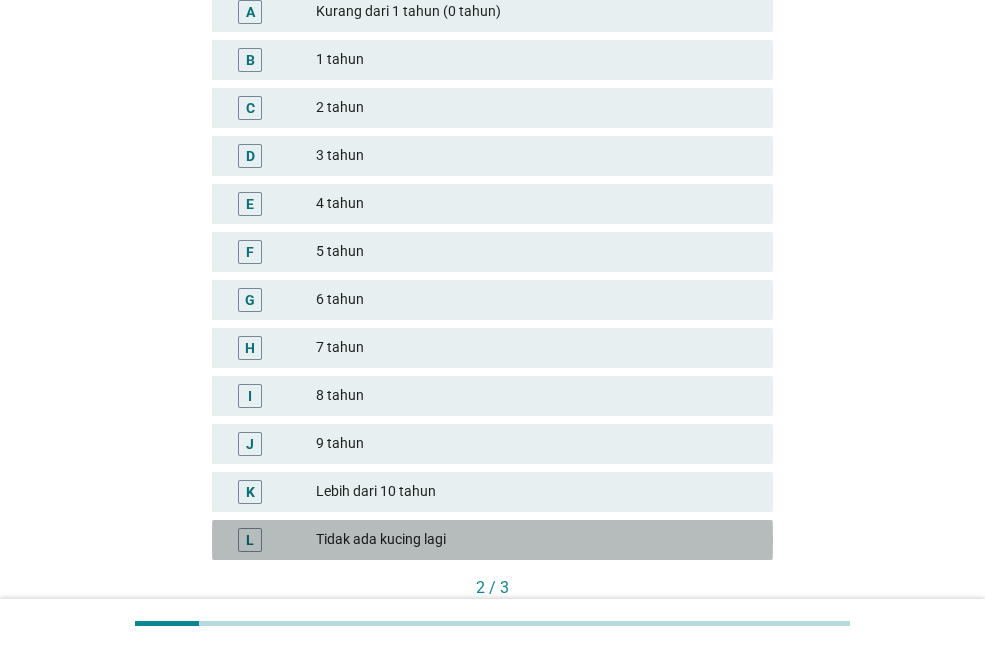 click on "Tidak ada kucing lagi" at bounding box center (536, 540) 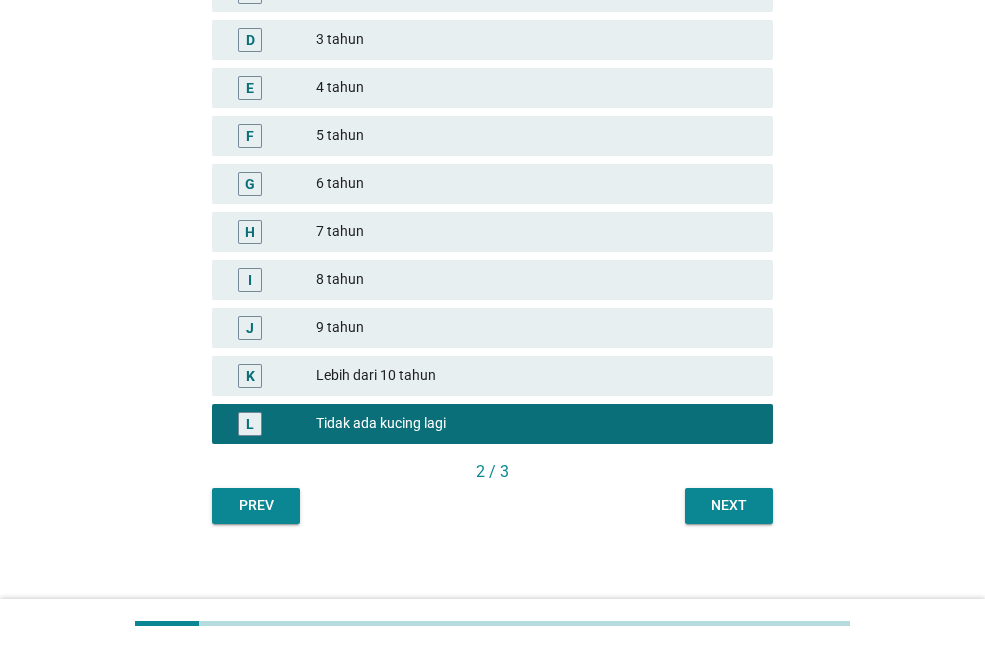 scroll, scrollTop: 429, scrollLeft: 0, axis: vertical 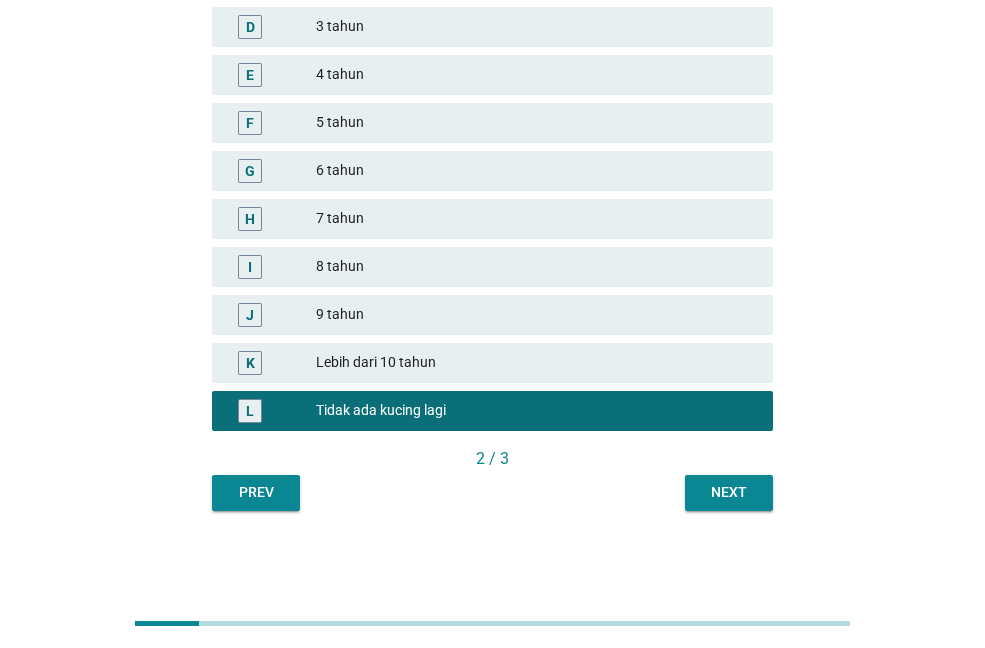 click on "Next" at bounding box center [729, 492] 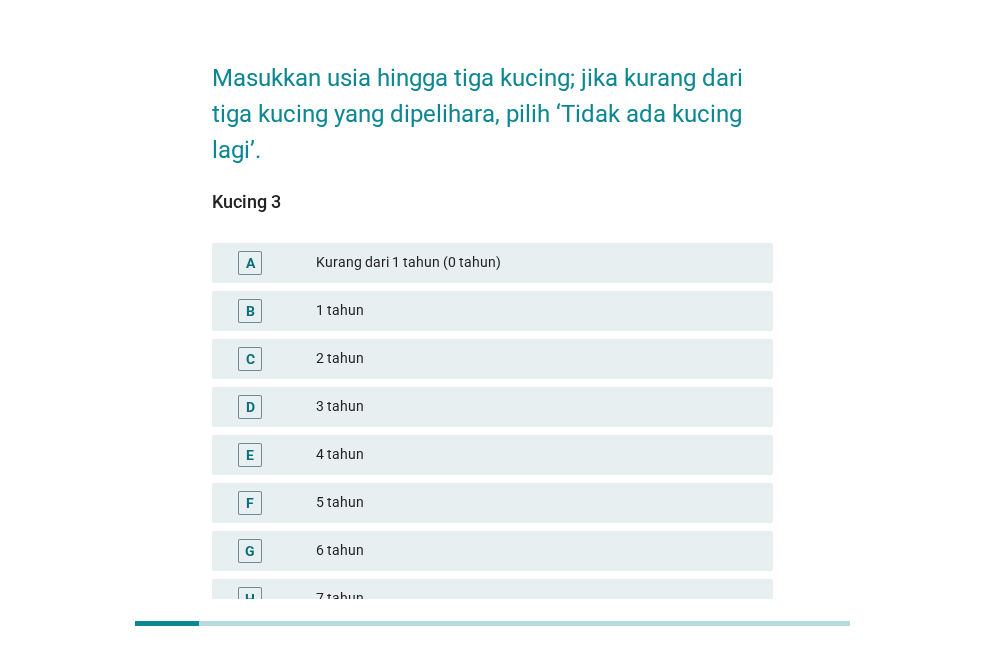 scroll, scrollTop: 29, scrollLeft: 0, axis: vertical 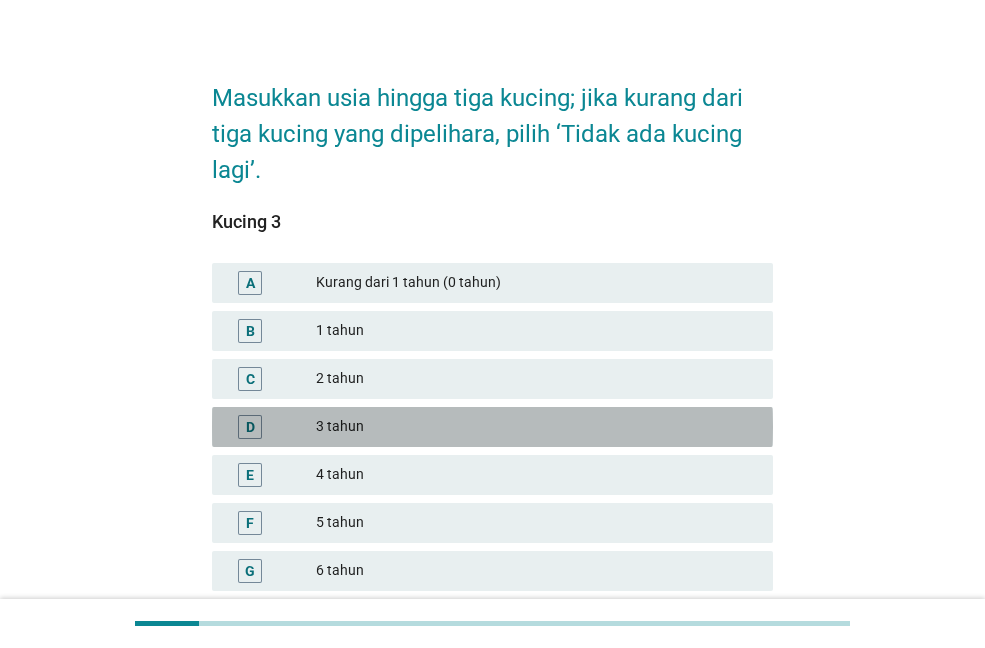 click on "3 tahun" at bounding box center [536, 427] 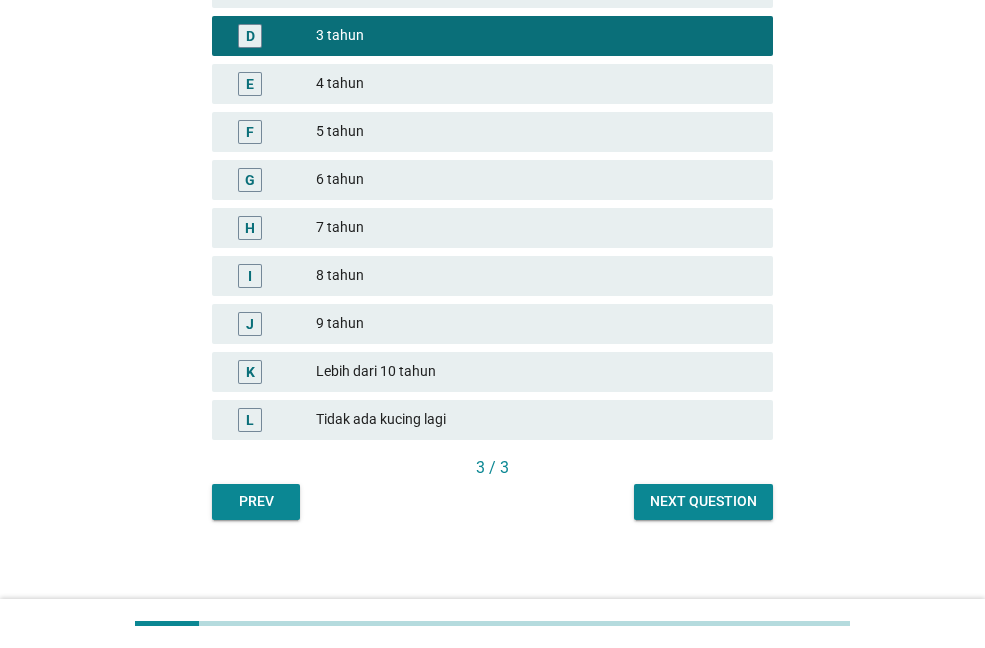 scroll, scrollTop: 429, scrollLeft: 0, axis: vertical 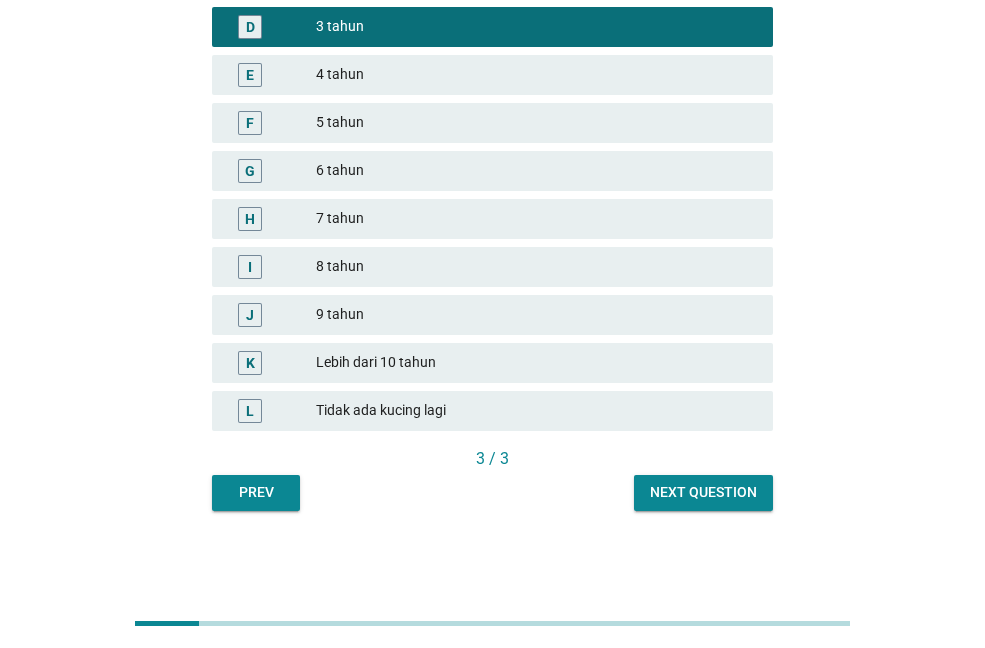 click on "Next question" at bounding box center [703, 492] 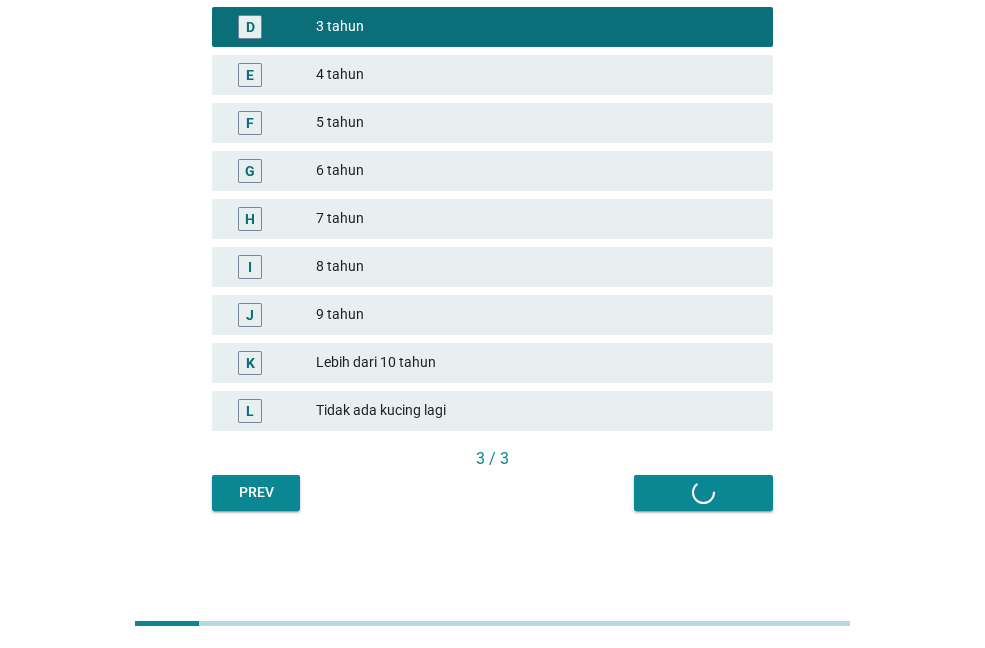 scroll, scrollTop: 0, scrollLeft: 0, axis: both 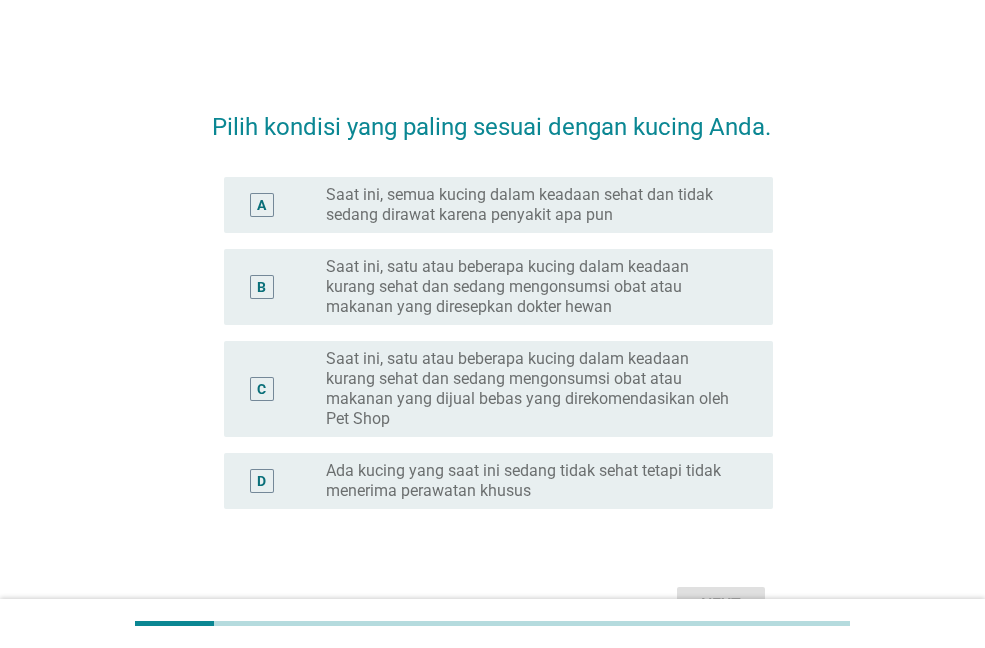 click on "Saat ini, semua kucing dalam keadaan sehat dan tidak sedang dirawat karena penyakit apa pun" at bounding box center [533, 205] 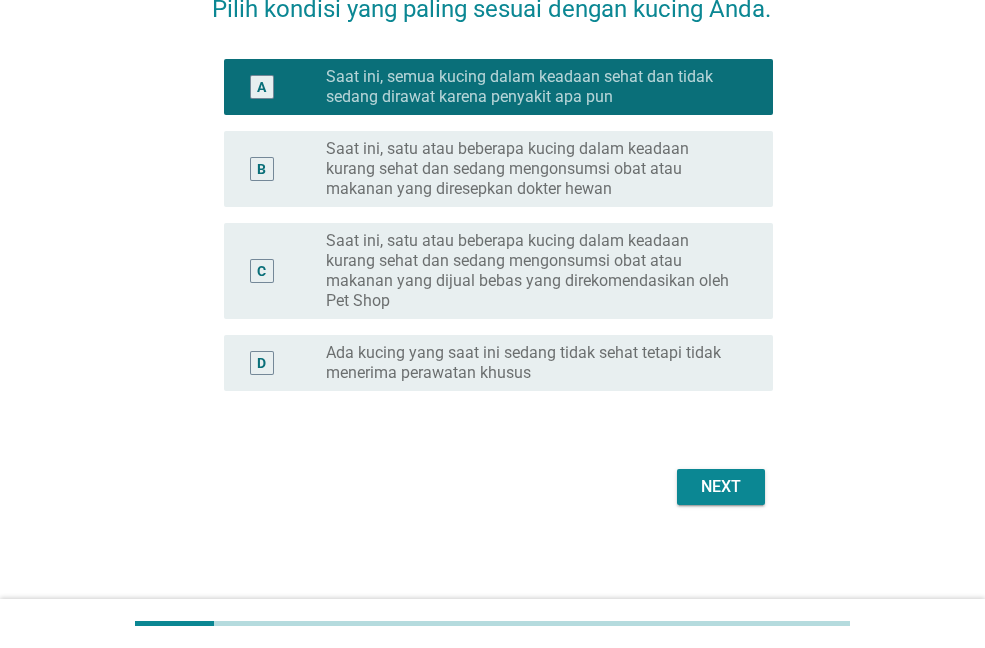 scroll, scrollTop: 134, scrollLeft: 0, axis: vertical 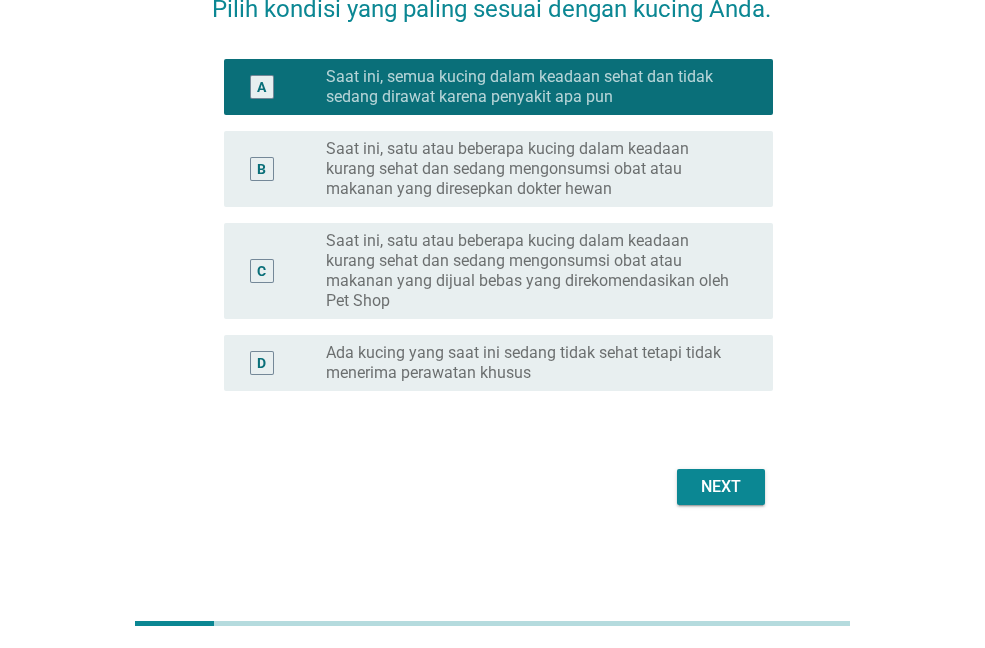 click on "Next" at bounding box center (721, 487) 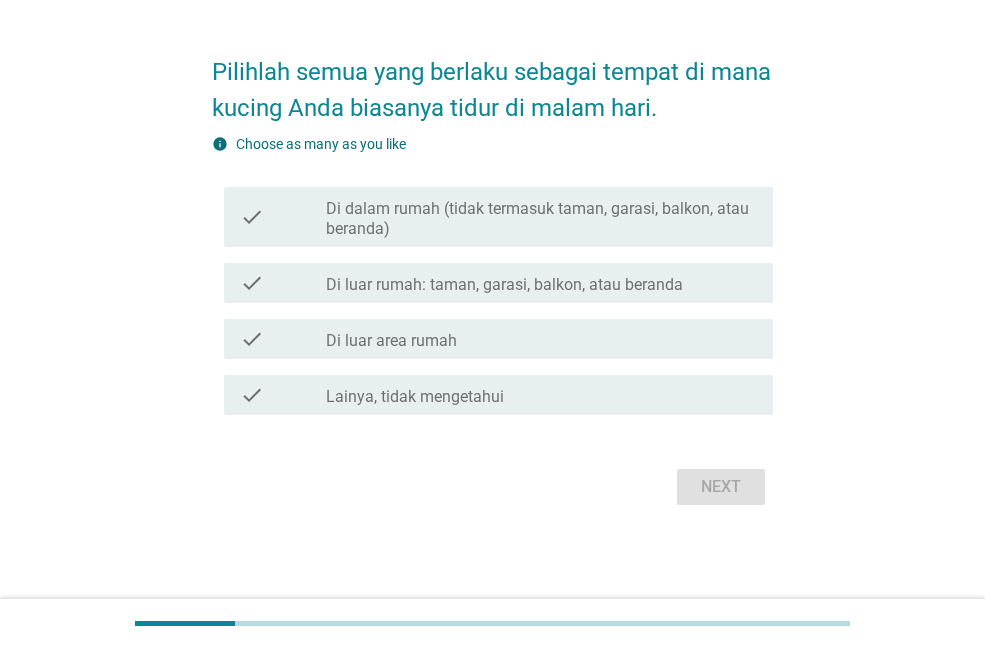 scroll, scrollTop: 0, scrollLeft: 0, axis: both 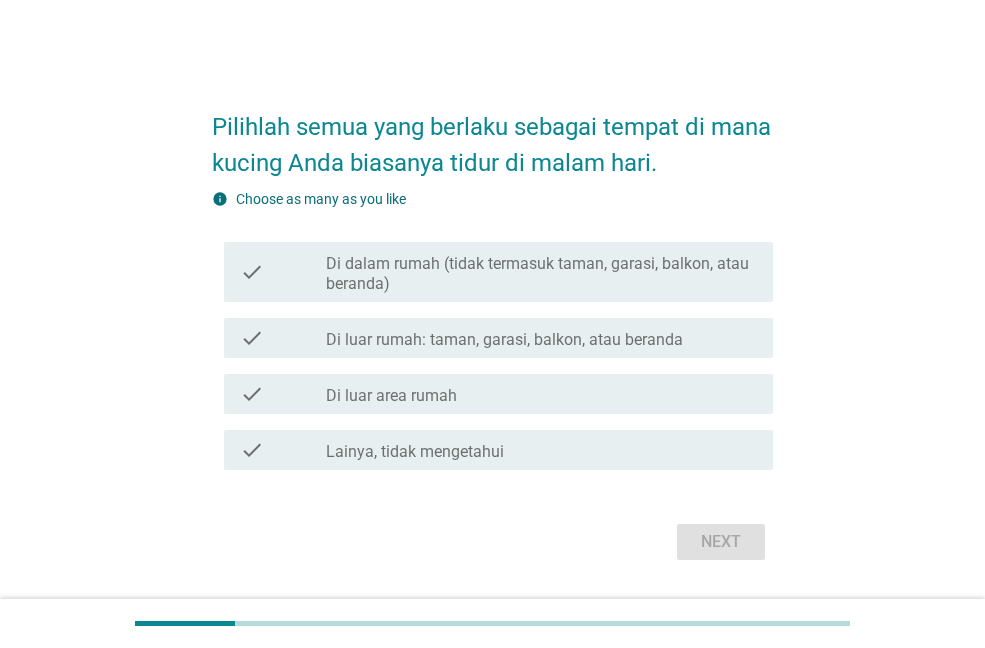 click on "Di dalam rumah (tidak termasuk taman, garasi, balkon, atau beranda)" at bounding box center [541, 274] 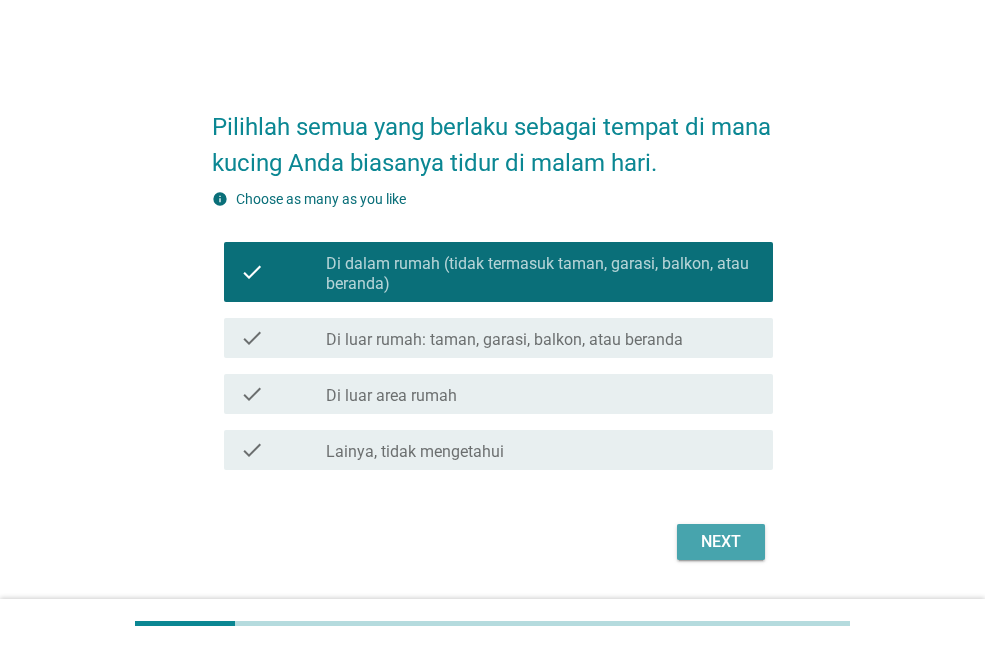 click on "Next" at bounding box center (721, 542) 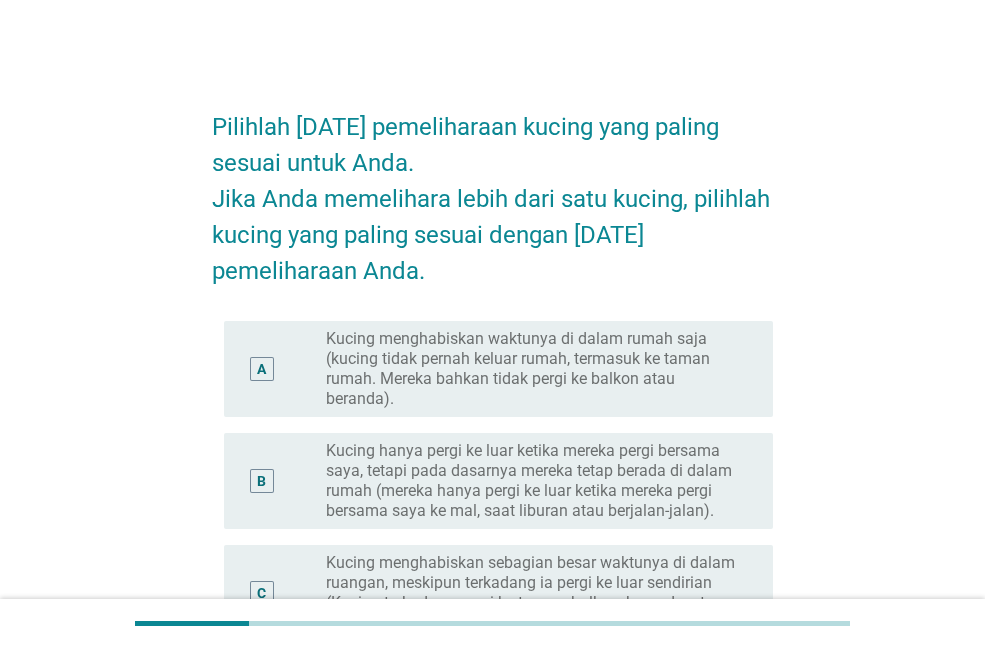 click on "Kucing menghabiskan waktunya di dalam rumah saja (kucing tidak pernah keluar rumah, termasuk ke taman rumah. Mereka bahkan tidak pergi ke balkon atau beranda)." at bounding box center (533, 369) 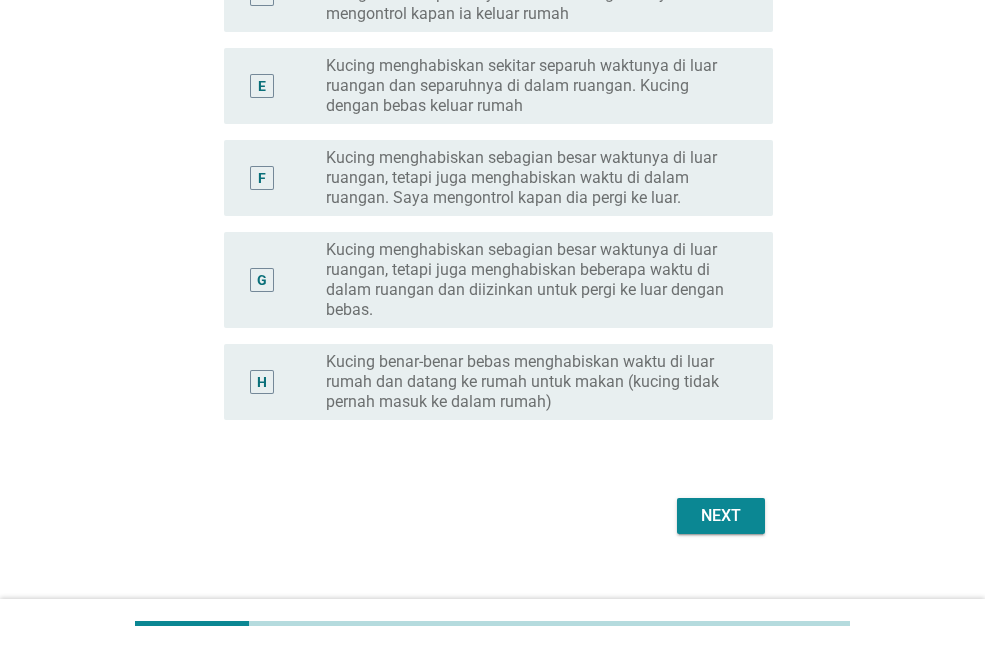 scroll, scrollTop: 730, scrollLeft: 0, axis: vertical 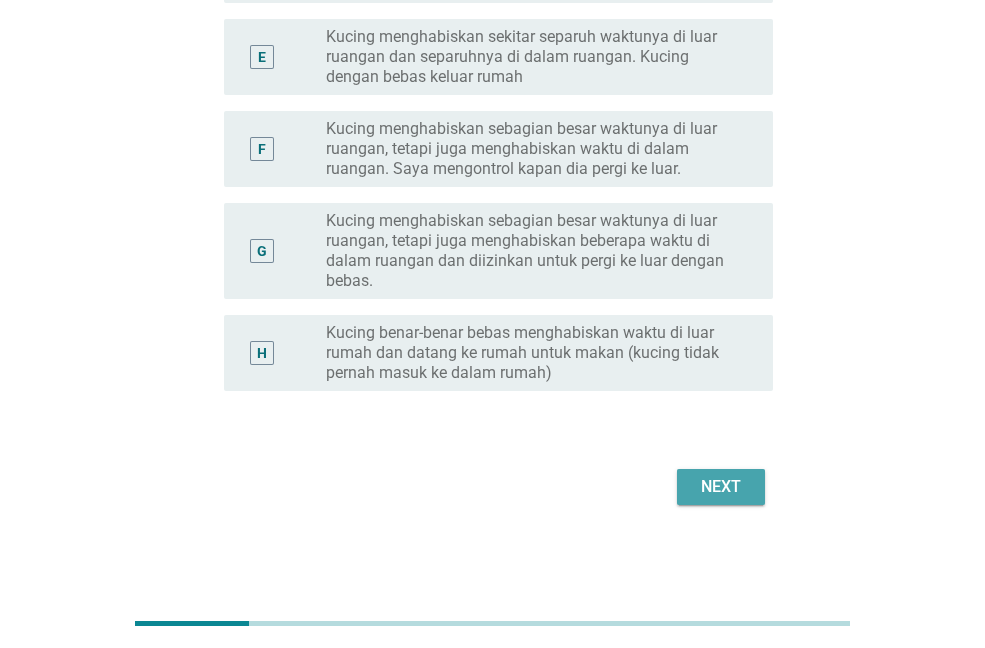 click on "Next" at bounding box center (721, 487) 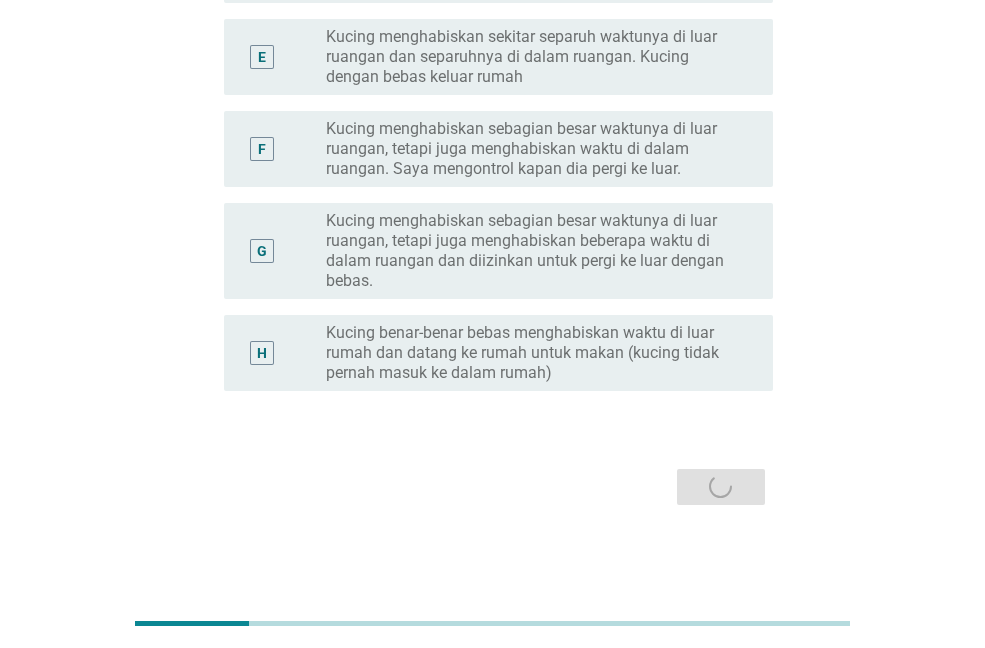 scroll, scrollTop: 0, scrollLeft: 0, axis: both 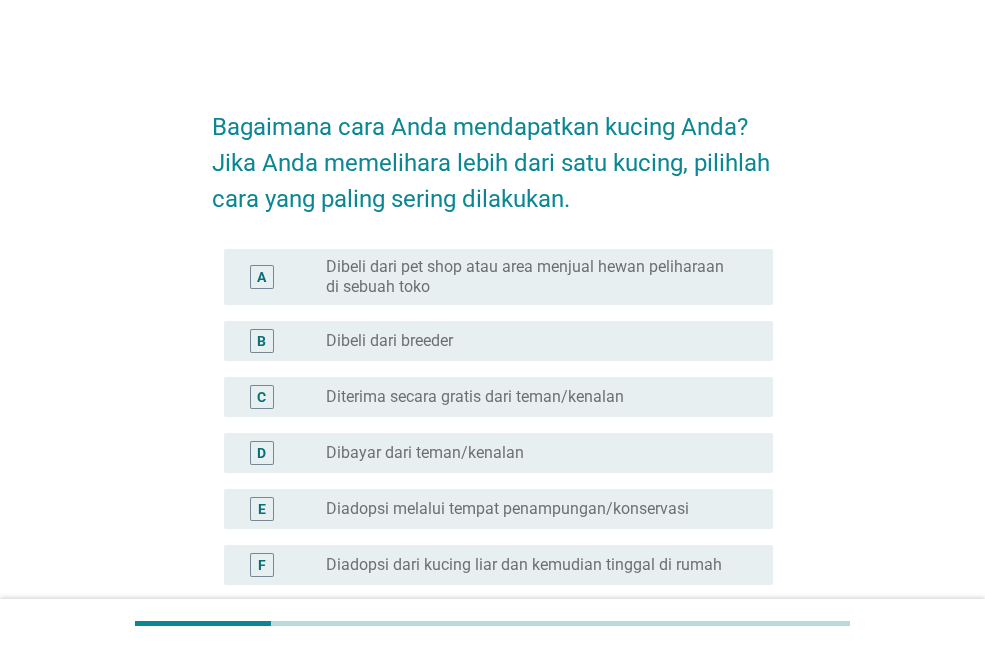 click on "Diadopsi dari kucing liar dan kemudian tinggal di rumah" at bounding box center [524, 565] 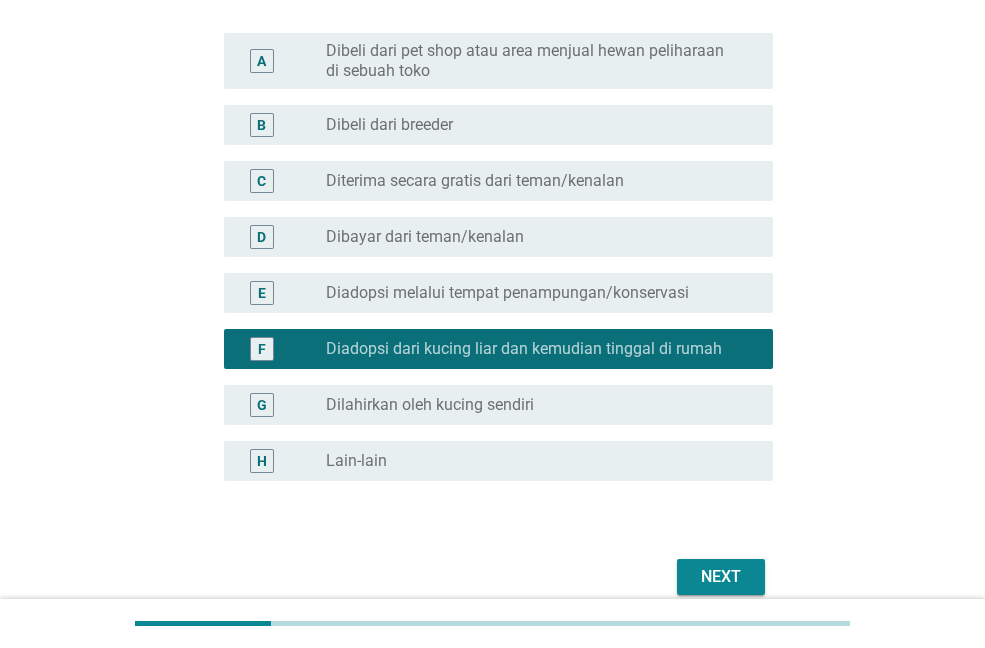 scroll, scrollTop: 306, scrollLeft: 0, axis: vertical 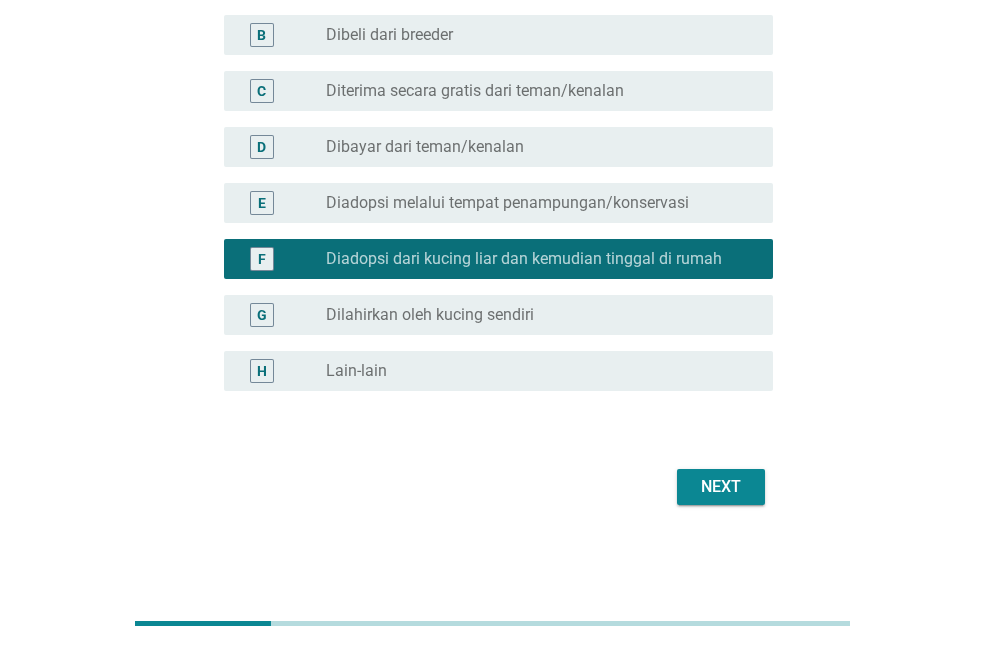 click on "Dilahirkan oleh kucing sendiri" at bounding box center [430, 315] 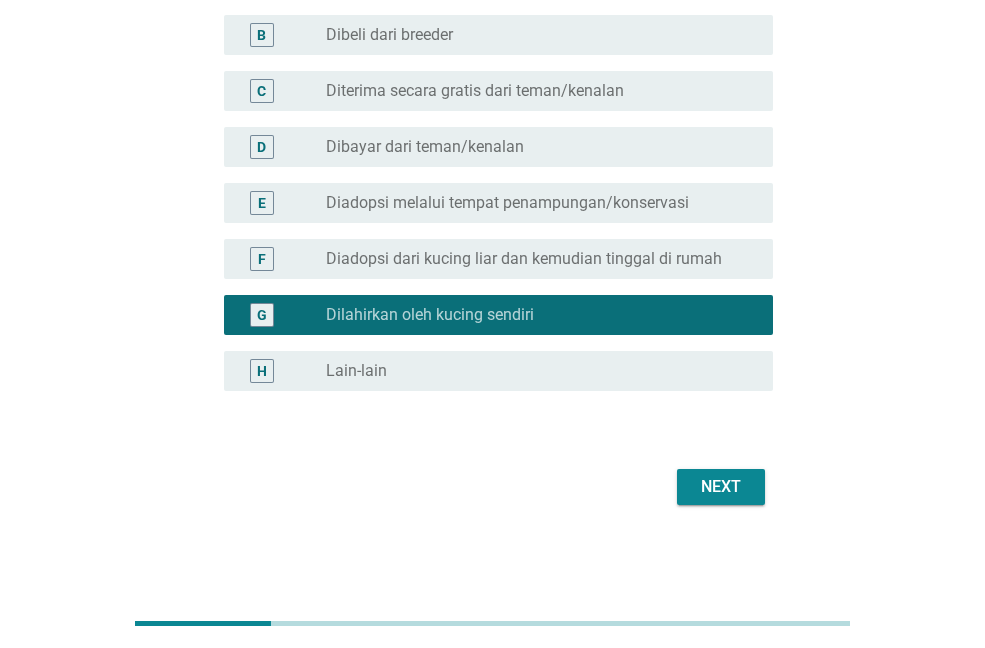 click on "Next" at bounding box center (721, 487) 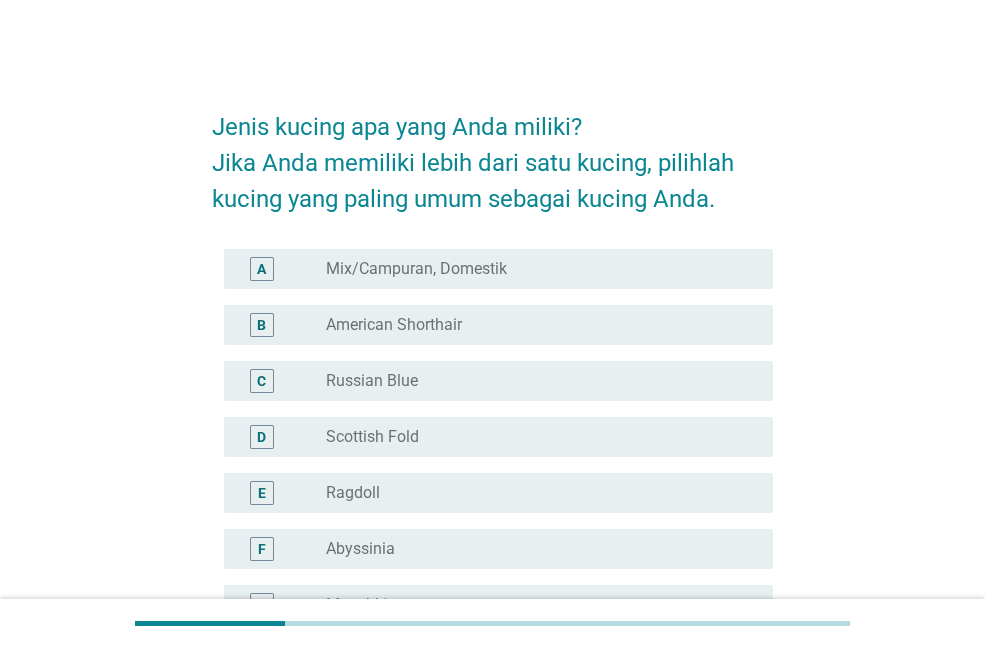 scroll, scrollTop: 100, scrollLeft: 0, axis: vertical 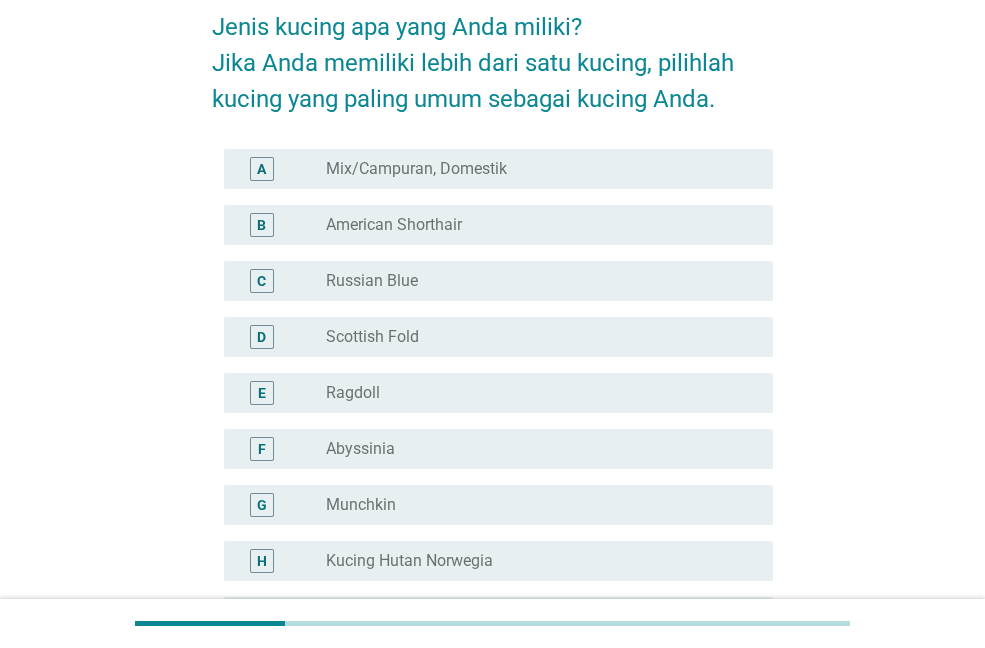 click on "radio_button_unchecked Mix/Campuran, Domestik" at bounding box center [533, 169] 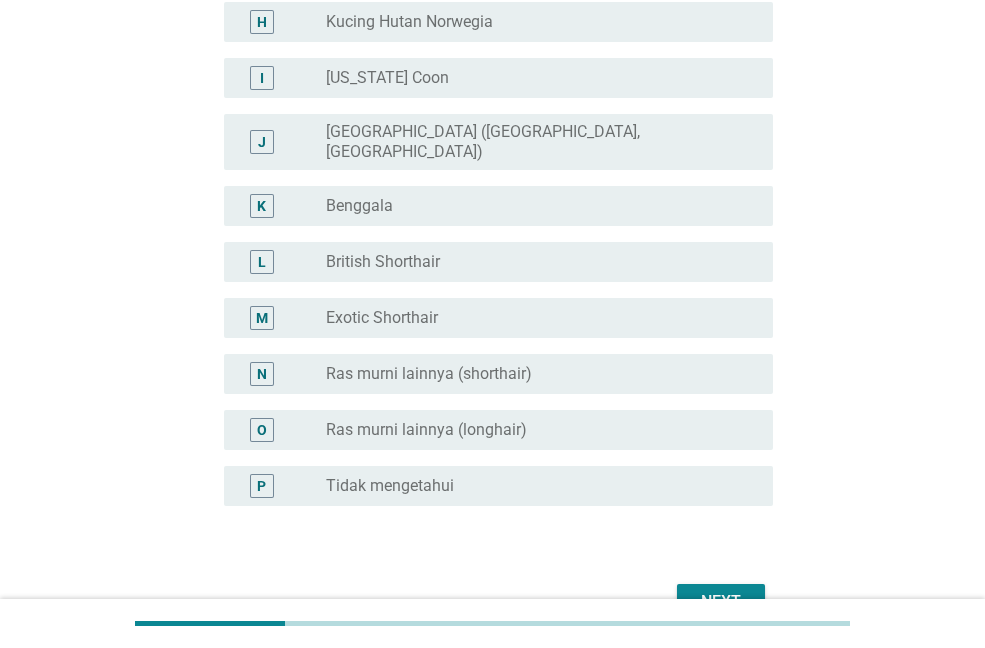 scroll, scrollTop: 700, scrollLeft: 0, axis: vertical 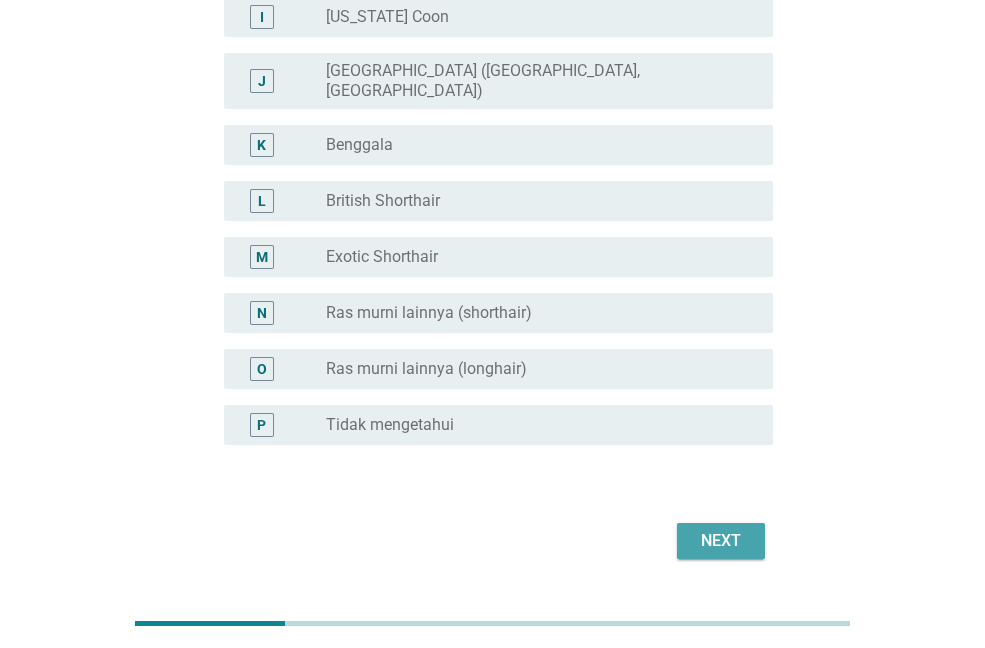 click on "Next" at bounding box center (721, 541) 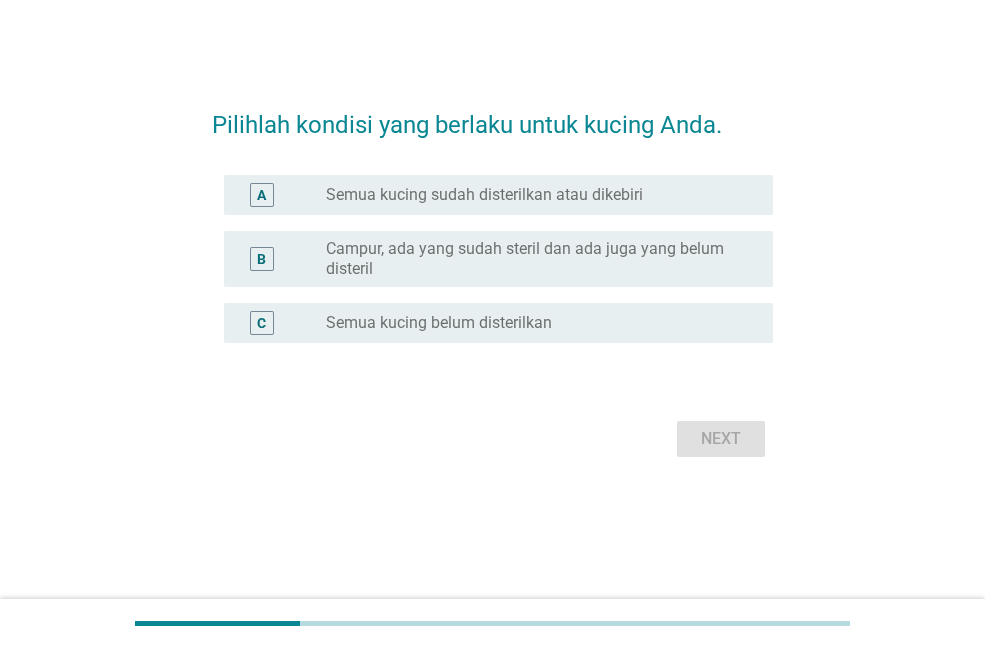scroll, scrollTop: 0, scrollLeft: 0, axis: both 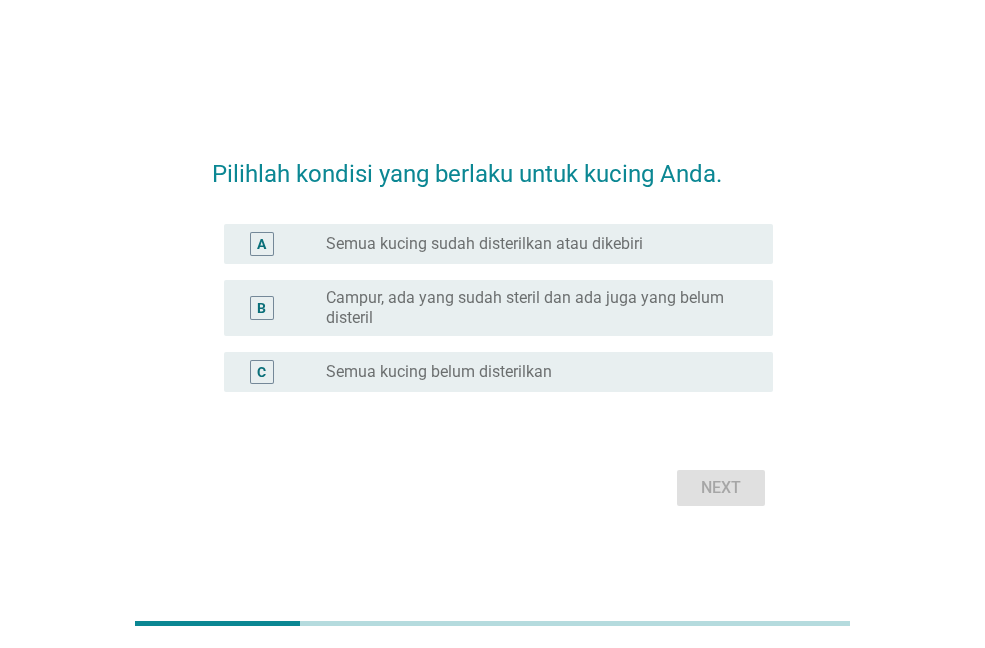 click on "A" at bounding box center (283, 244) 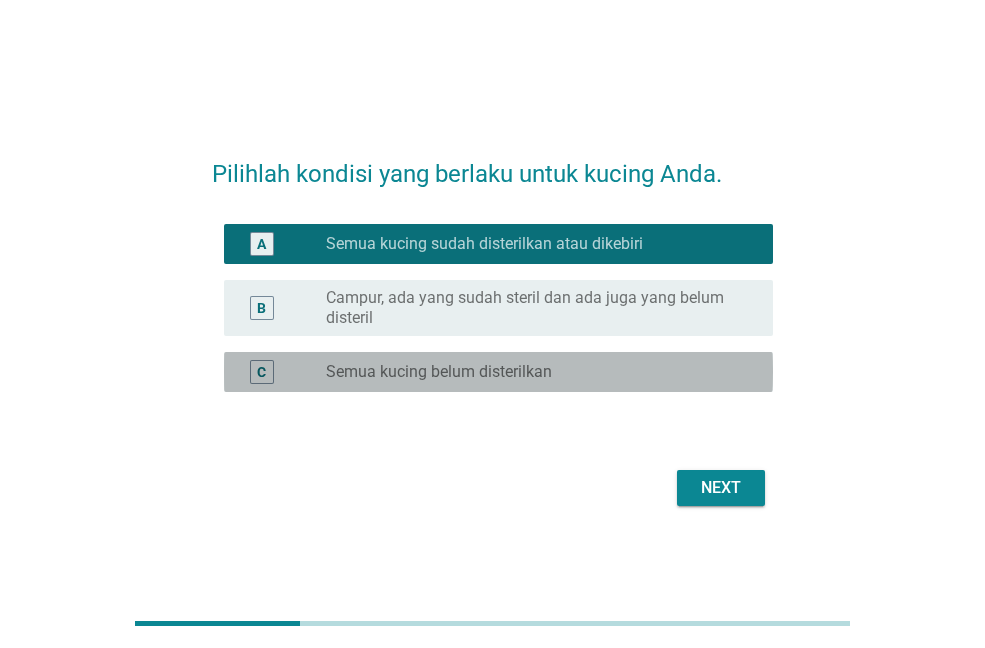 click on "radio_button_unchecked Semua kucing belum disterilkan" at bounding box center (541, 372) 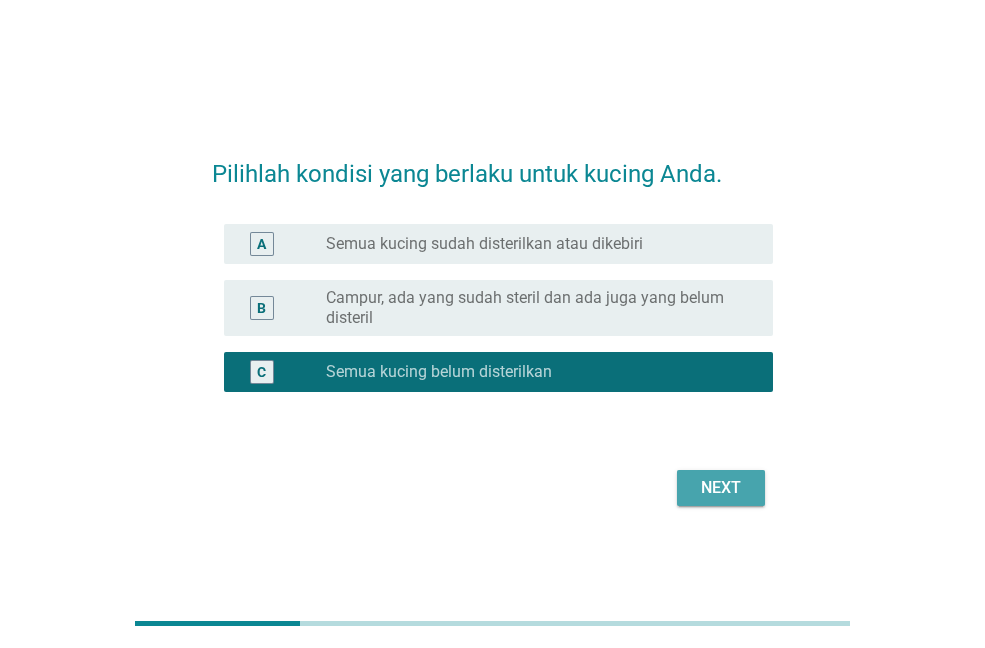 click on "Next" at bounding box center (721, 488) 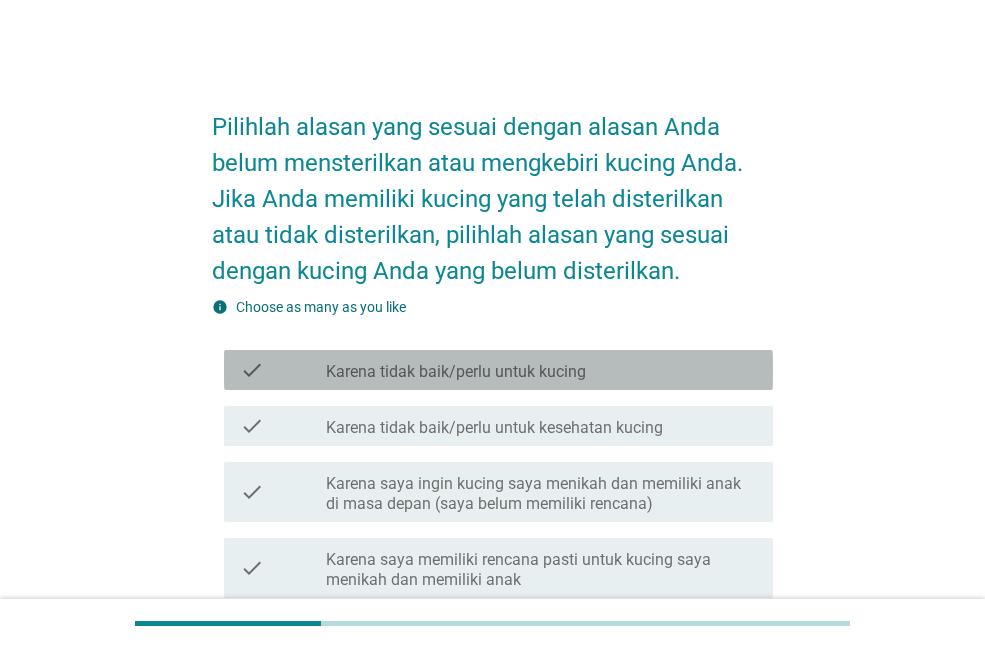 click on "Karena tidak baik/perlu untuk kucing" at bounding box center [456, 372] 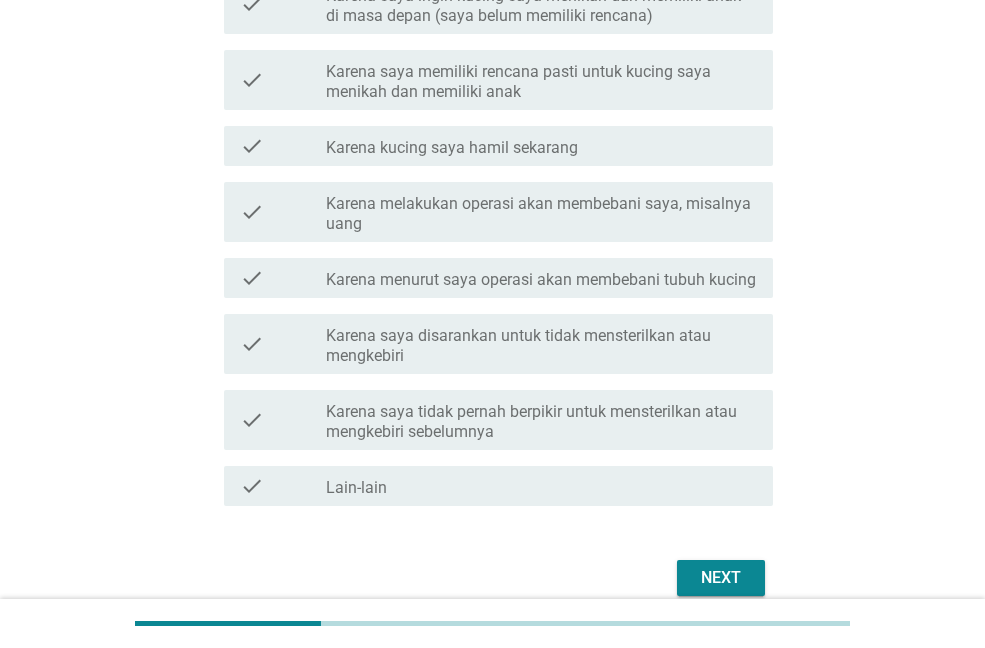 scroll, scrollTop: 579, scrollLeft: 0, axis: vertical 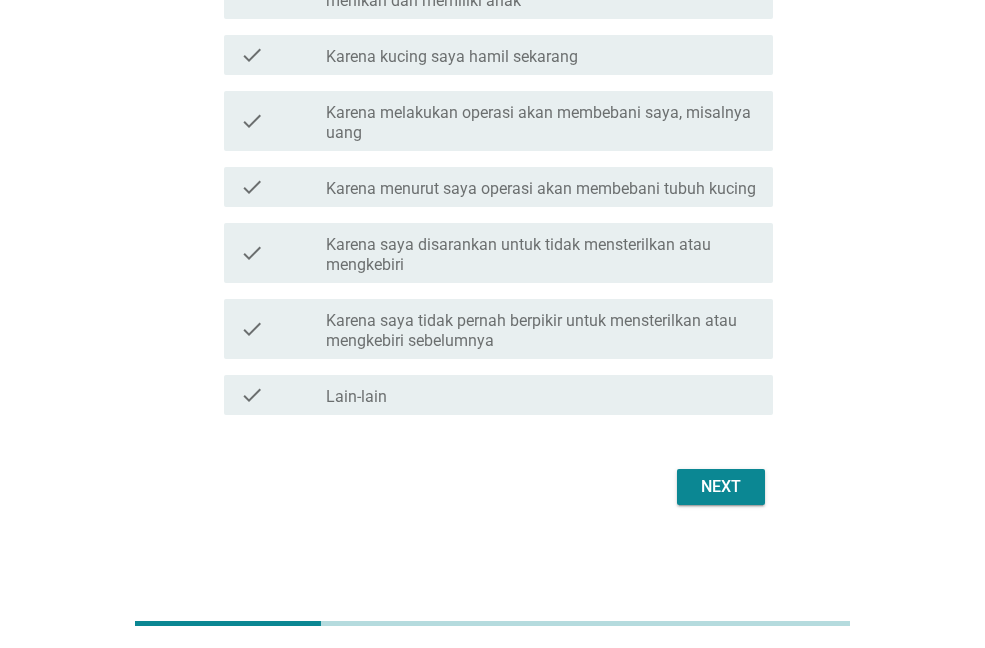 click on "Next" at bounding box center (721, 487) 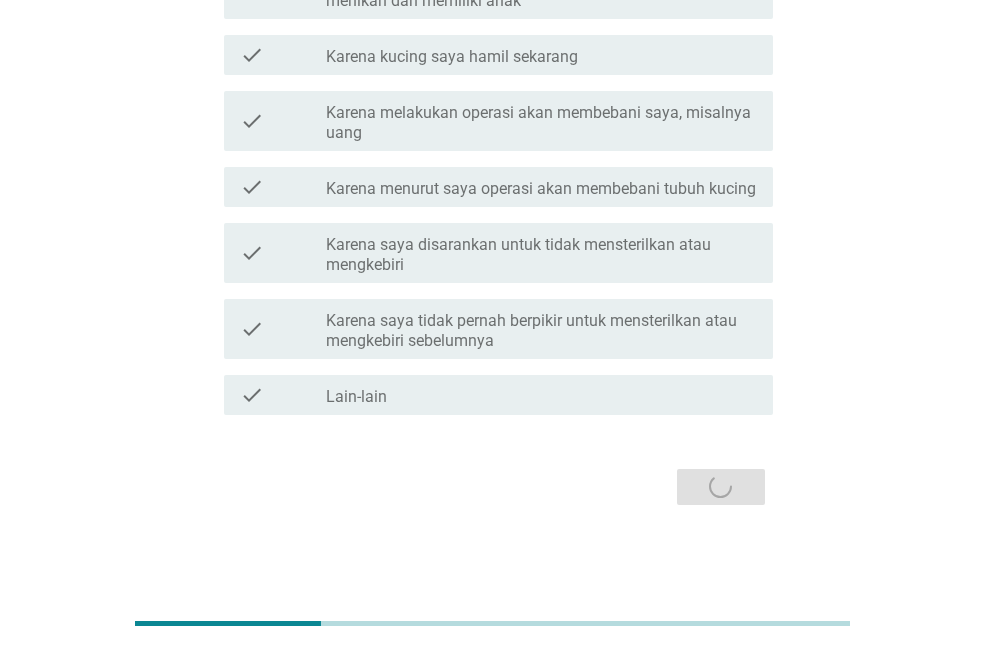 scroll, scrollTop: 0, scrollLeft: 0, axis: both 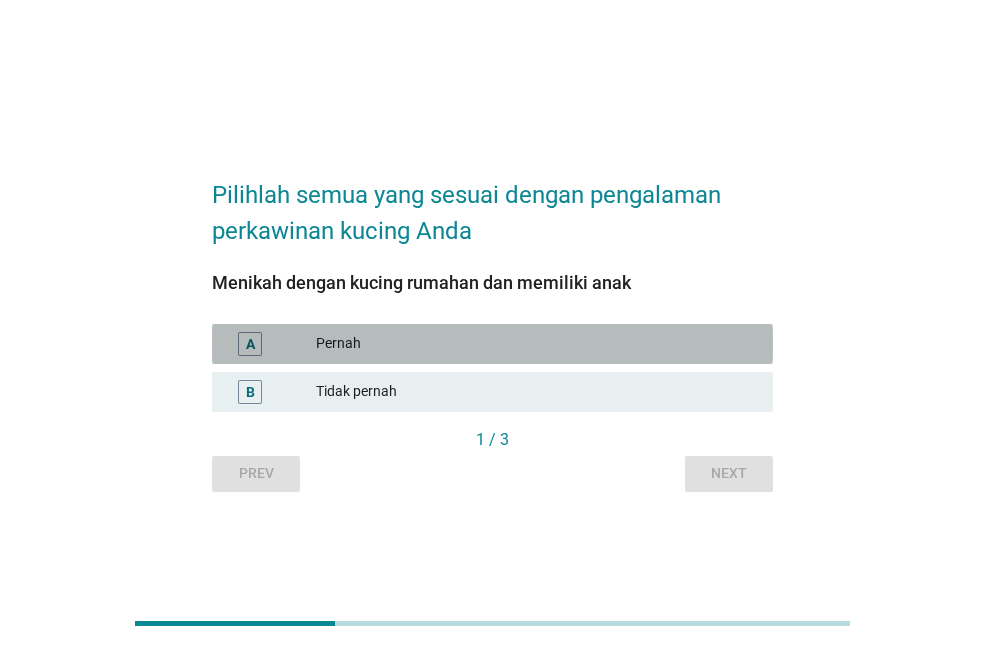 click on "Pernah" at bounding box center [536, 344] 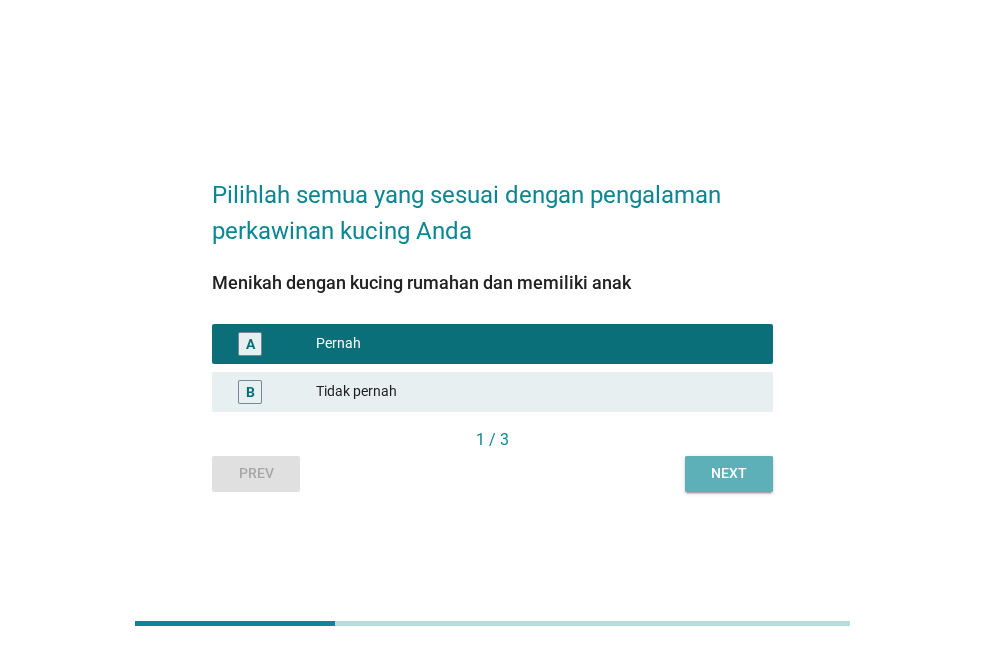 drag, startPoint x: 707, startPoint y: 476, endPoint x: 876, endPoint y: 456, distance: 170.17932 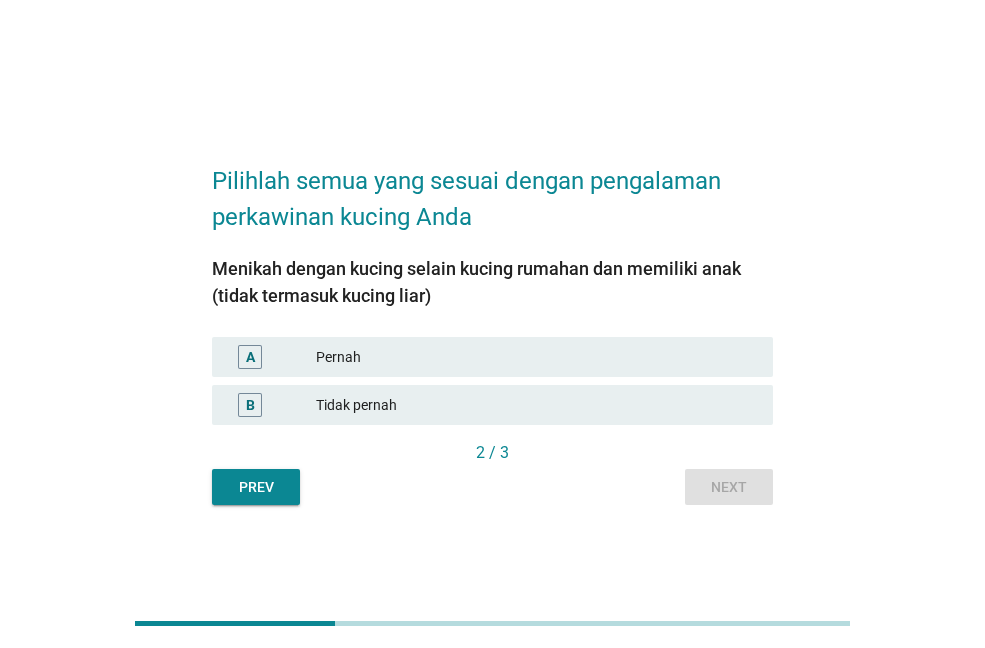 click on "Pernah" at bounding box center (536, 357) 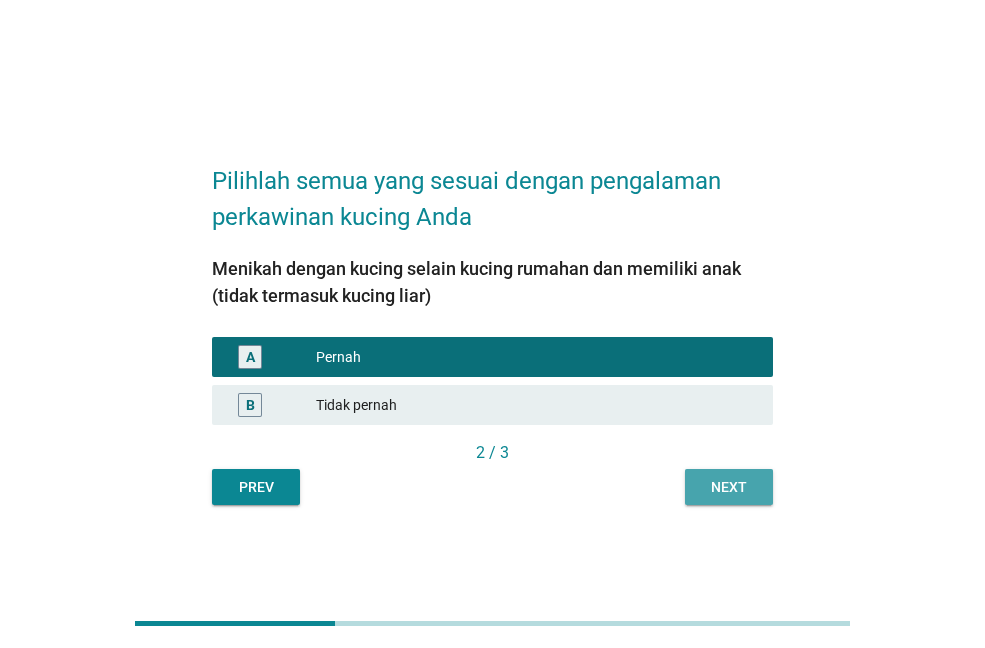 click on "Next" at bounding box center [729, 487] 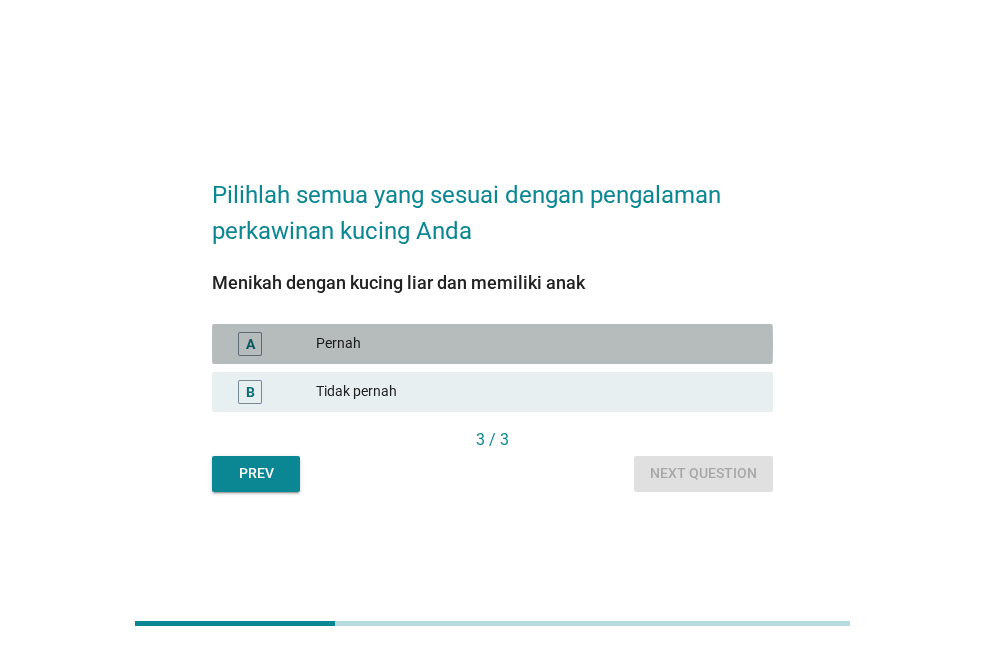 click on "Pernah" at bounding box center [536, 344] 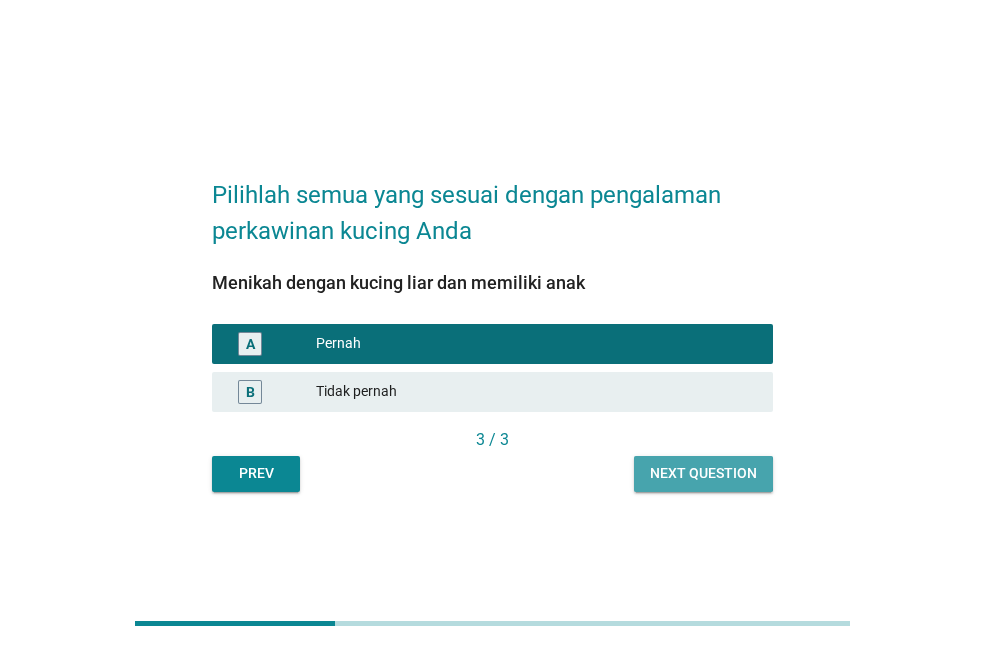 click on "Next question" at bounding box center [703, 473] 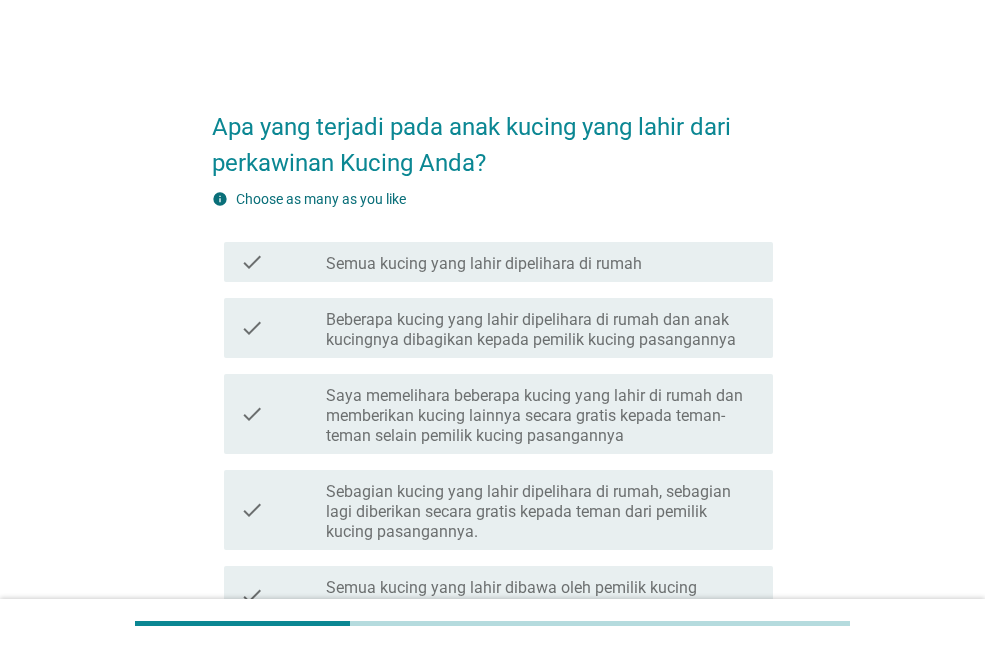 click on "Semua kucing yang lahir dipelihara di rumah" at bounding box center [484, 264] 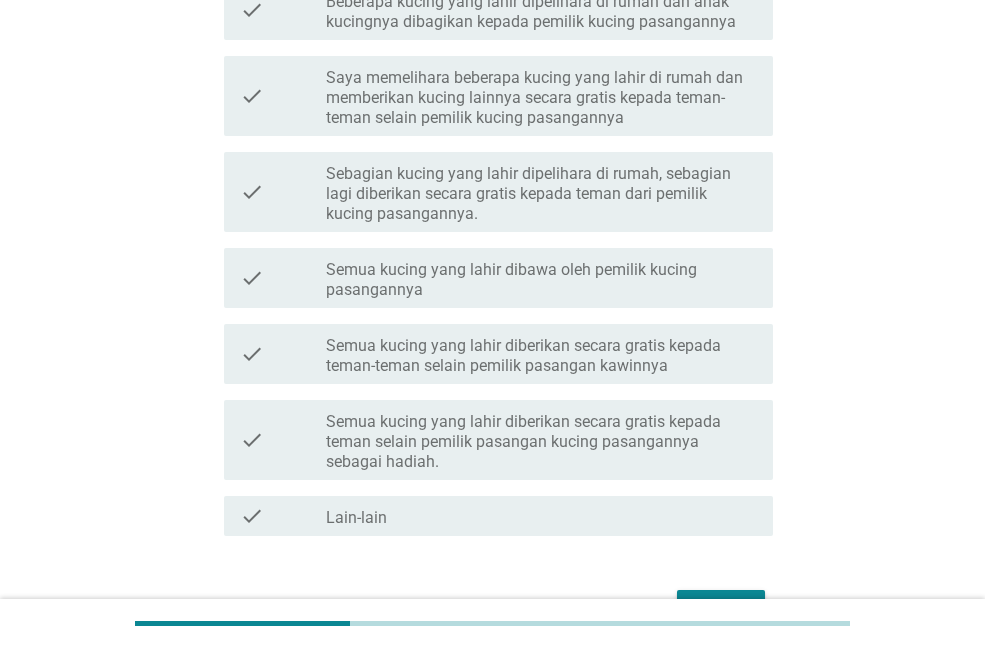 scroll, scrollTop: 439, scrollLeft: 0, axis: vertical 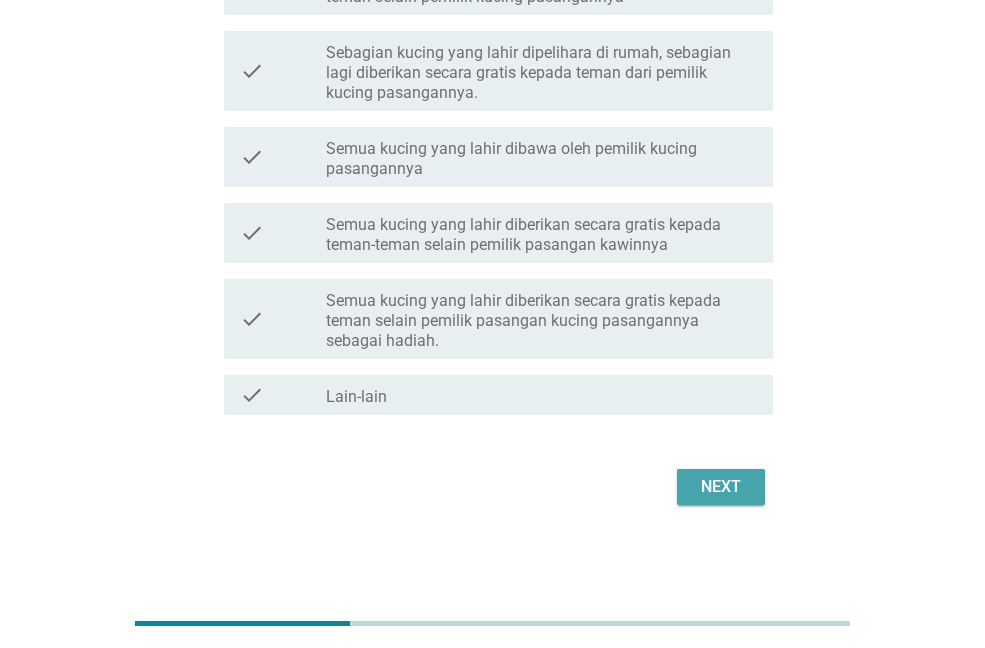 click on "Next" at bounding box center [721, 487] 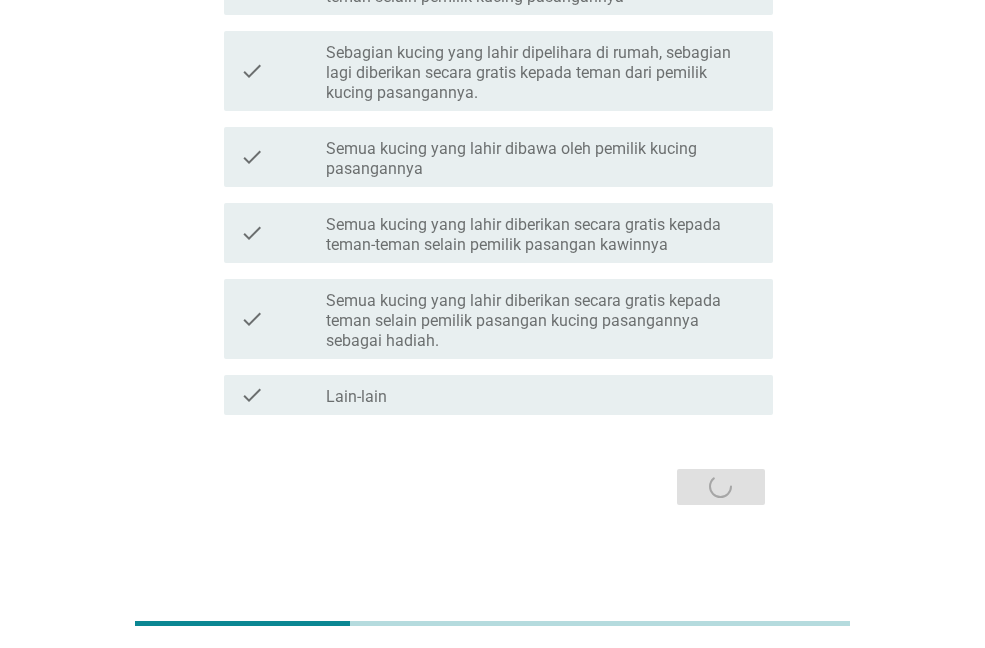 scroll, scrollTop: 0, scrollLeft: 0, axis: both 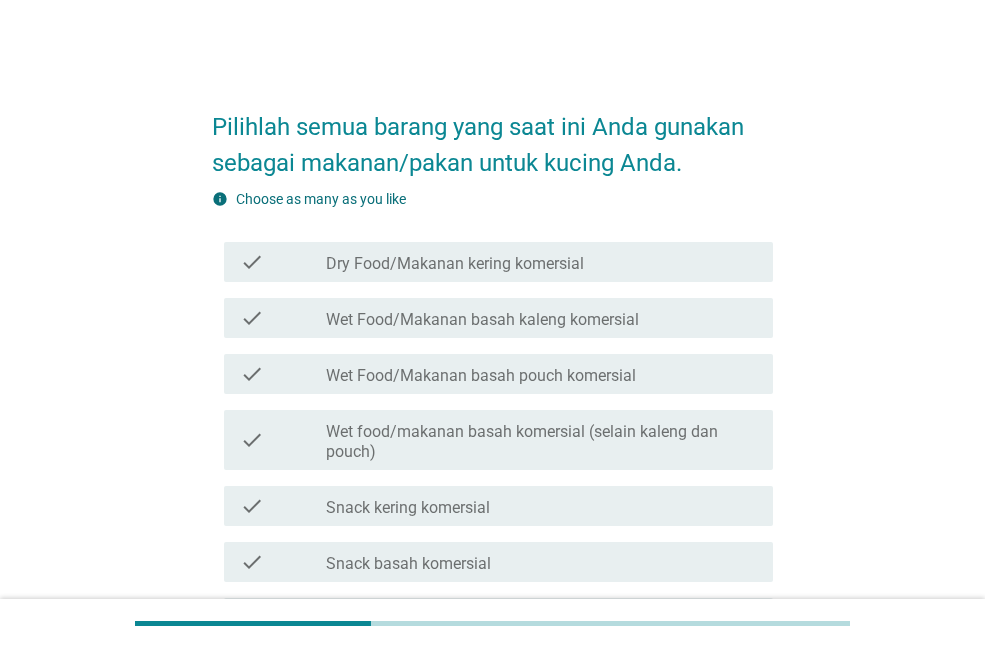 click on "Dry Food/Makanan kering komersial" at bounding box center [455, 264] 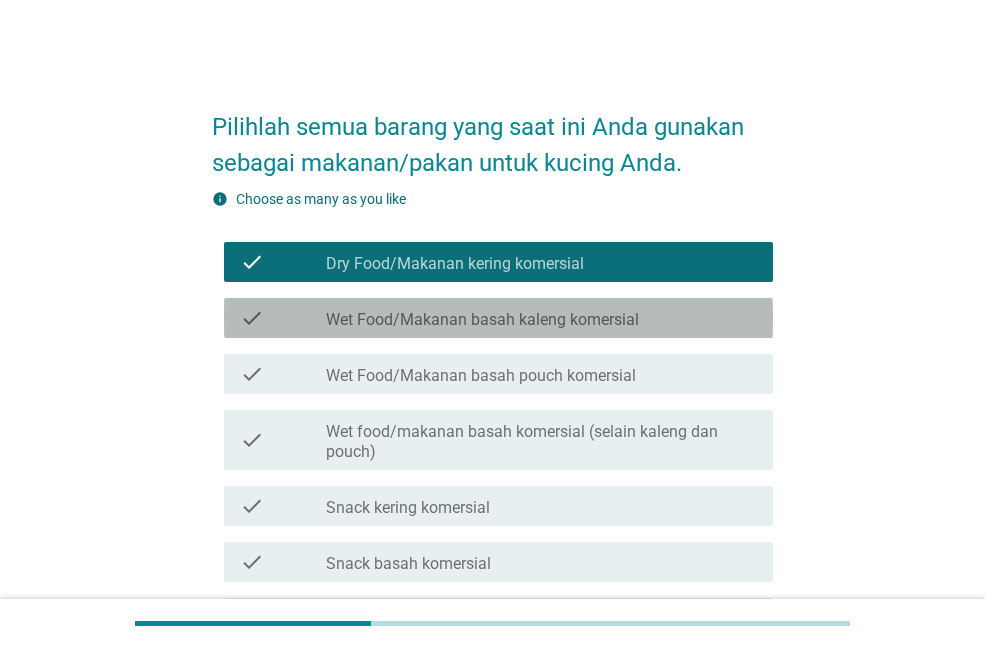 drag, startPoint x: 521, startPoint y: 304, endPoint x: 702, endPoint y: 342, distance: 184.94594 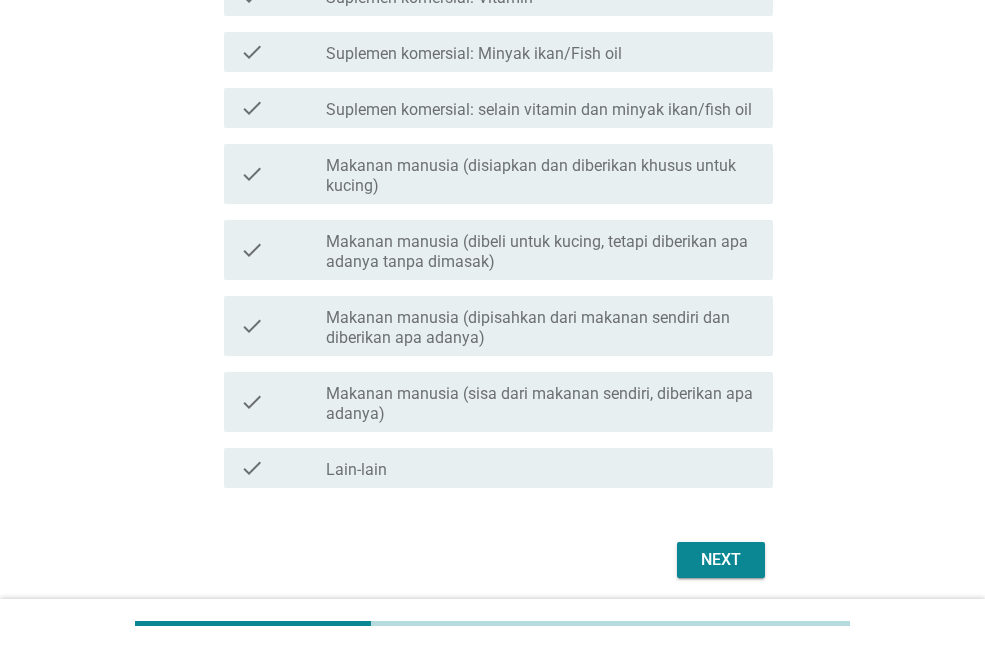 scroll, scrollTop: 700, scrollLeft: 0, axis: vertical 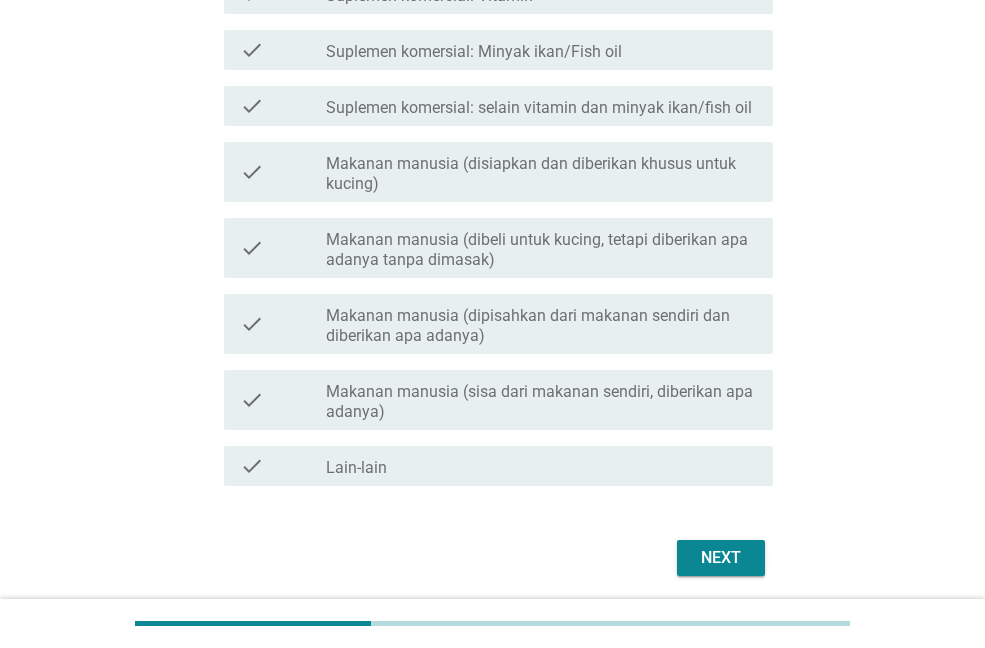 click on "Makanan manusia (dibeli untuk kucing, tetapi diberikan apa adanya tanpa dimasak)" at bounding box center [541, 250] 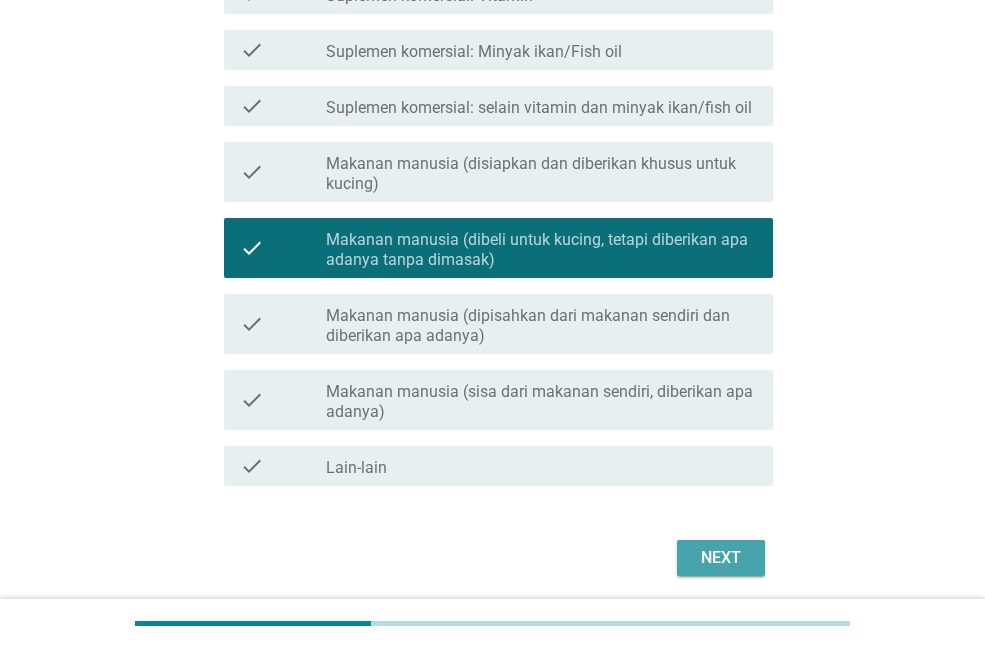 click on "Next" at bounding box center [721, 558] 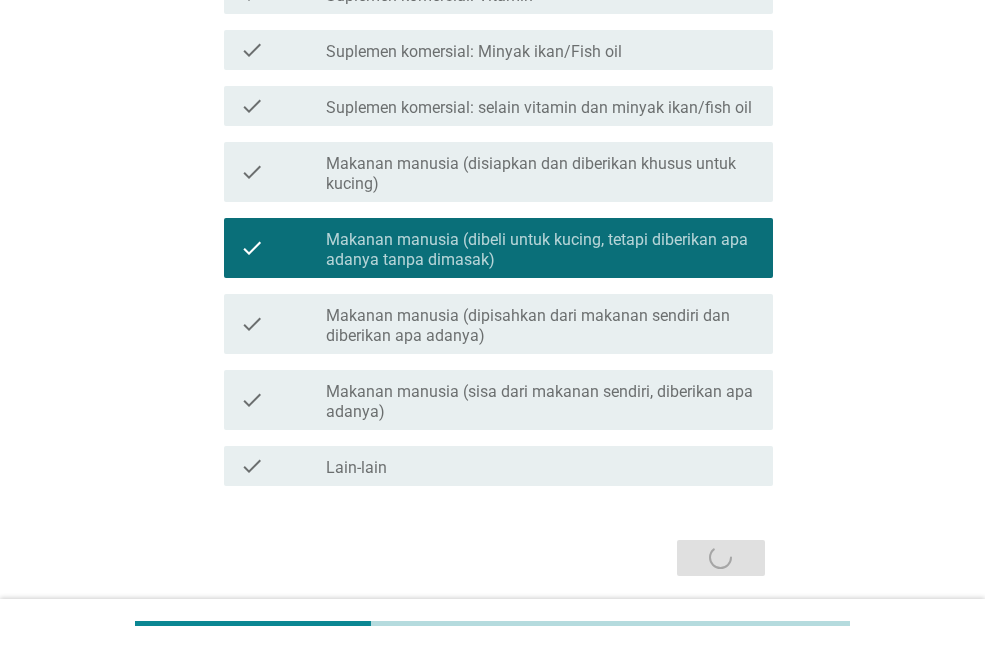 scroll, scrollTop: 0, scrollLeft: 0, axis: both 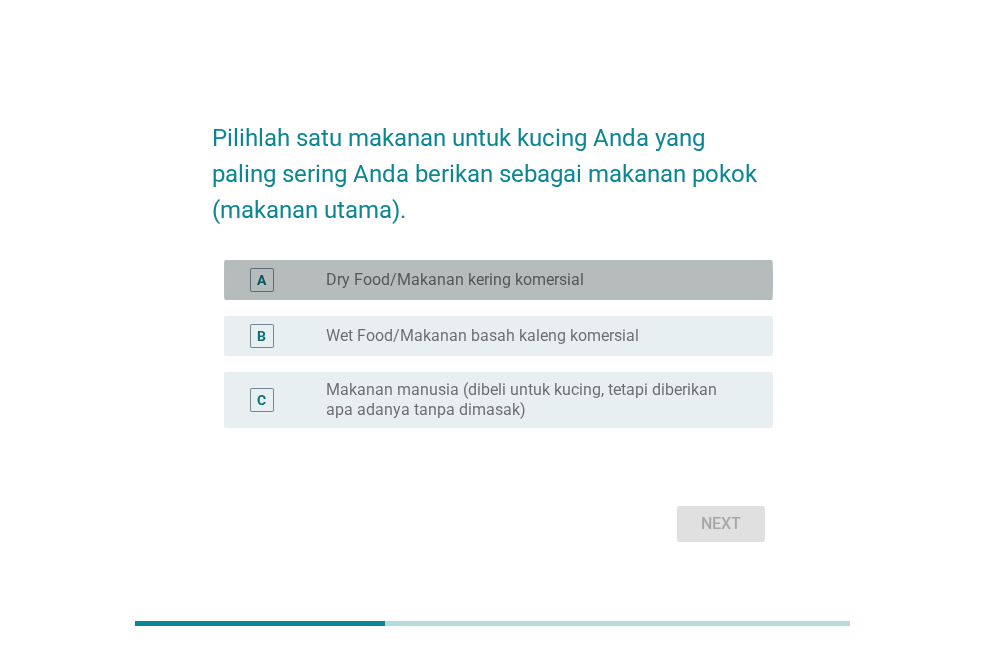 click on "Dry Food/Makanan kering komersial" at bounding box center [455, 280] 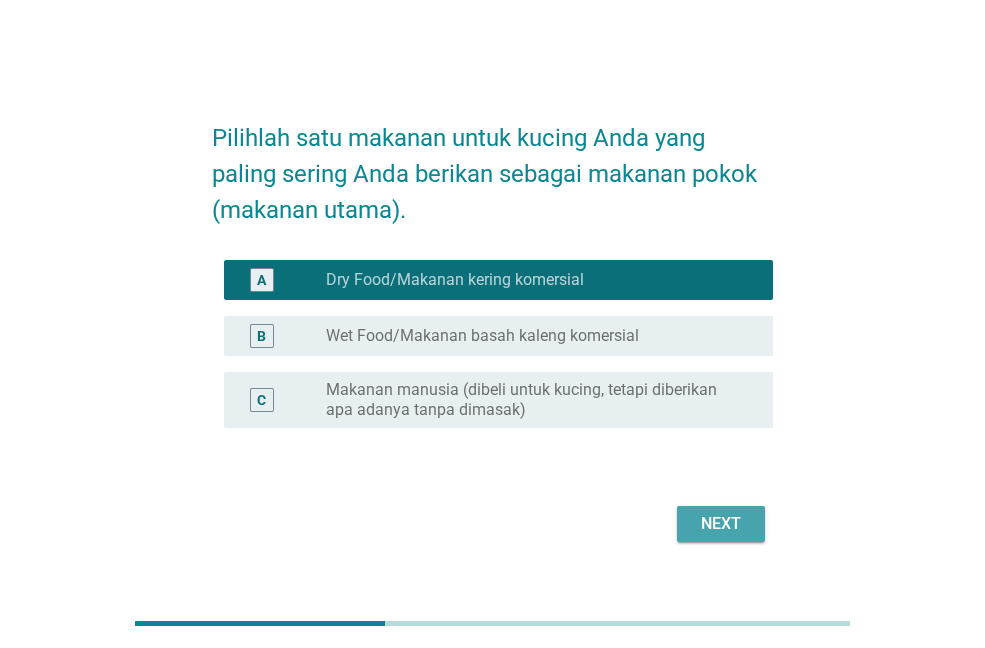 click on "Next" at bounding box center (721, 524) 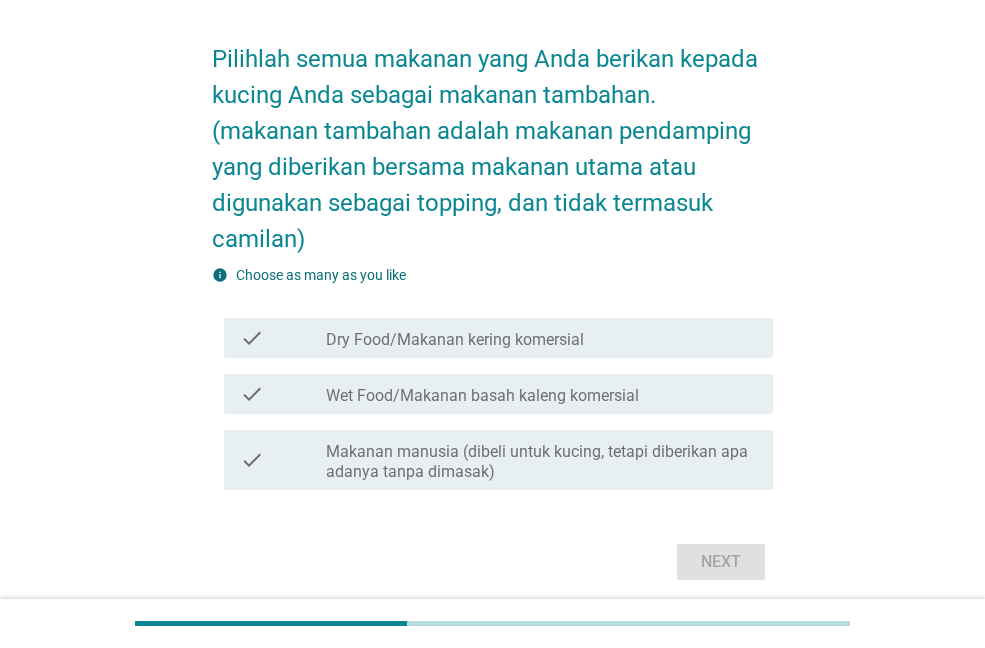 scroll, scrollTop: 100, scrollLeft: 0, axis: vertical 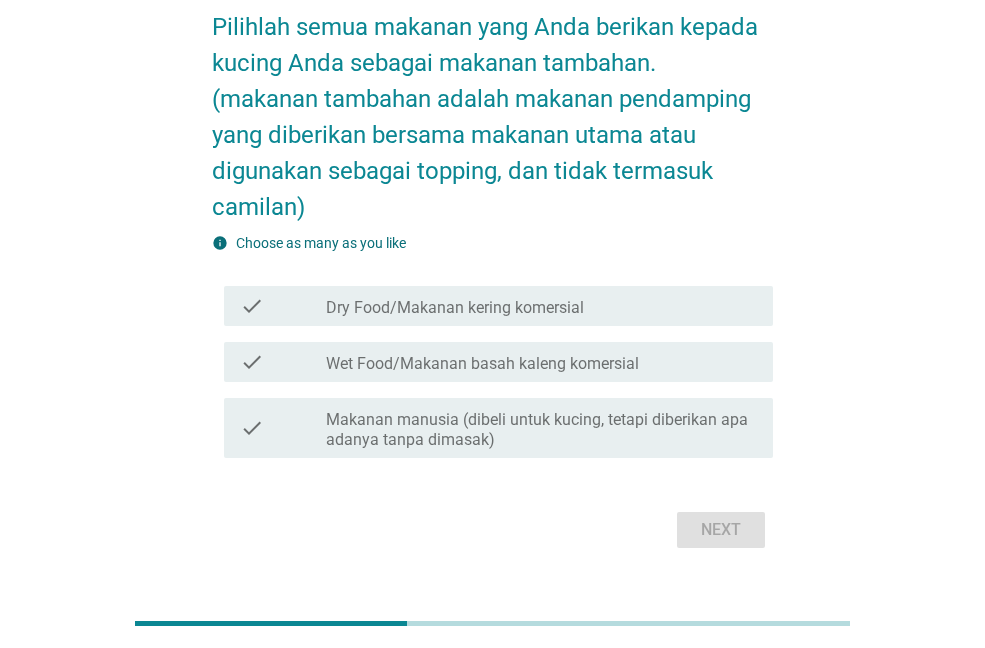 drag, startPoint x: 484, startPoint y: 308, endPoint x: 571, endPoint y: 385, distance: 116.18089 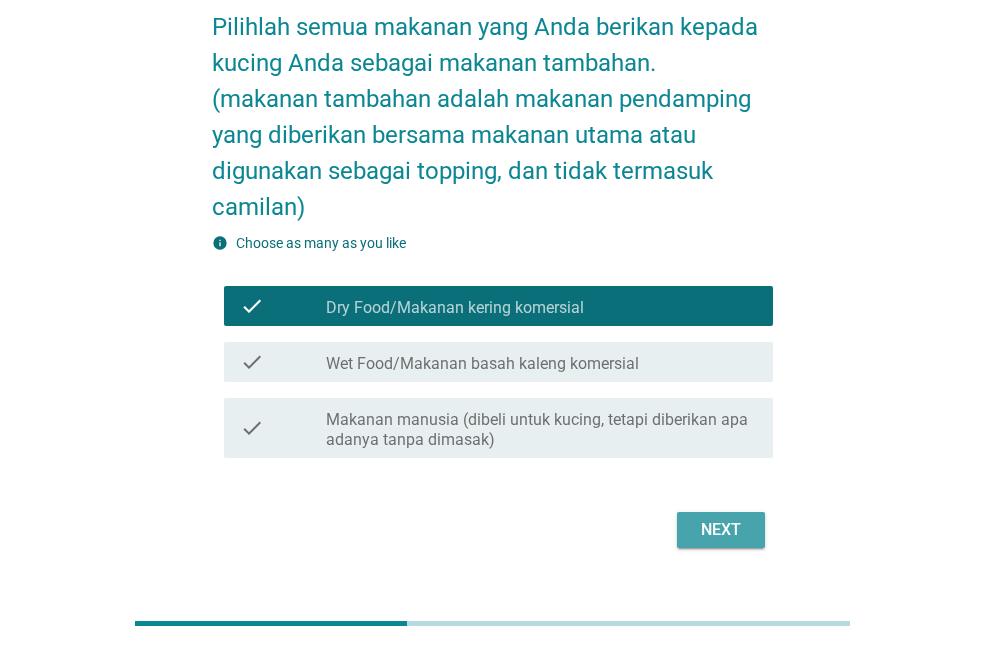 click on "Next" at bounding box center (721, 530) 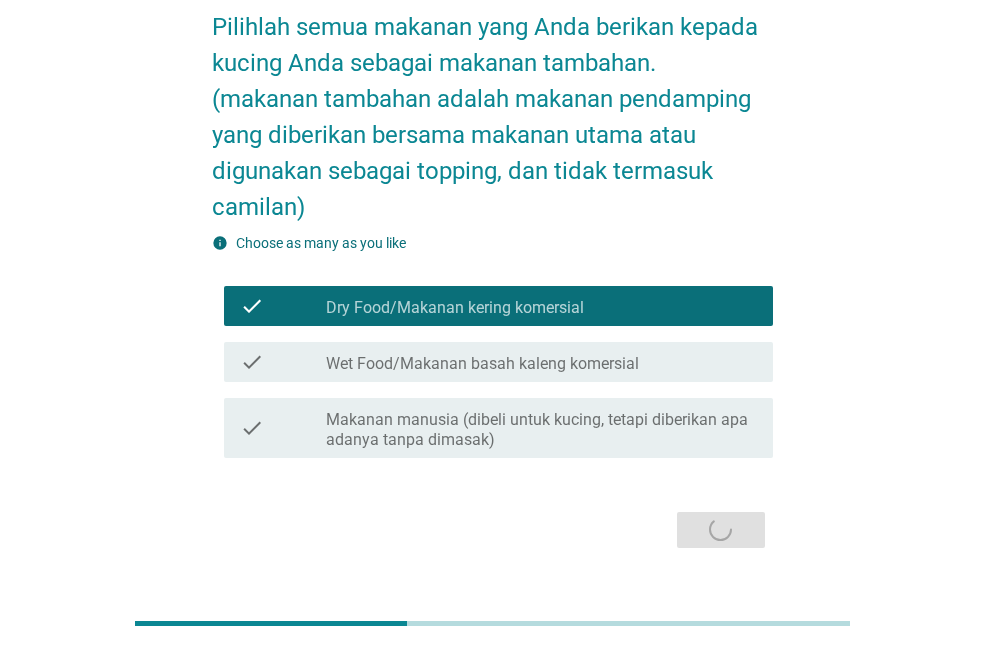 scroll, scrollTop: 0, scrollLeft: 0, axis: both 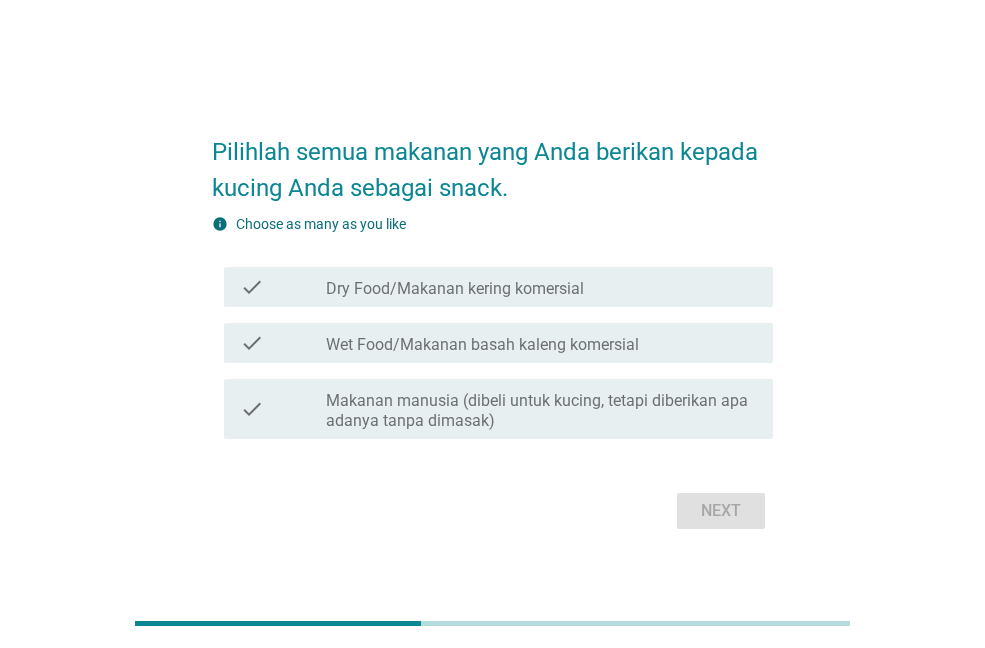 click on "Dry Food/Makanan kering komersial" at bounding box center (455, 289) 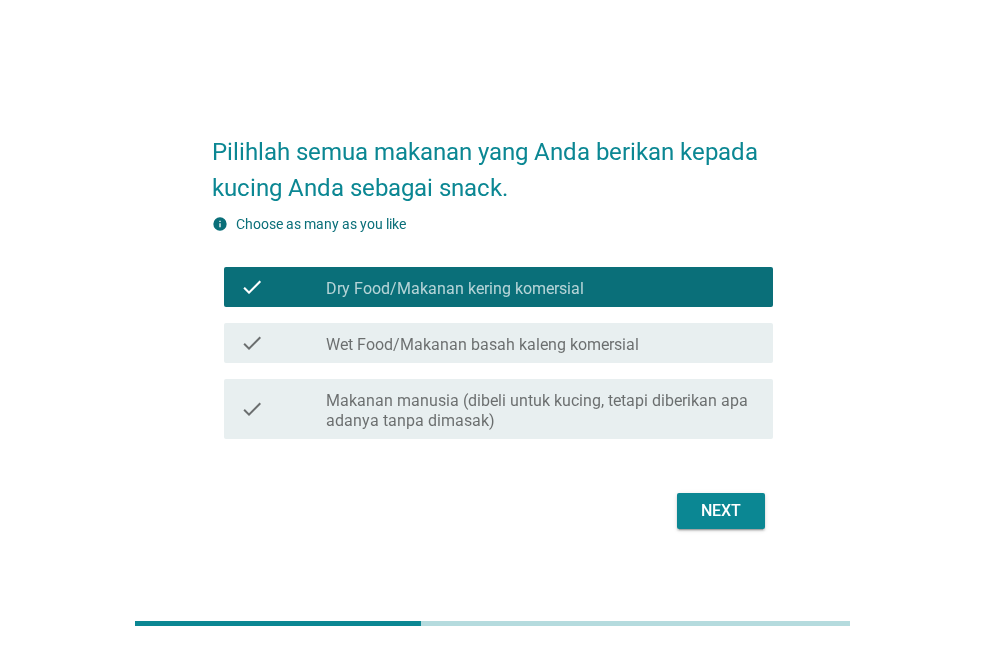 click on "Wet Food/Makanan basah kaleng komersial" at bounding box center (482, 345) 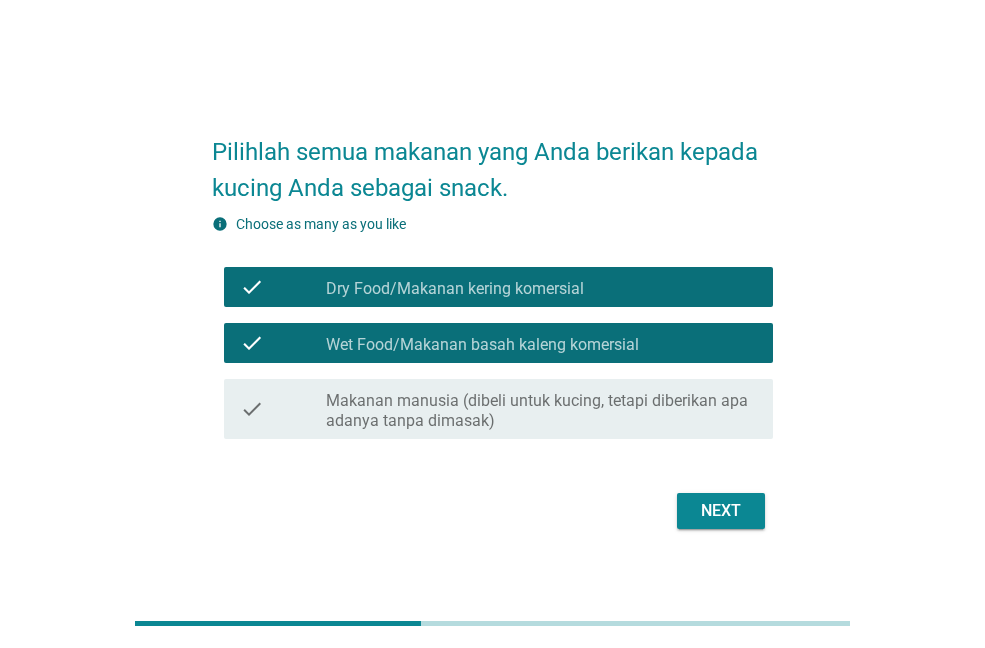 click on "Next" at bounding box center [721, 511] 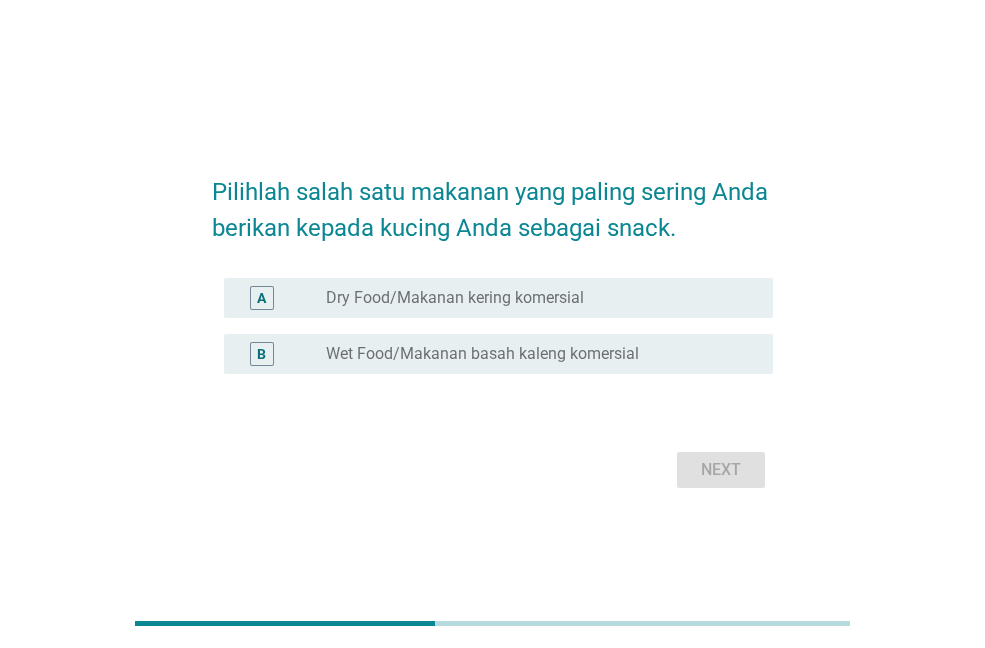 drag, startPoint x: 474, startPoint y: 295, endPoint x: 616, endPoint y: 428, distance: 194.55847 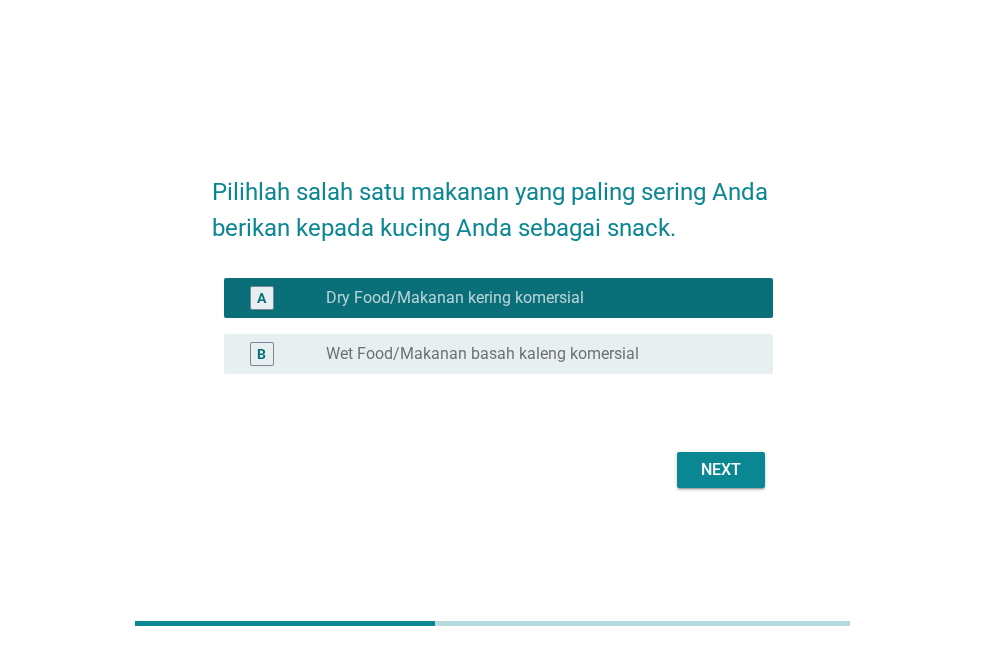 click on "Next" at bounding box center [721, 470] 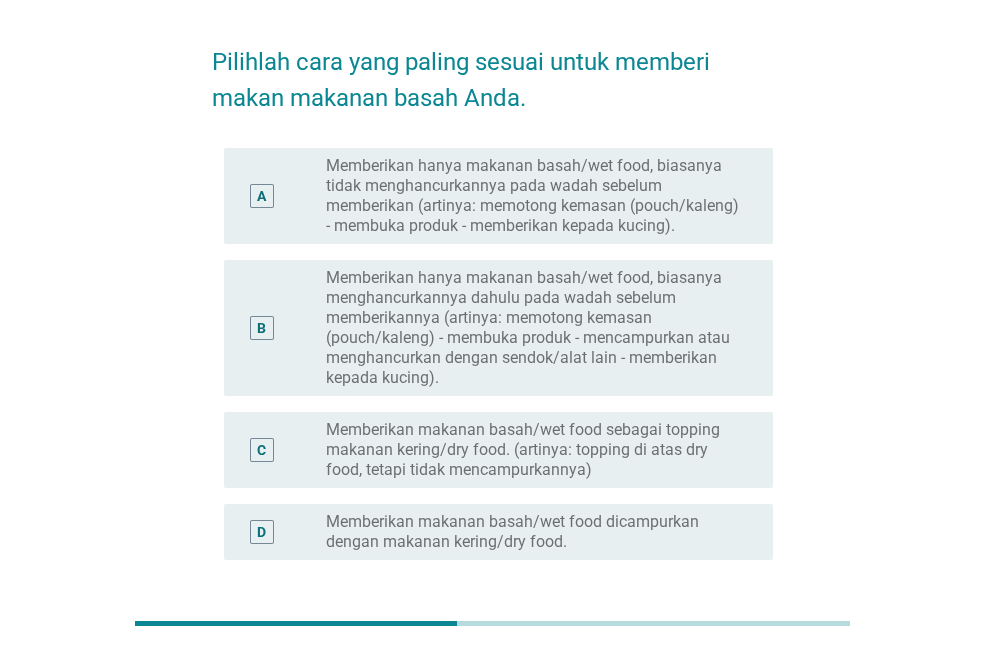 scroll, scrollTop: 100, scrollLeft: 0, axis: vertical 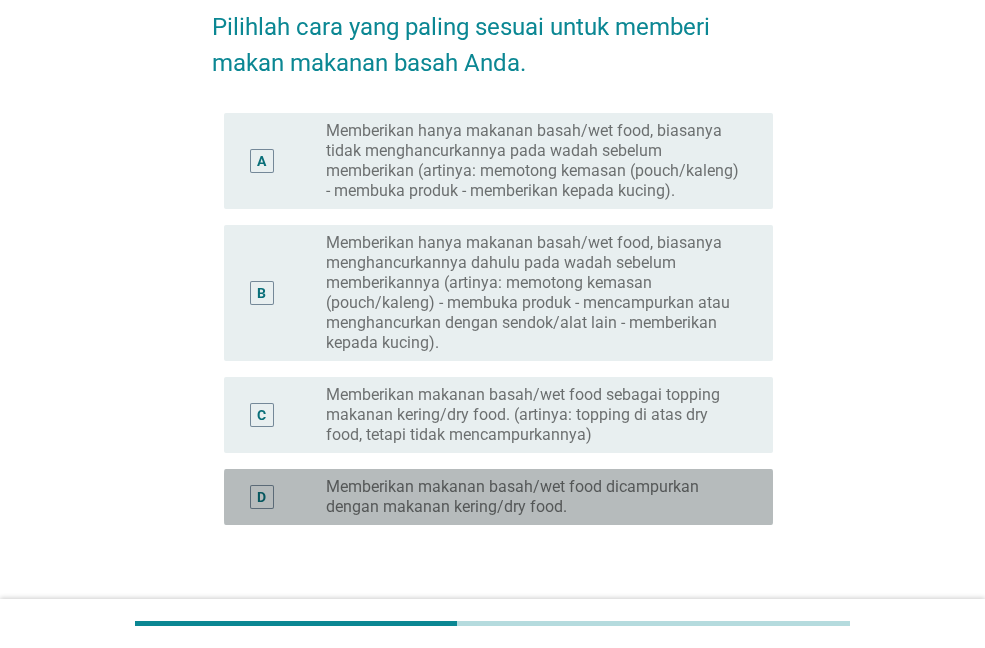 click on "Memberikan makanan basah/wet food dicampurkan dengan makanan kering/dry food." at bounding box center (533, 497) 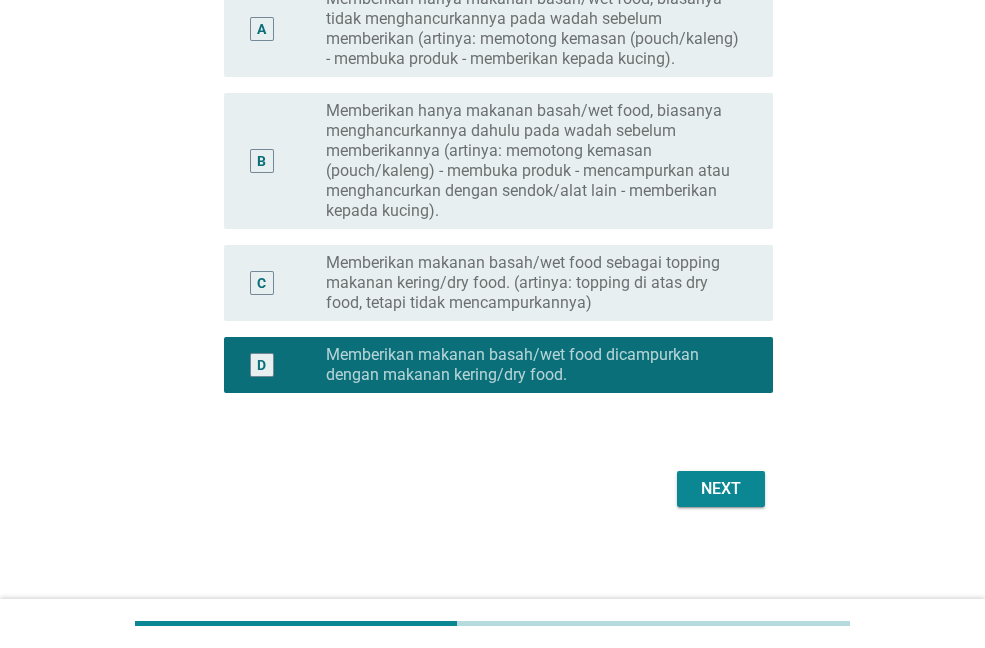 scroll, scrollTop: 234, scrollLeft: 0, axis: vertical 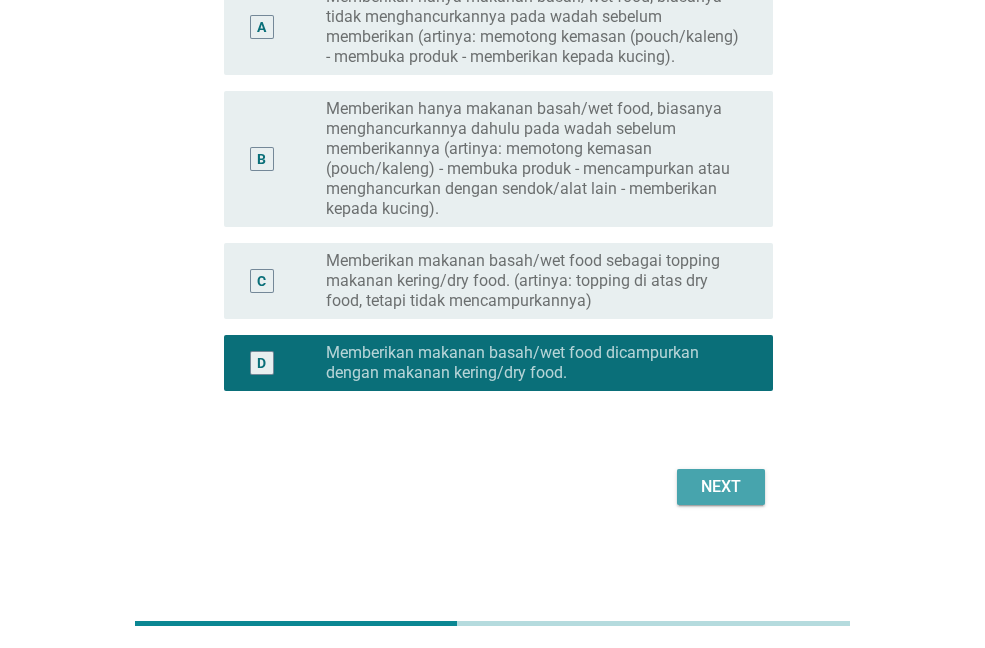 click on "Next" at bounding box center (721, 487) 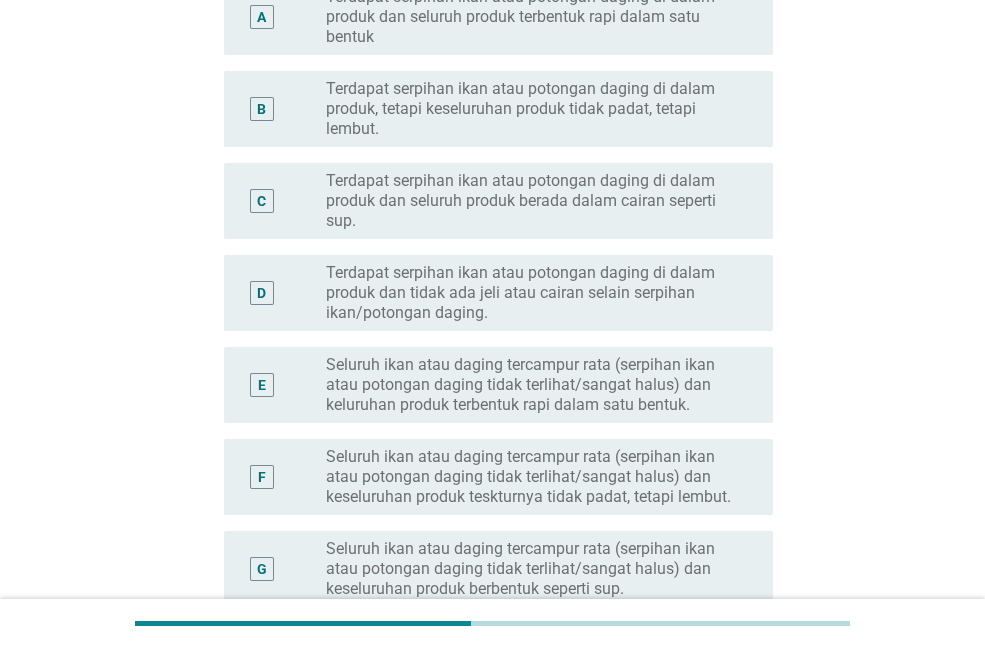 scroll, scrollTop: 0, scrollLeft: 0, axis: both 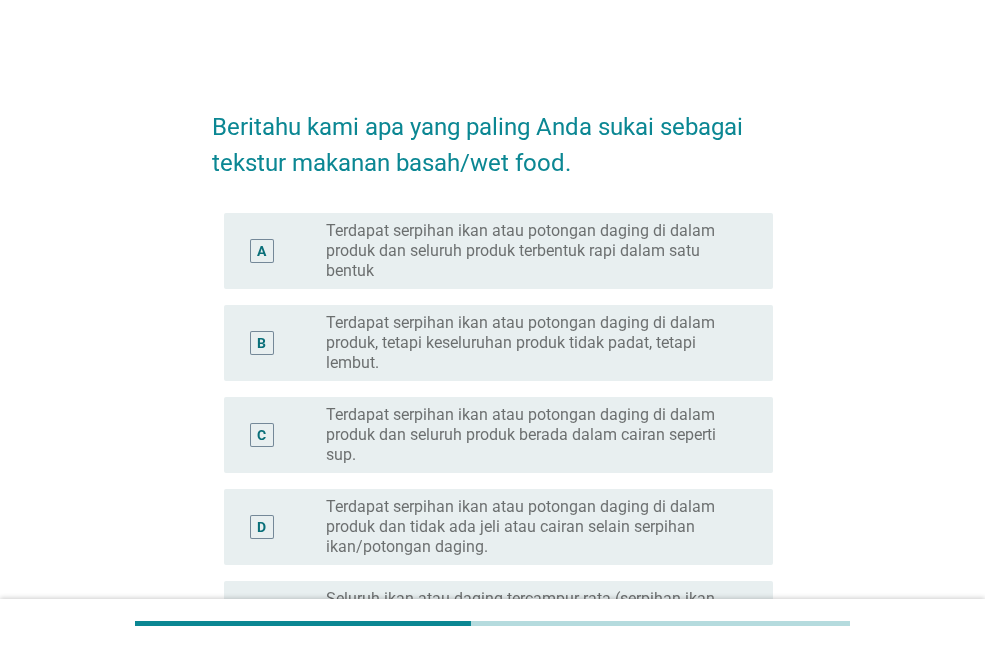 click on "Terdapat serpihan ikan atau potongan daging di dalam produk, tetapi keseluruhan produk tidak padat, tetapi lembut." at bounding box center (533, 343) 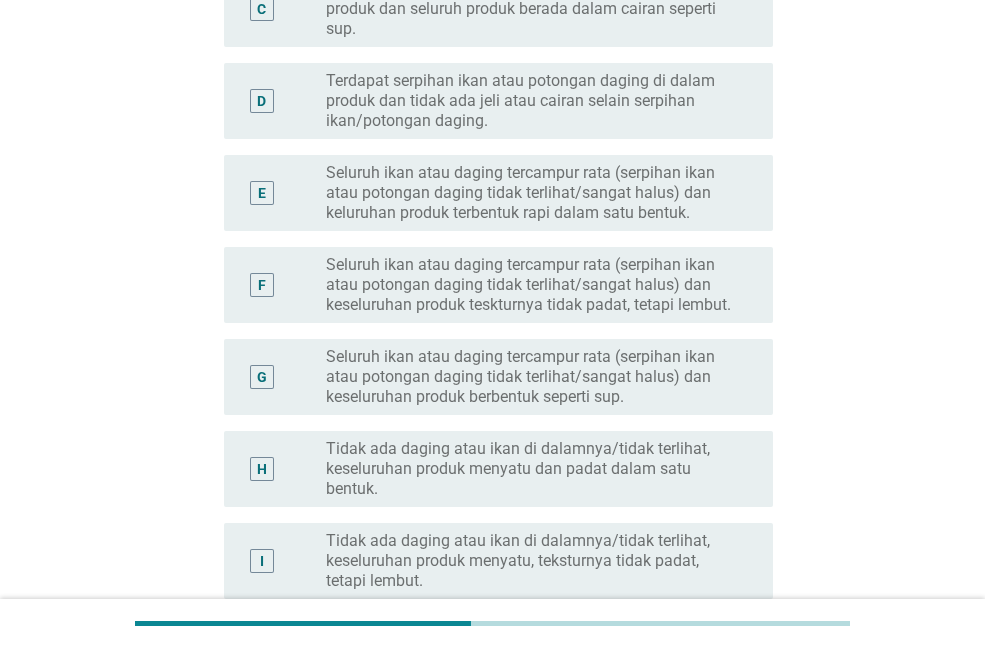 scroll, scrollTop: 600, scrollLeft: 0, axis: vertical 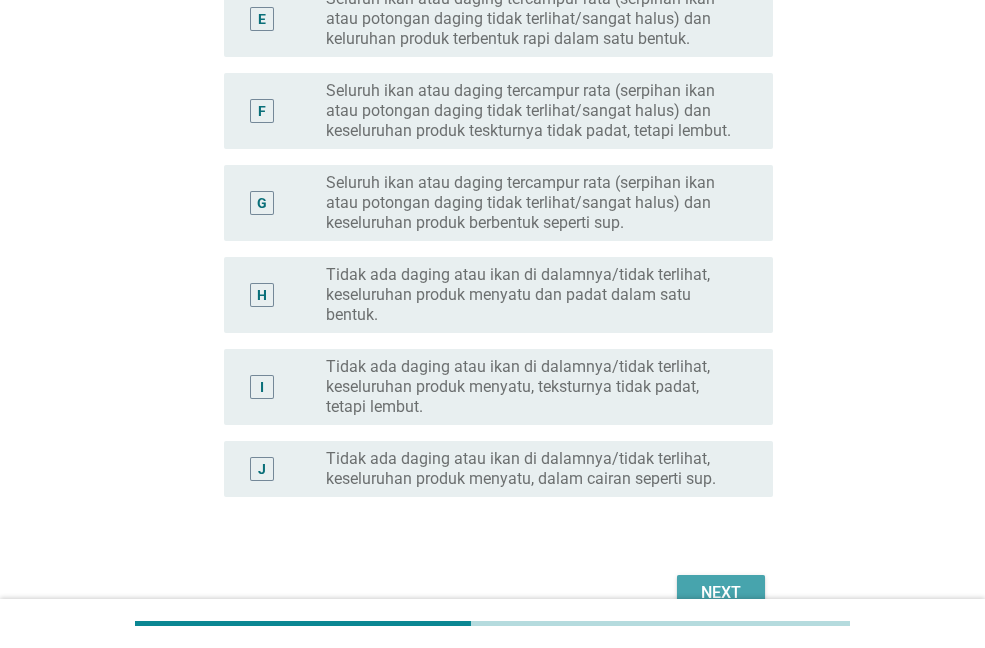 click on "Next" at bounding box center [721, 593] 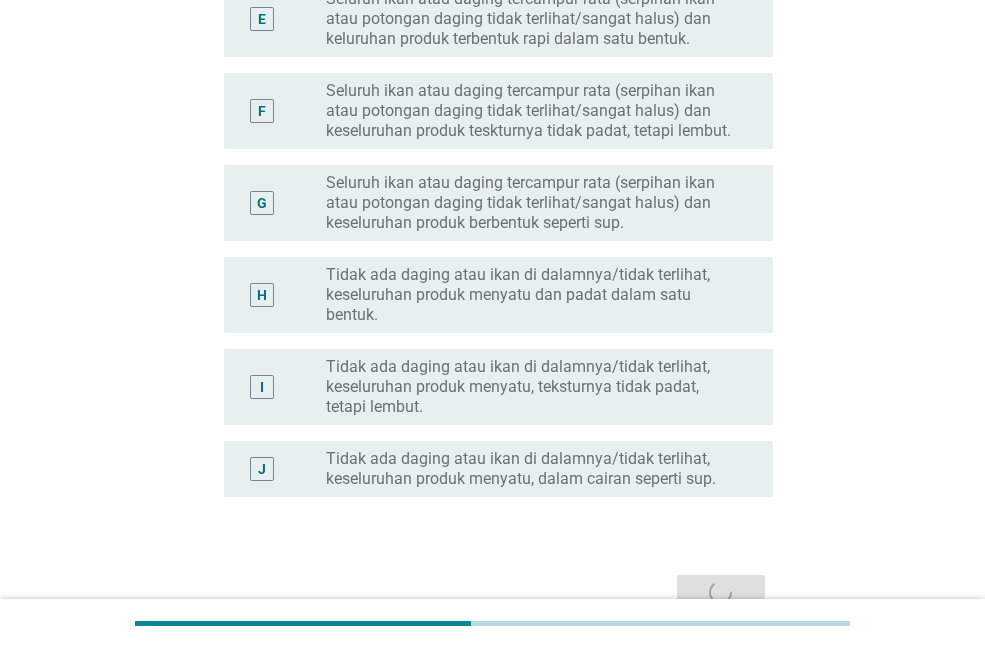scroll, scrollTop: 0, scrollLeft: 0, axis: both 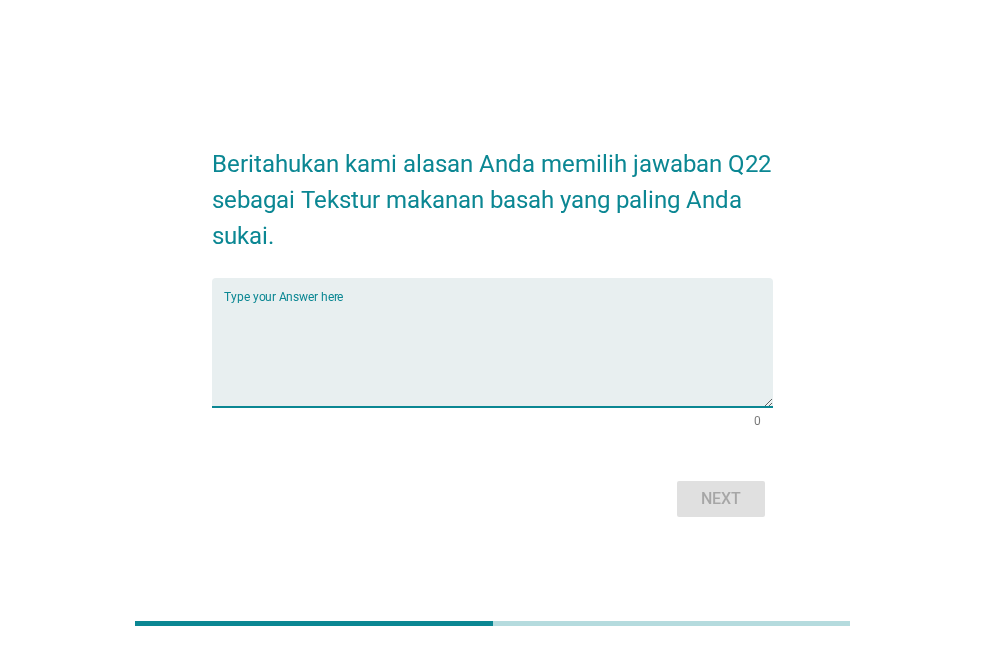 click at bounding box center [498, 354] 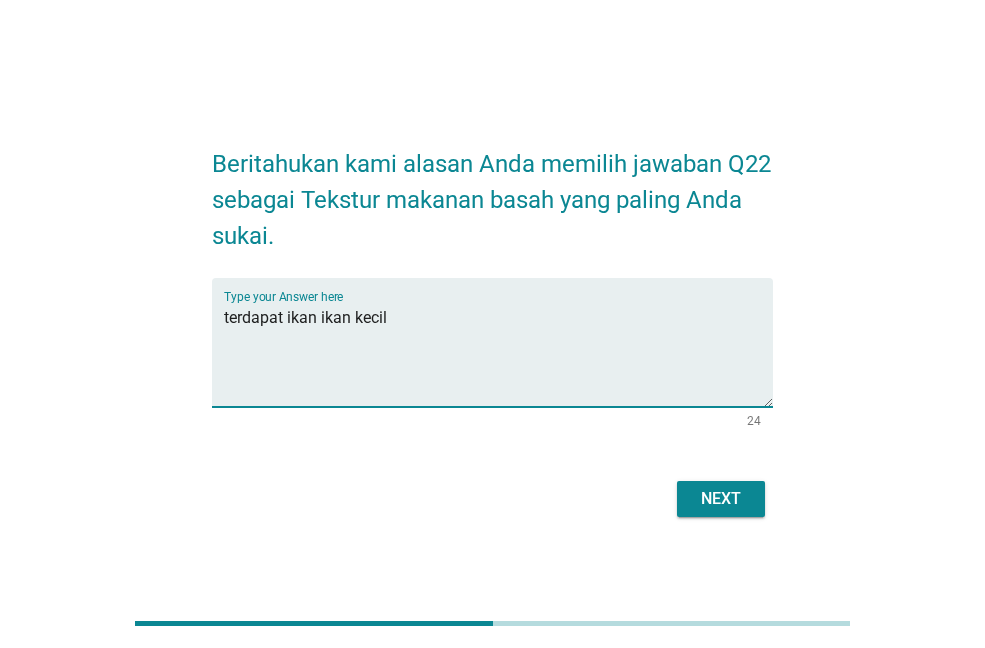 type on "terdapat ikan ikan kecil" 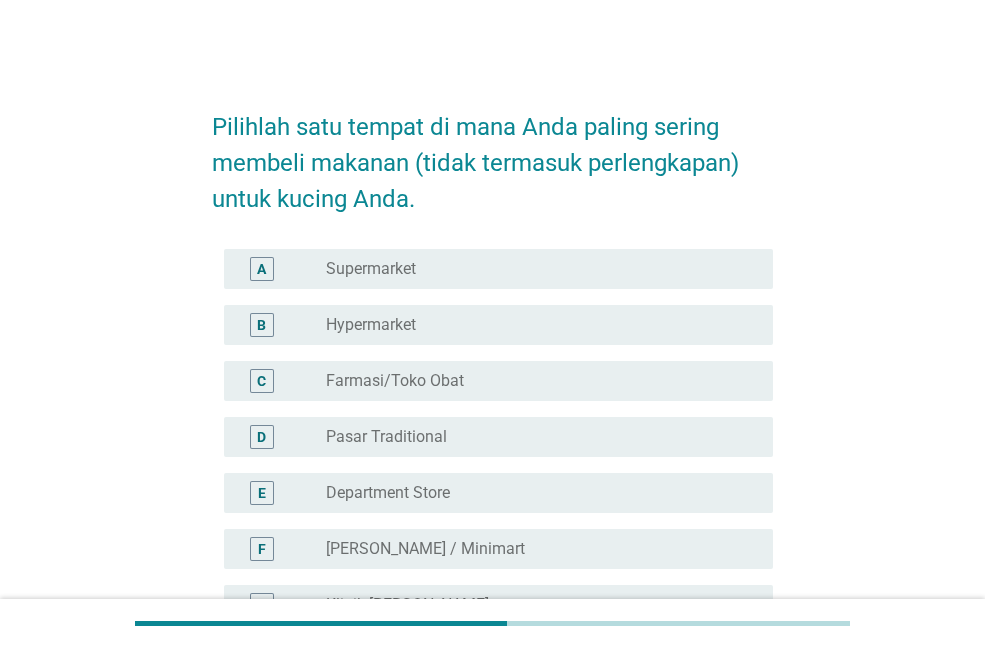 click on "[PERSON_NAME] / Minimart" at bounding box center [425, 549] 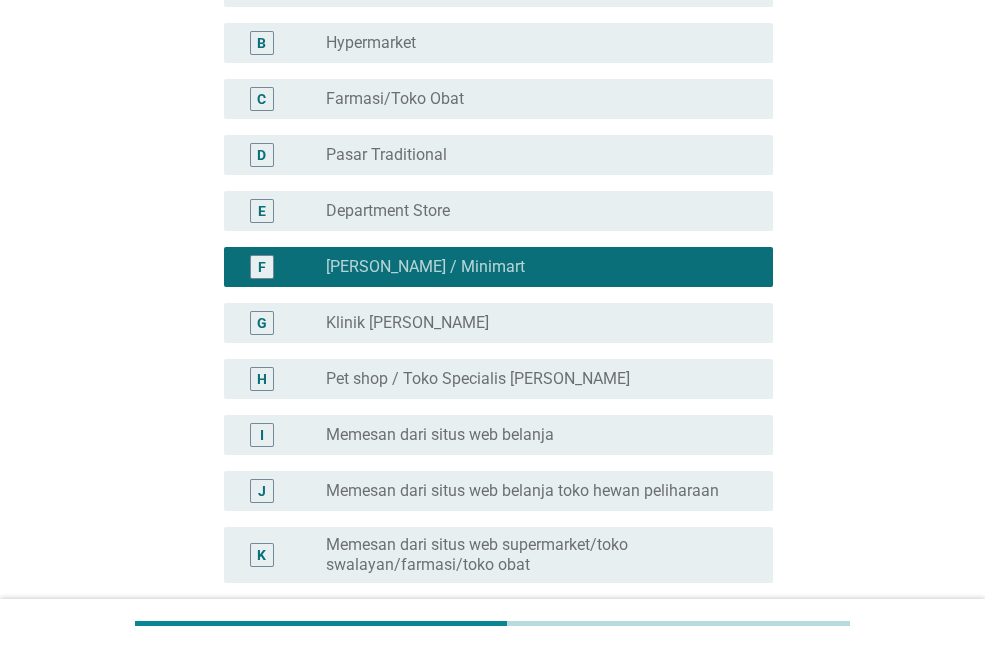 scroll, scrollTop: 300, scrollLeft: 0, axis: vertical 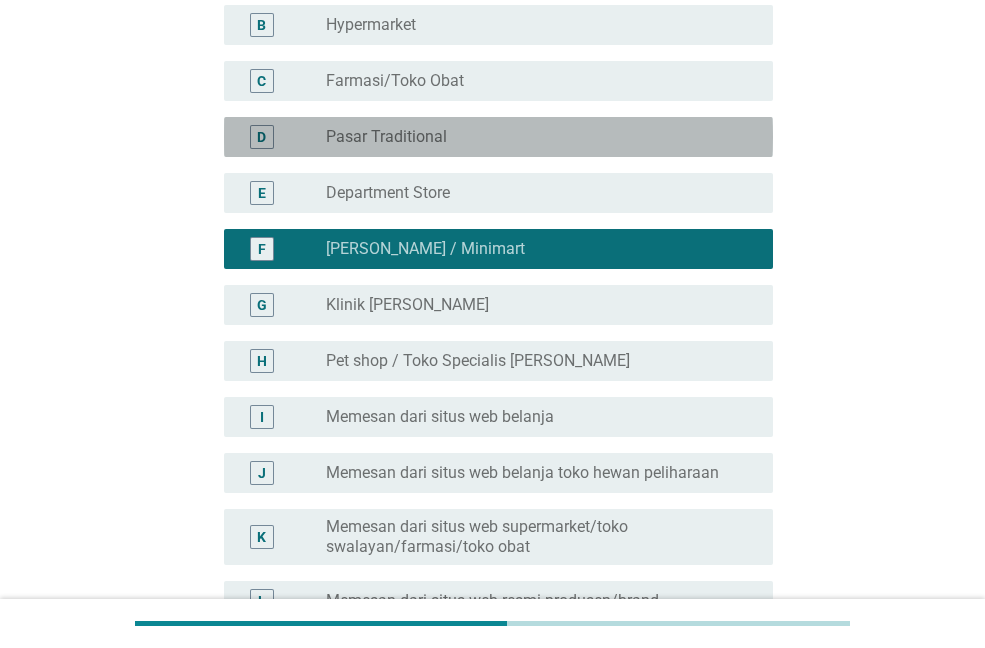 click on "Pasar Traditional" at bounding box center (386, 137) 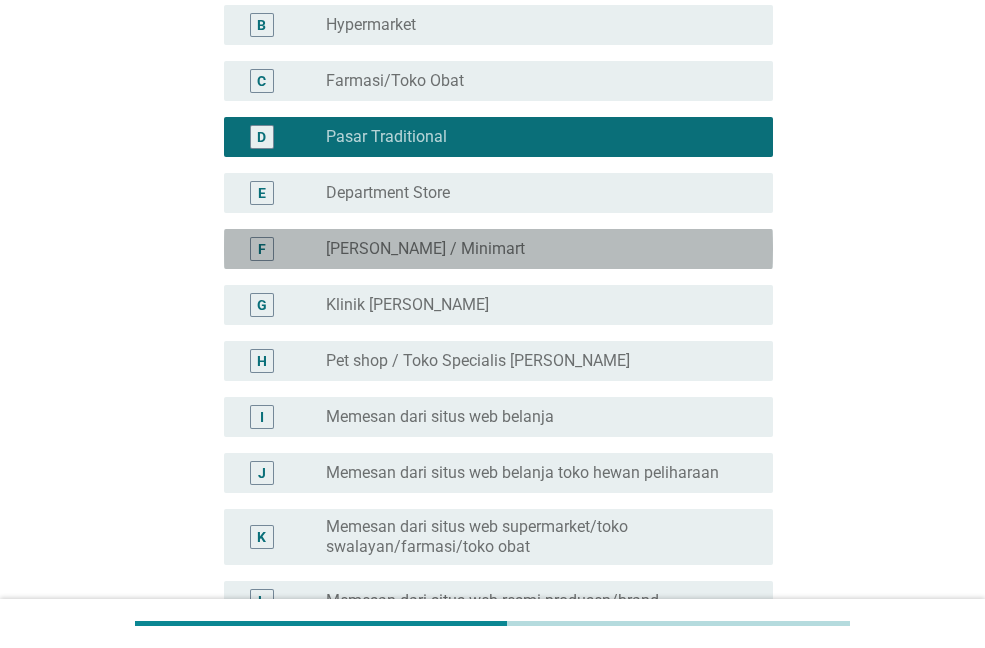 click on "[PERSON_NAME] / Minimart" at bounding box center [425, 249] 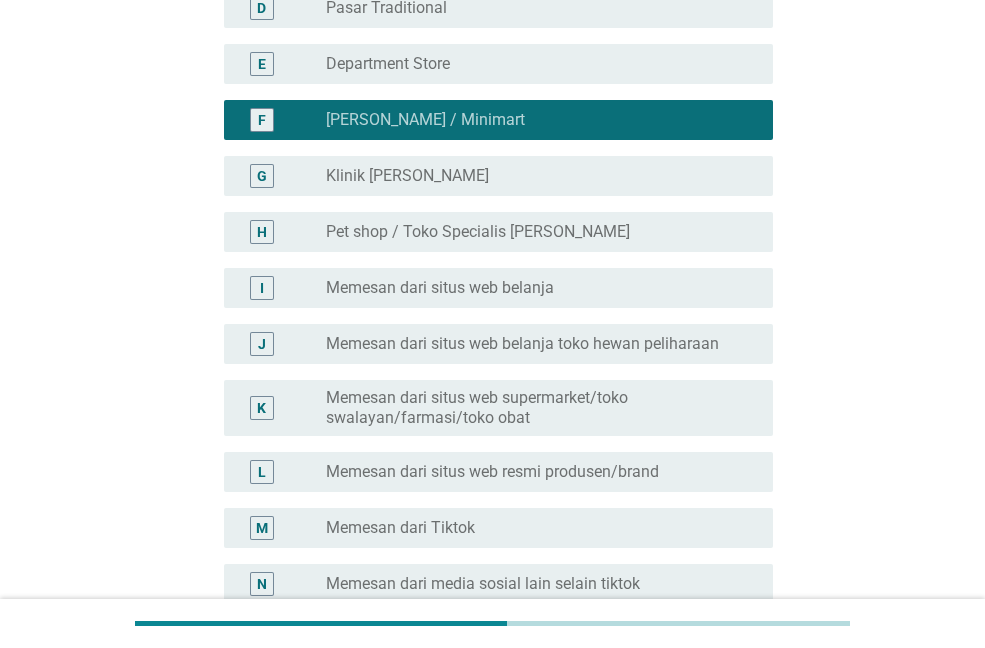 scroll, scrollTop: 698, scrollLeft: 0, axis: vertical 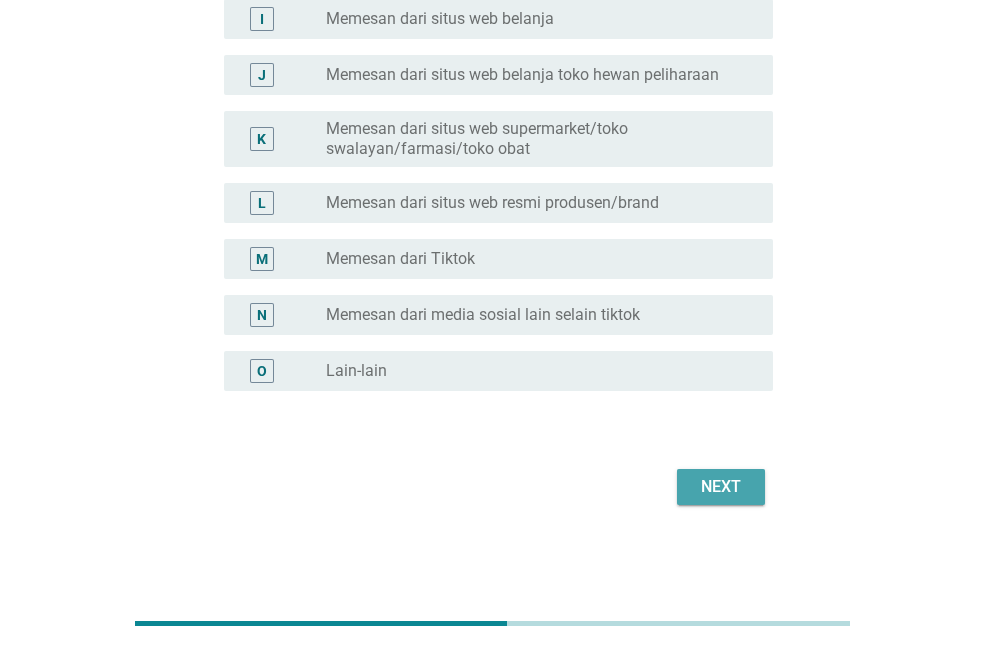 click on "Next" at bounding box center [721, 487] 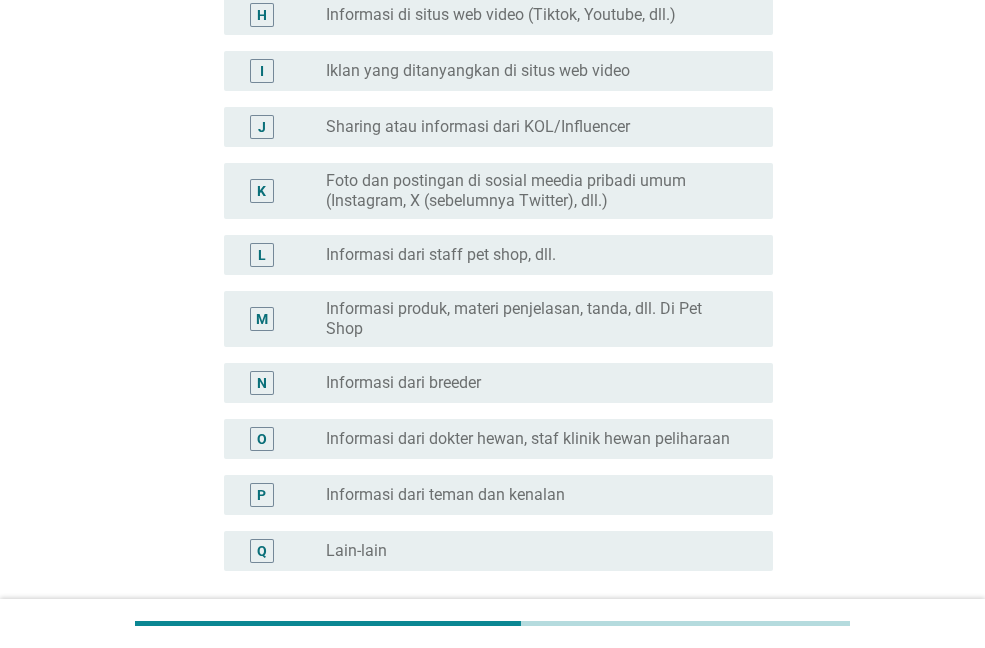 scroll, scrollTop: 0, scrollLeft: 0, axis: both 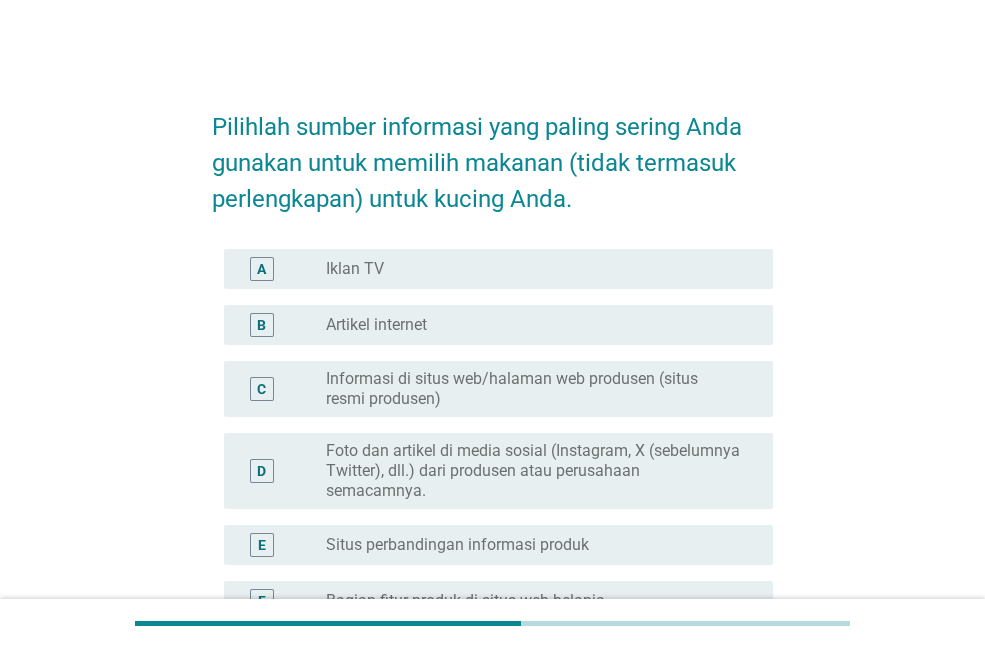 click on "Iklan TV" at bounding box center [355, 269] 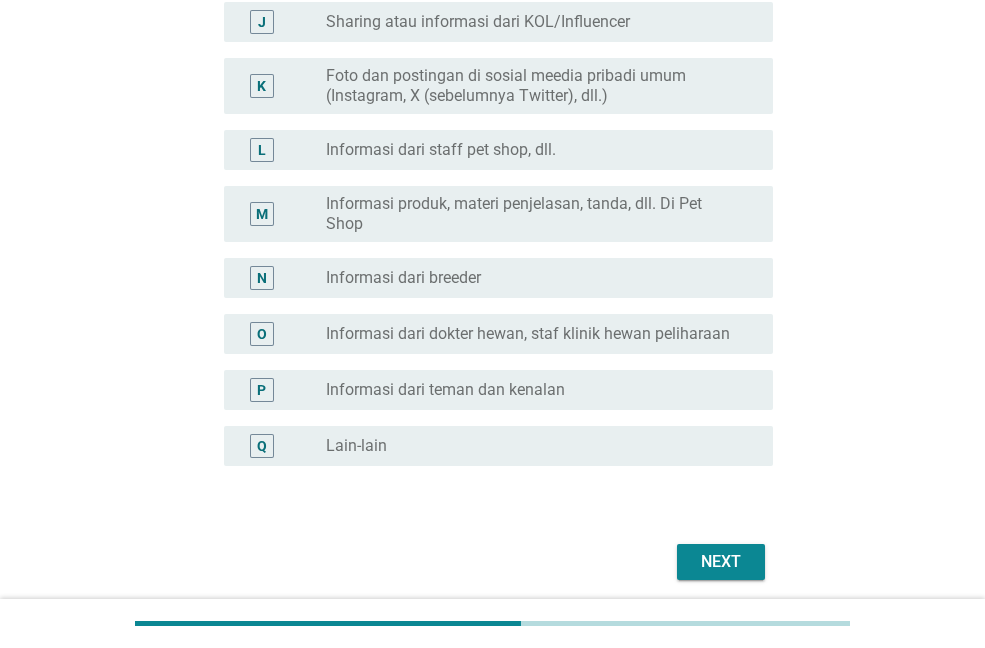 scroll, scrollTop: 878, scrollLeft: 0, axis: vertical 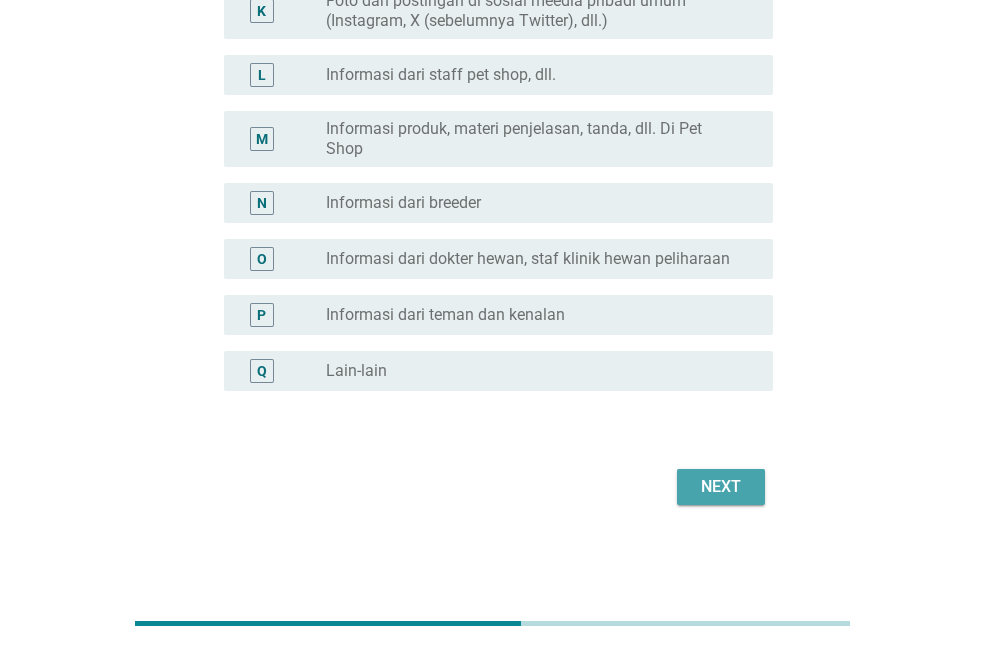 click on "Next" at bounding box center [721, 487] 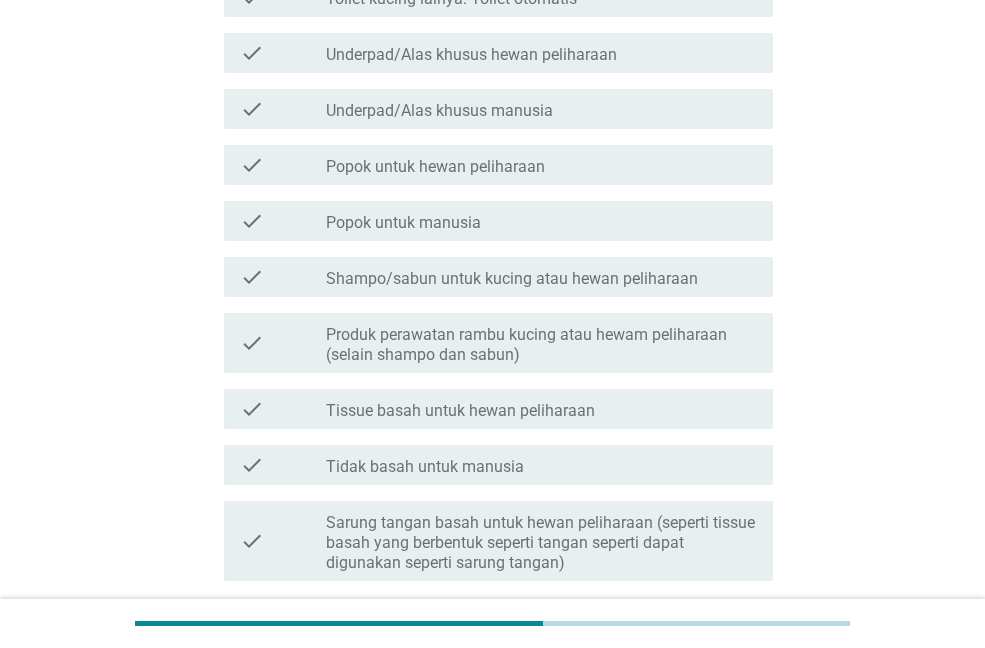 scroll, scrollTop: 800, scrollLeft: 0, axis: vertical 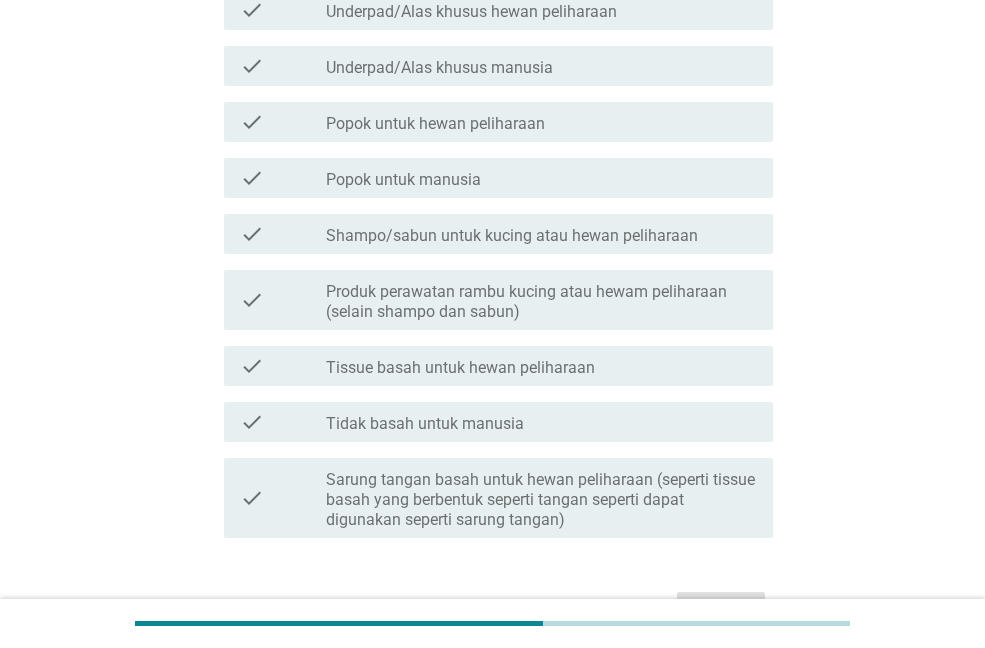 click on "Sarung tangan basah untuk hewan peliharaan (seperti tissue basah yang berbentuk seperti tangan seperti dapat digunakan seperti sarung tangan)" at bounding box center (541, 500) 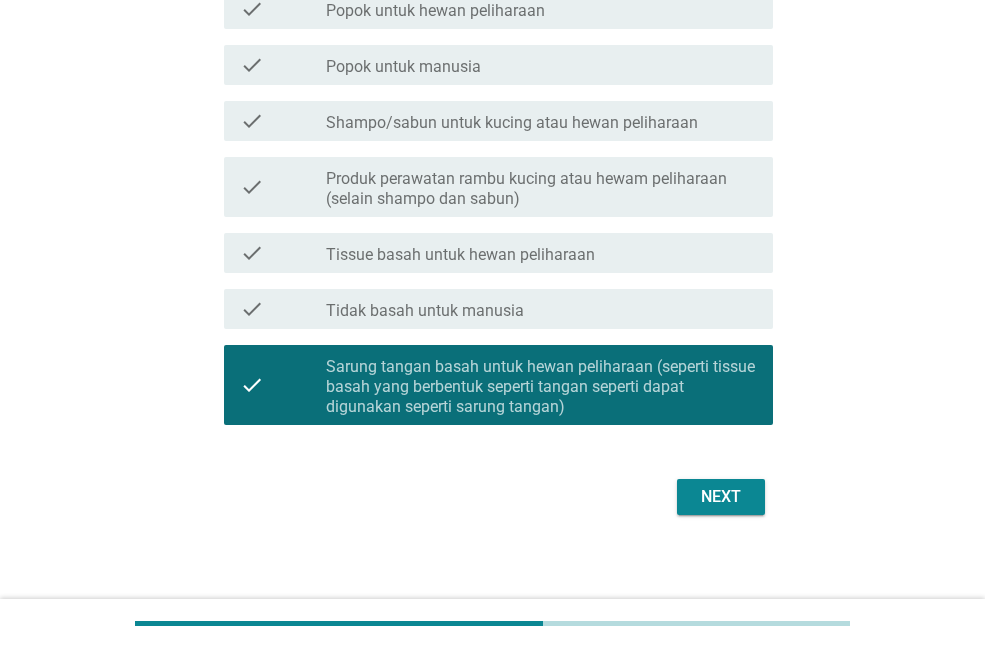 scroll, scrollTop: 923, scrollLeft: 0, axis: vertical 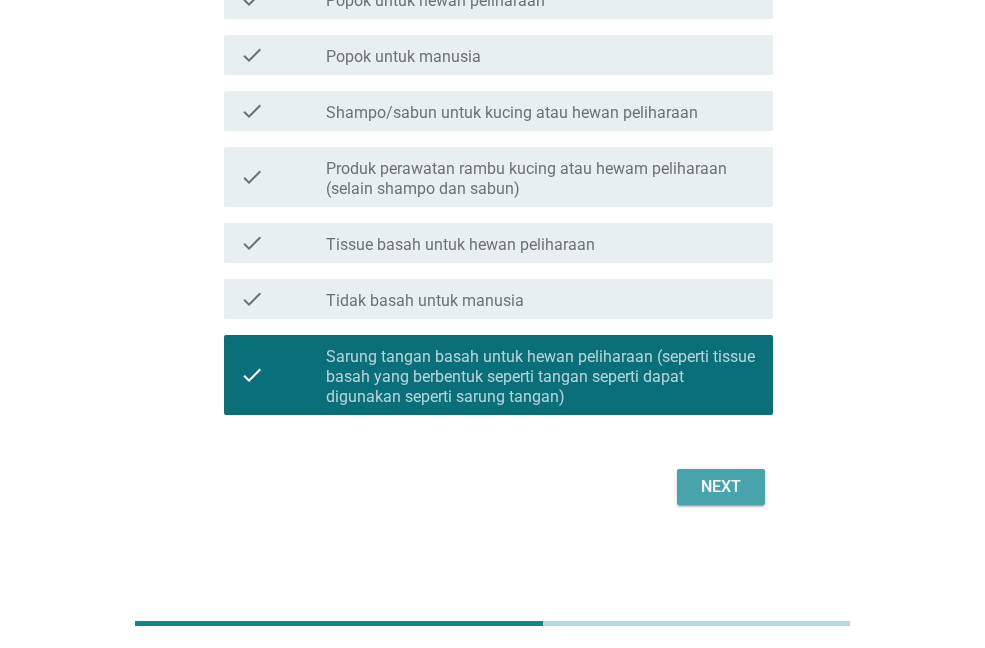click on "Next" at bounding box center [721, 487] 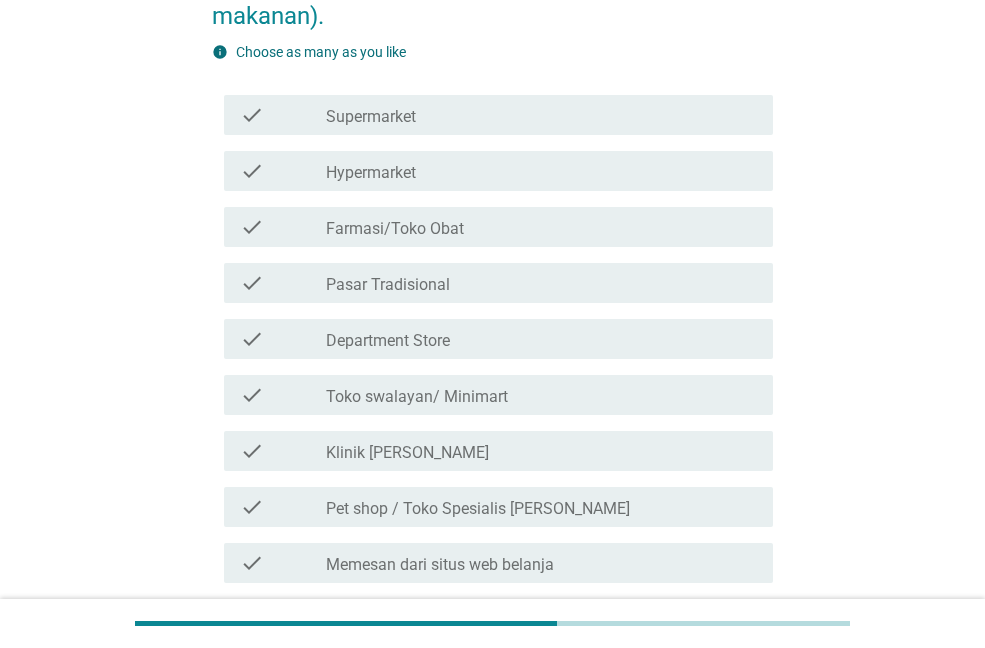 scroll, scrollTop: 200, scrollLeft: 0, axis: vertical 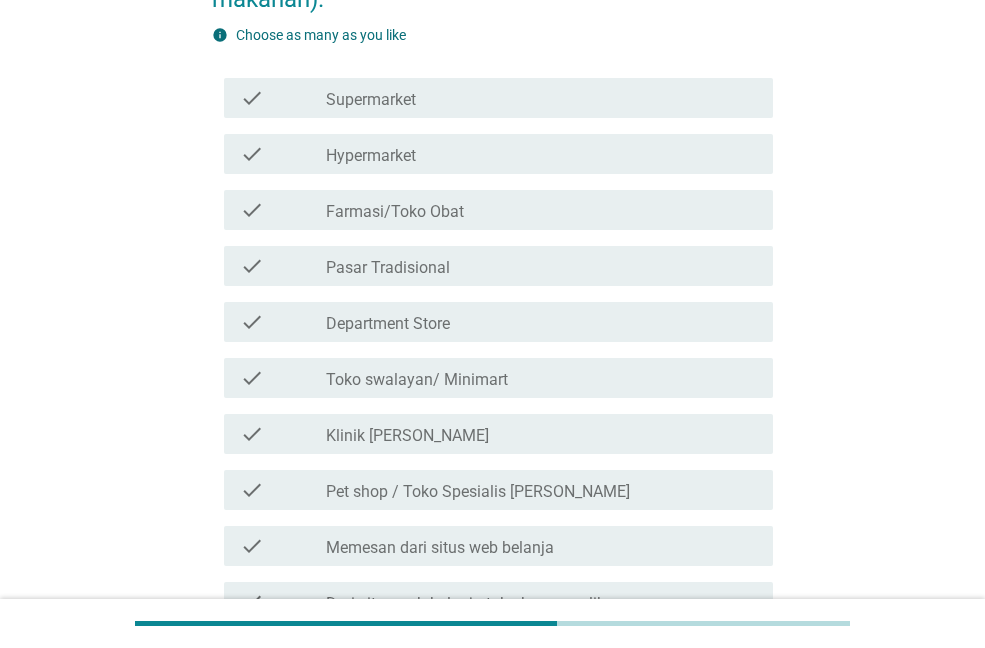 click on "Toko swalayan/ Minimart" at bounding box center [417, 380] 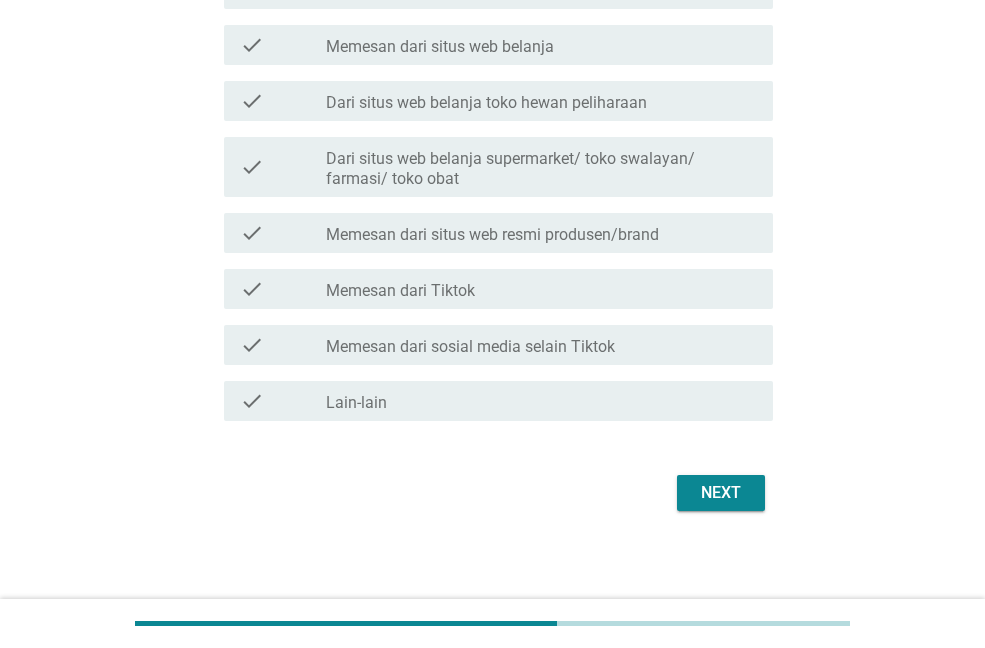 scroll, scrollTop: 707, scrollLeft: 0, axis: vertical 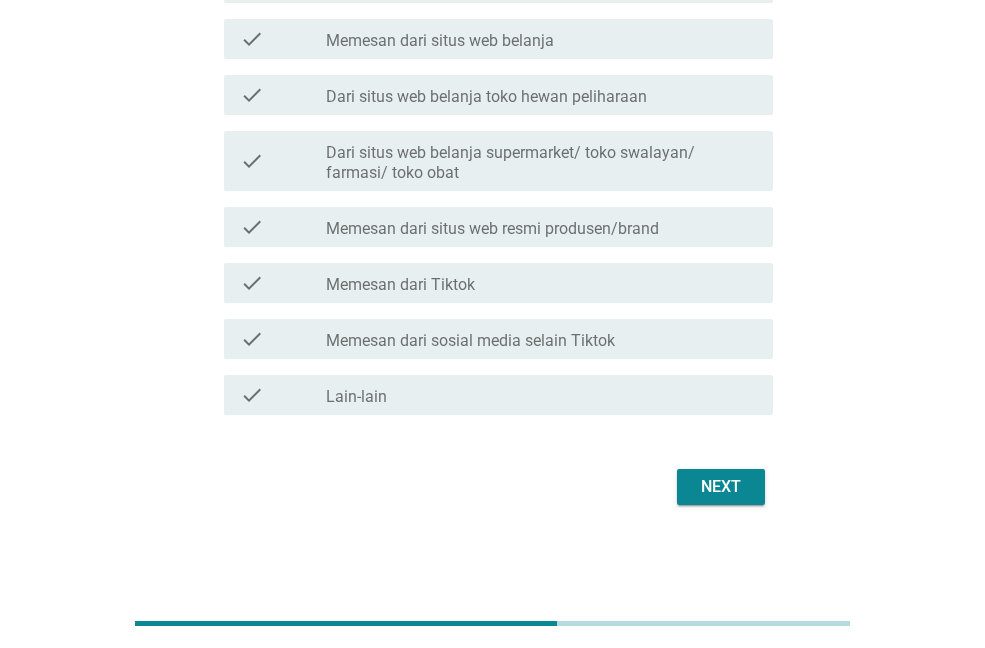click on "Next" at bounding box center (721, 487) 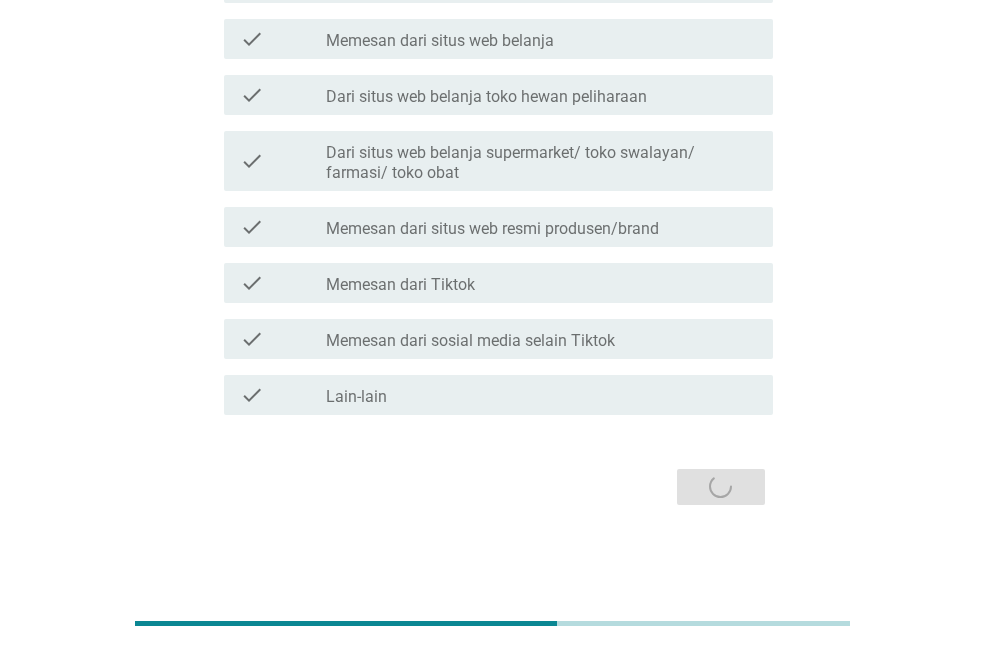 scroll, scrollTop: 0, scrollLeft: 0, axis: both 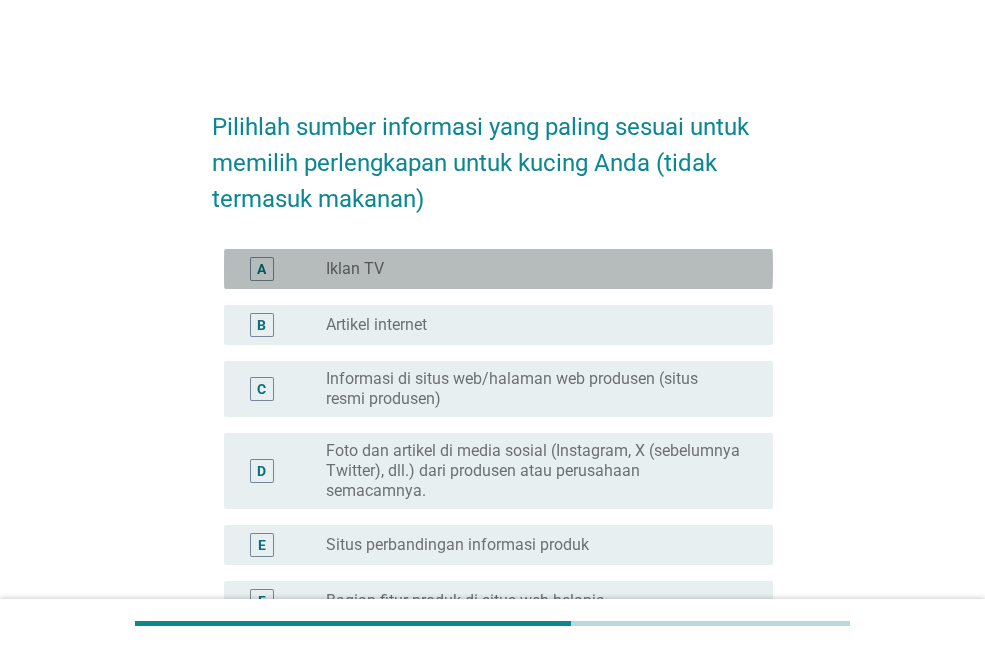 click on "radio_button_unchecked Iklan TV" at bounding box center (533, 269) 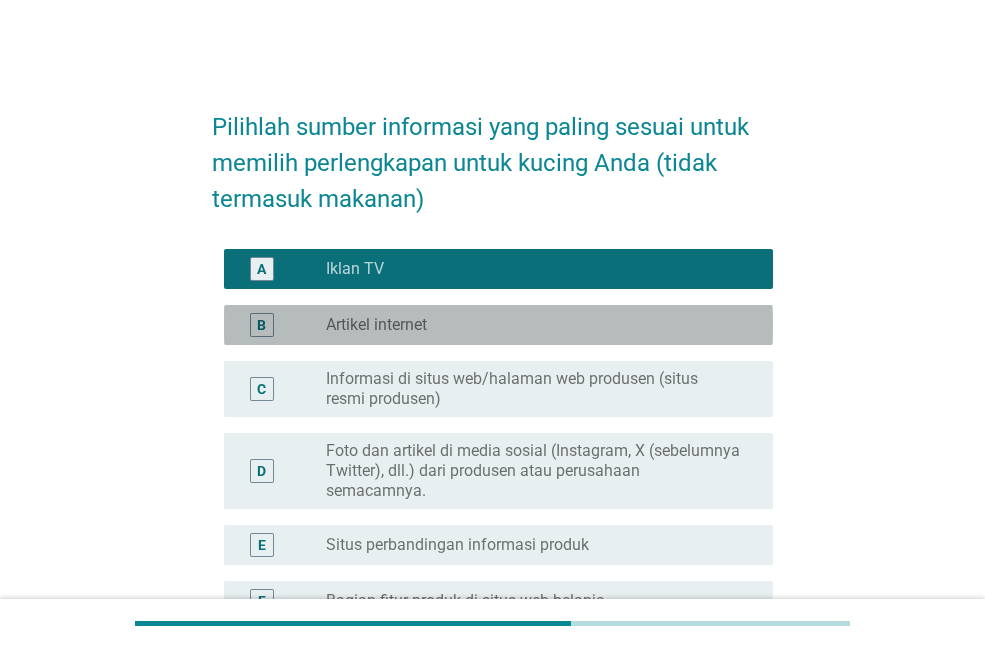 click on "B     radio_button_unchecked Artikel internet" at bounding box center (498, 325) 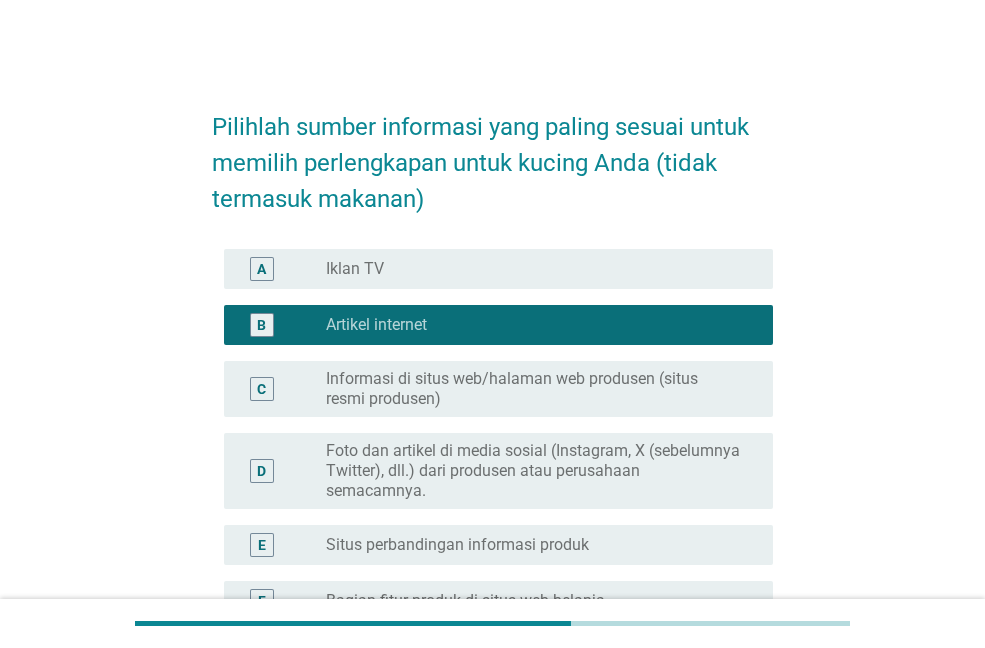 drag, startPoint x: 430, startPoint y: 270, endPoint x: 470, endPoint y: 308, distance: 55.17246 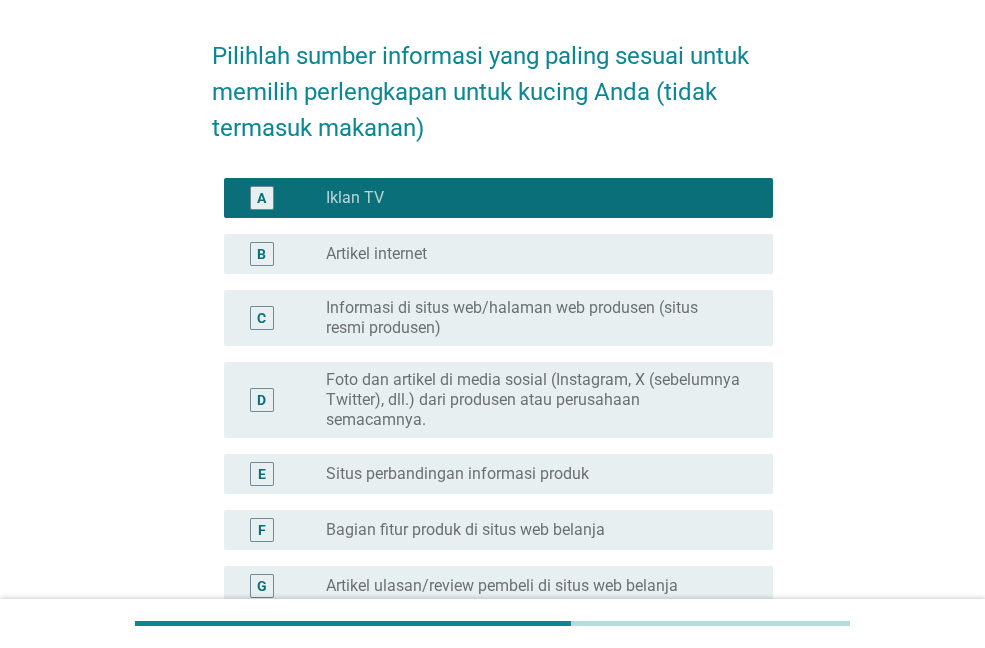 scroll, scrollTop: 300, scrollLeft: 0, axis: vertical 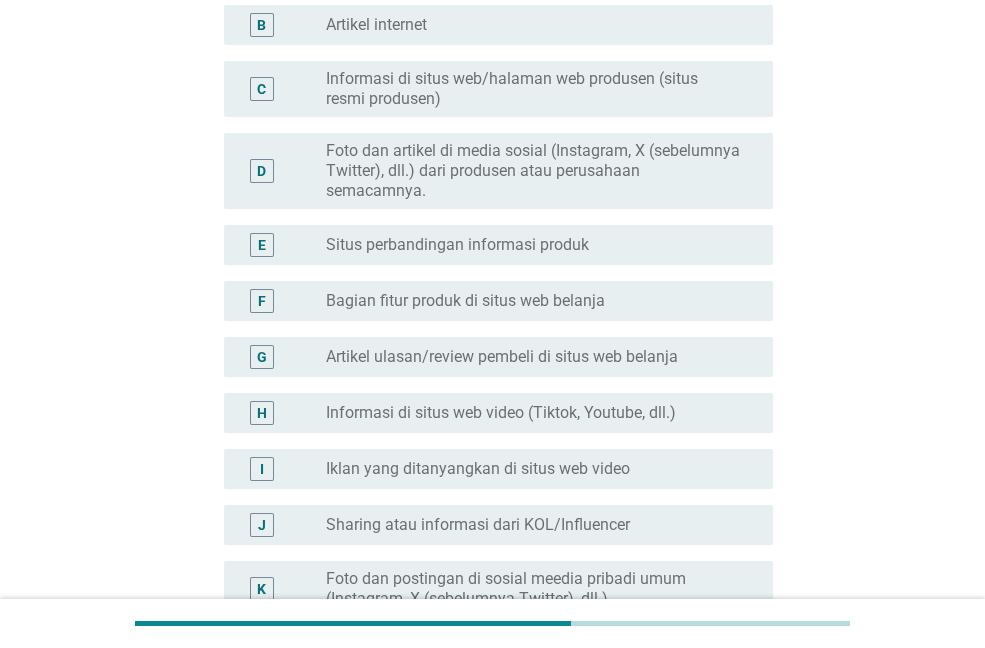 click on "Foto dan artikel di media sosial (Instagram, X (sebelumnya Twitter), dll.) dari produsen atau perusahaan semacamnya." at bounding box center [533, 171] 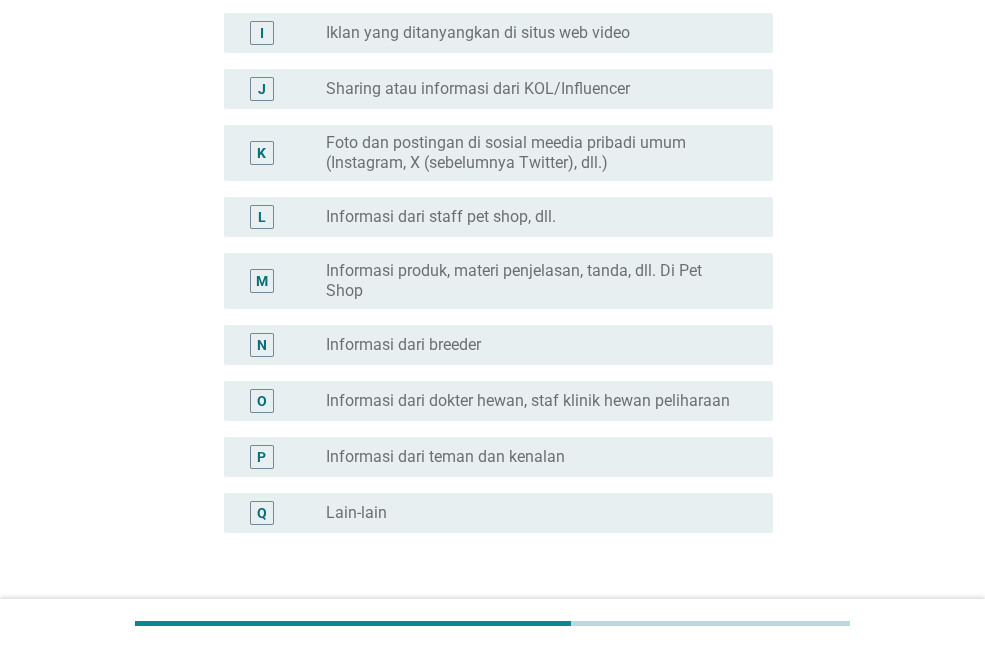 scroll, scrollTop: 878, scrollLeft: 0, axis: vertical 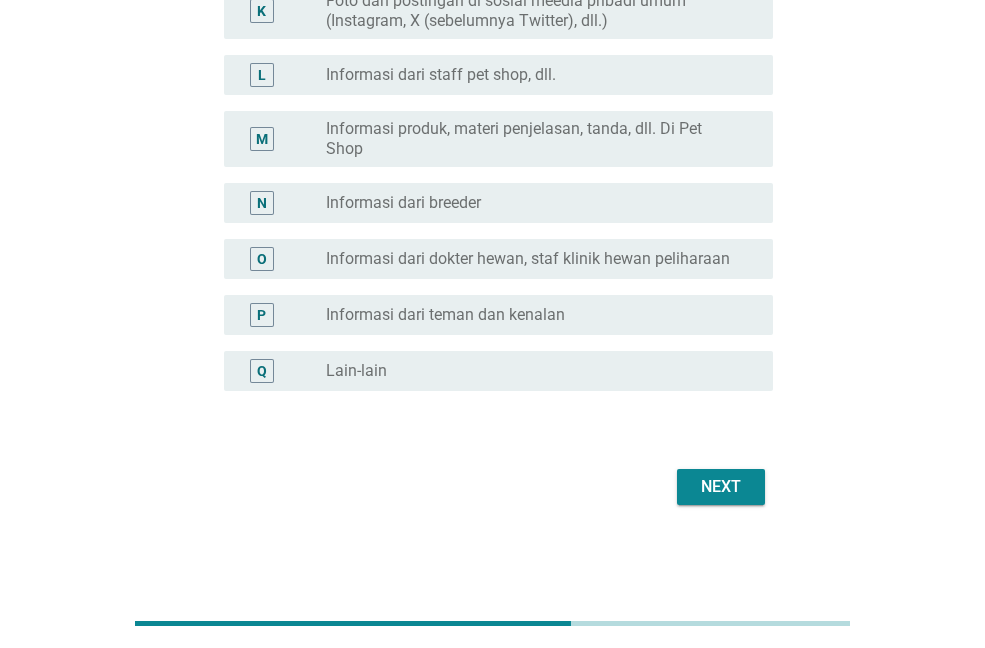 click on "Next" at bounding box center (721, 487) 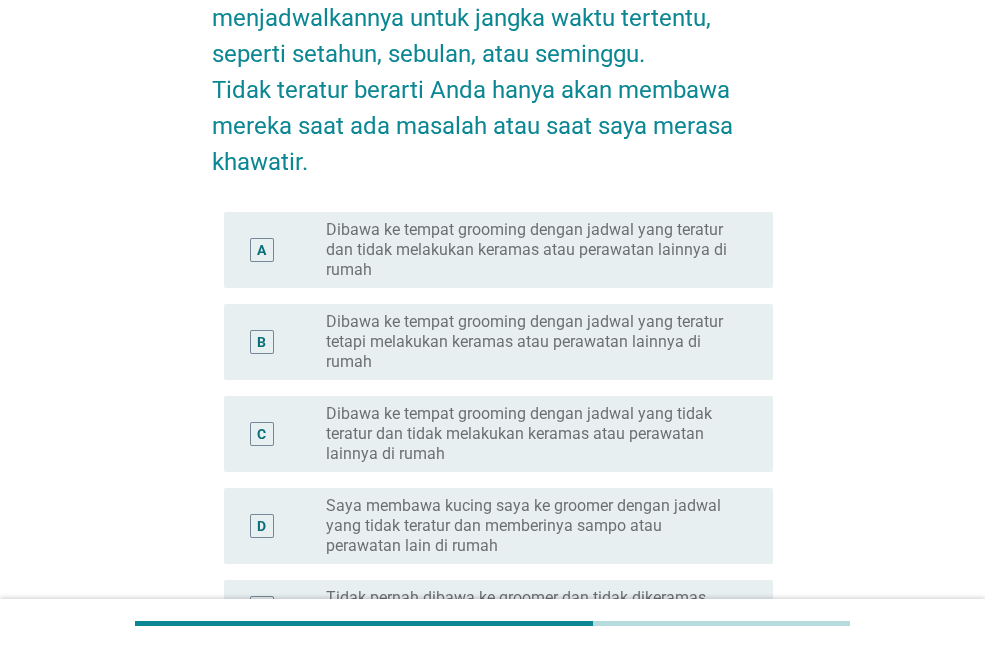 scroll, scrollTop: 300, scrollLeft: 0, axis: vertical 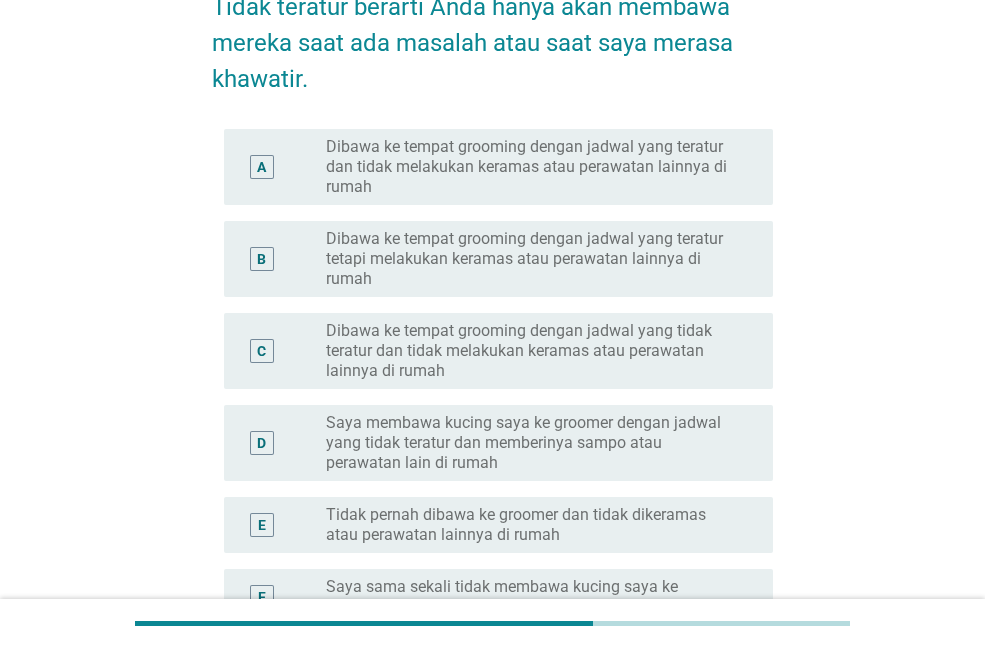 click on "Dibawa ke tempat grooming dengan jadwal yang teratur dan tidak melakukan keramas atau perawatan lainnya di rumah" at bounding box center [533, 167] 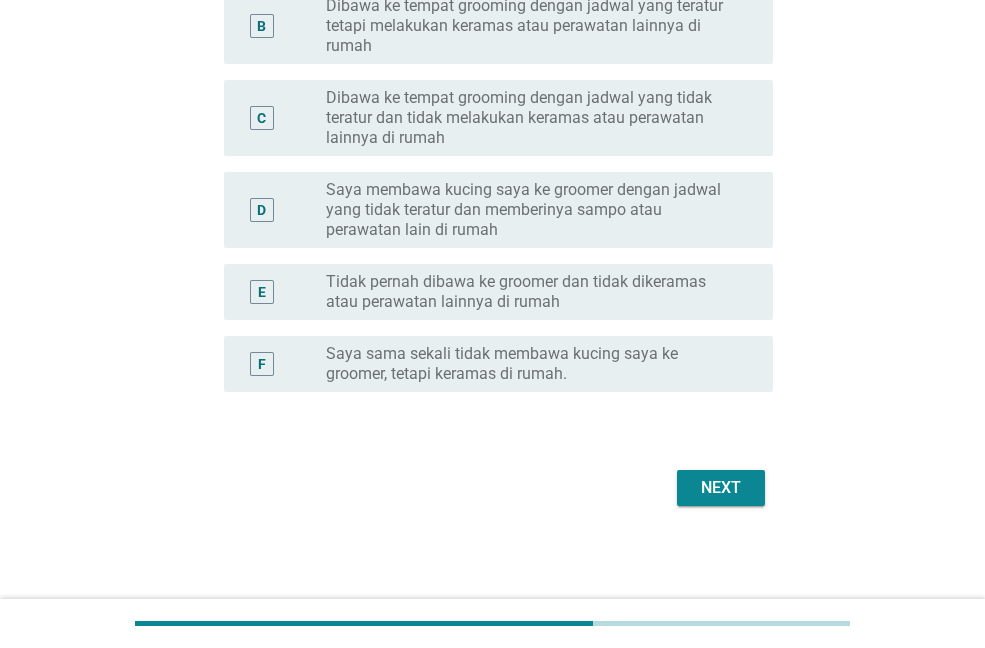 scroll, scrollTop: 534, scrollLeft: 0, axis: vertical 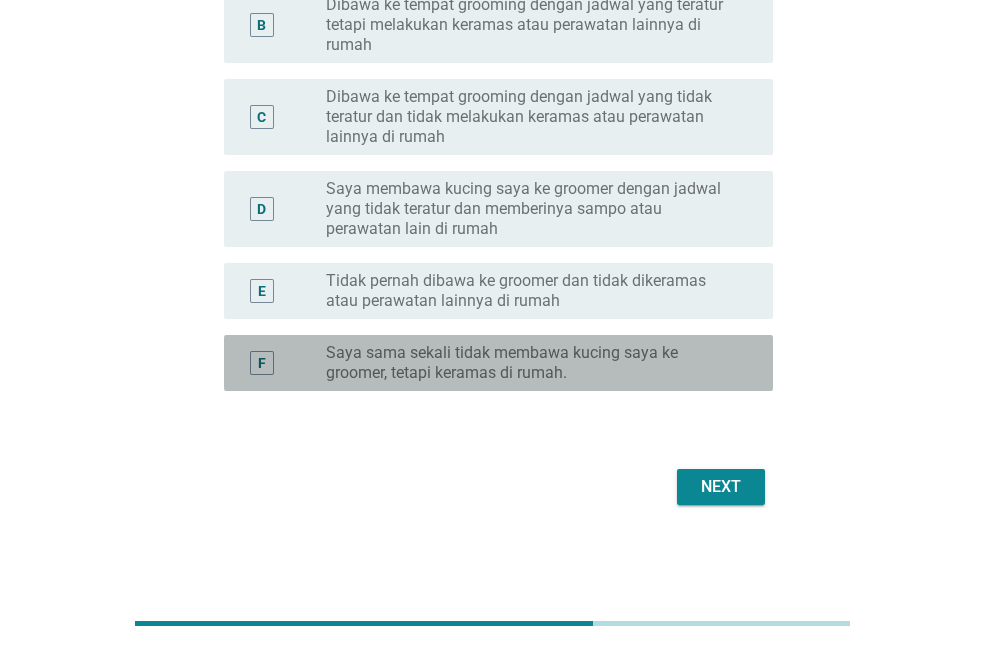 click on "Saya sama sekali tidak membawa kucing saya ke groomer, tetapi keramas di rumah." at bounding box center (533, 363) 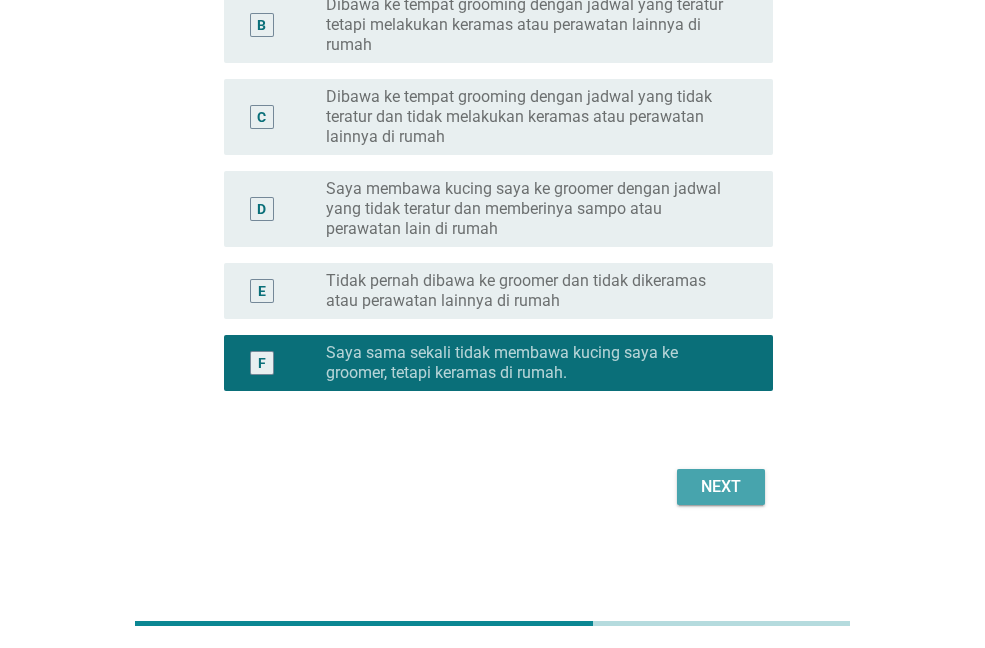 click on "Next" at bounding box center [721, 487] 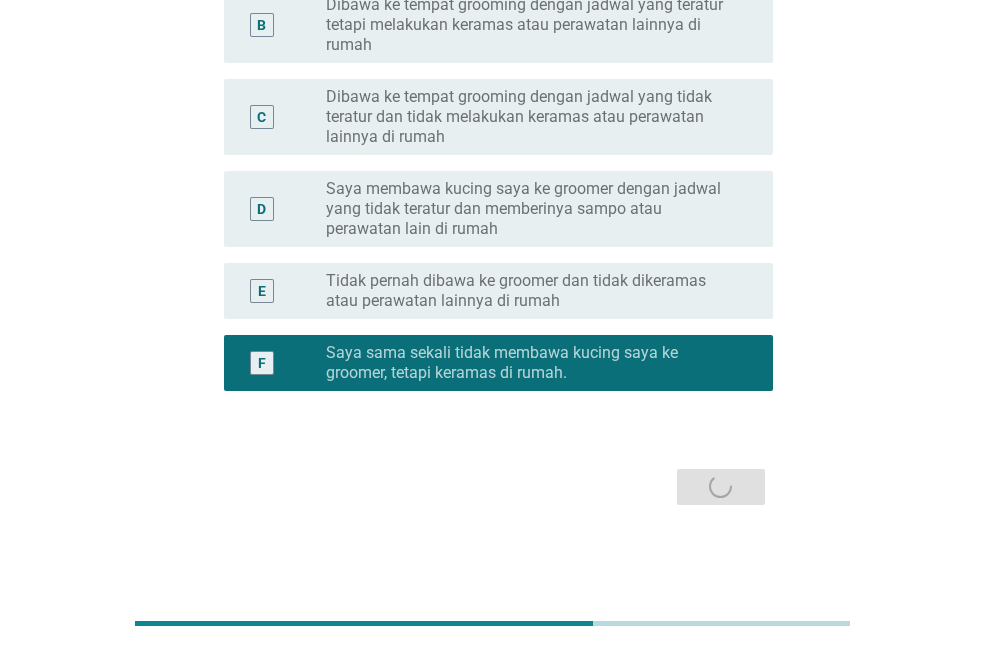 scroll, scrollTop: 0, scrollLeft: 0, axis: both 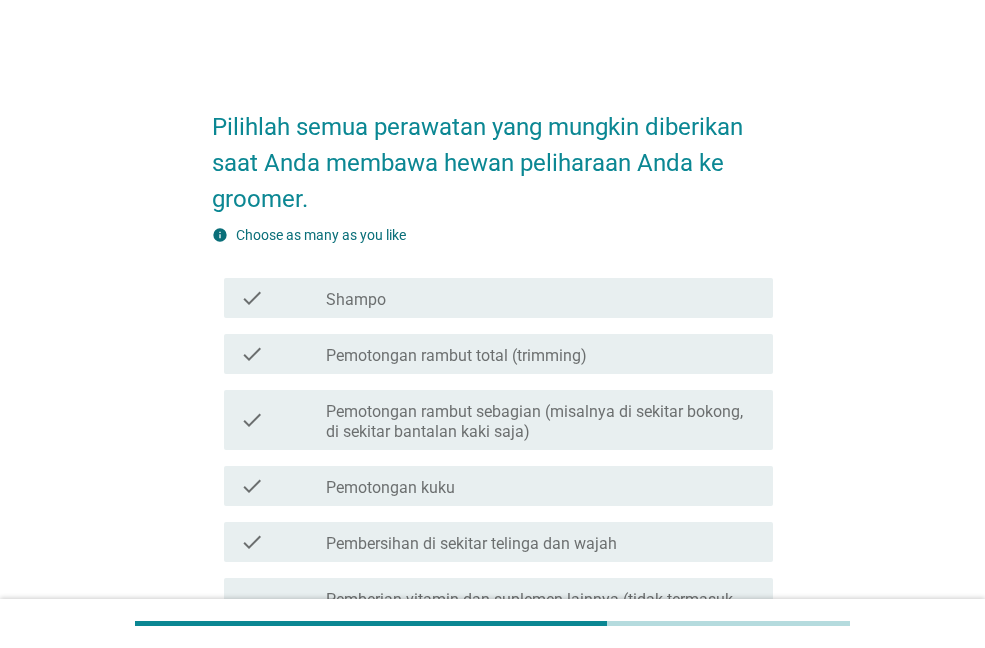 click on "check     check_box_outline_blank Shampo" at bounding box center [498, 298] 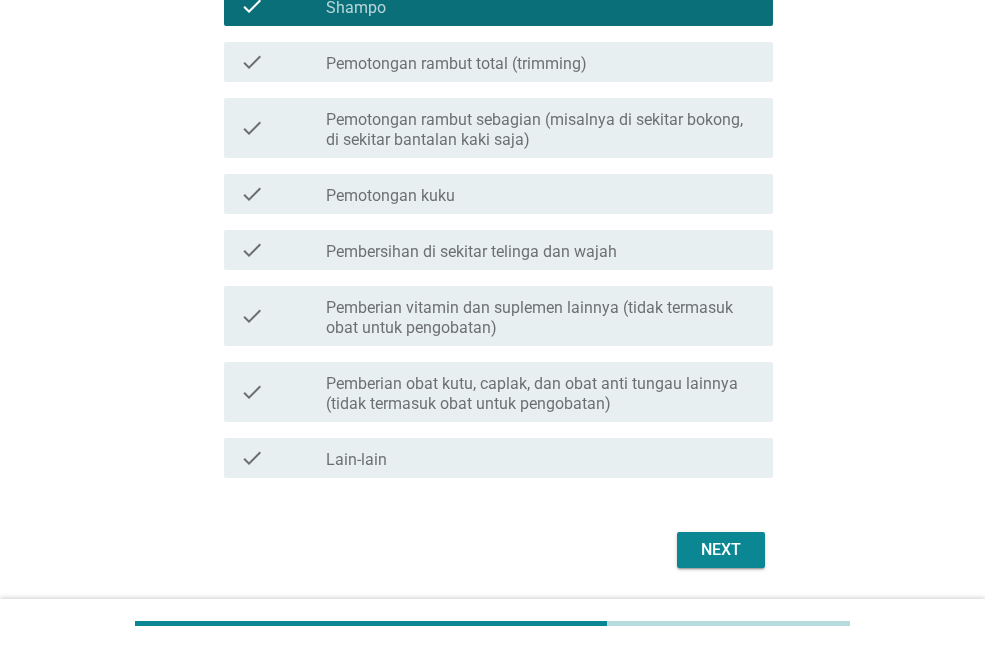 scroll, scrollTop: 355, scrollLeft: 0, axis: vertical 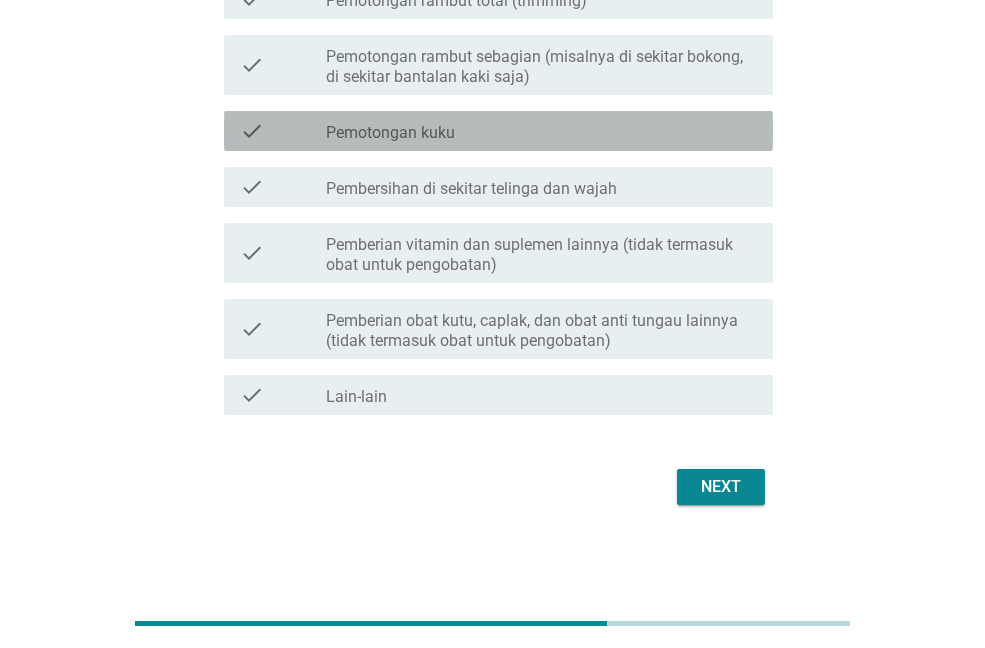 click on "Pemotongan kuku" at bounding box center [390, 133] 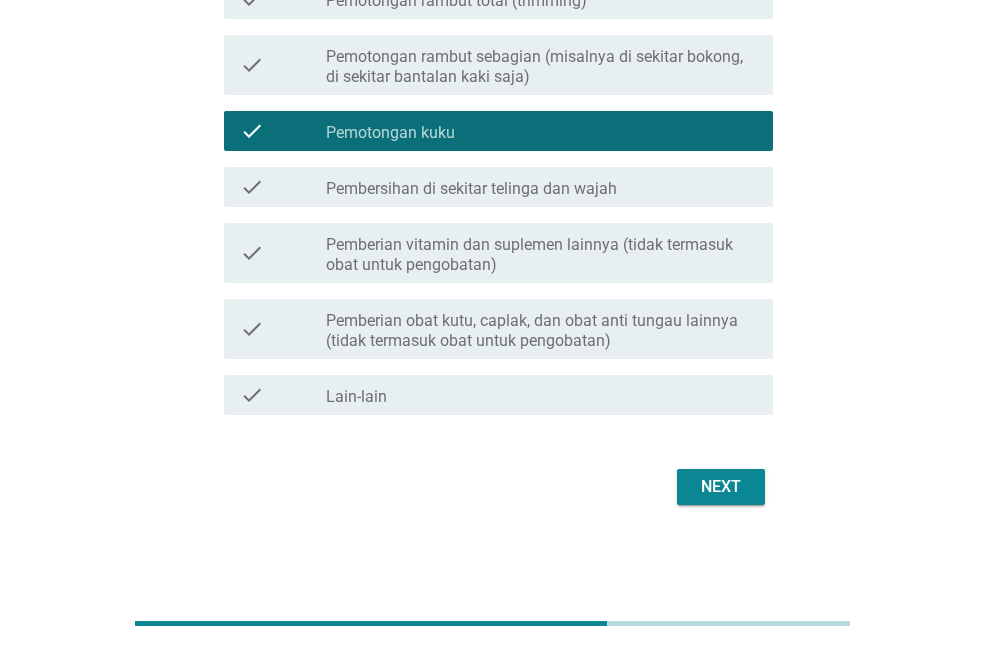 click on "Next" at bounding box center (721, 487) 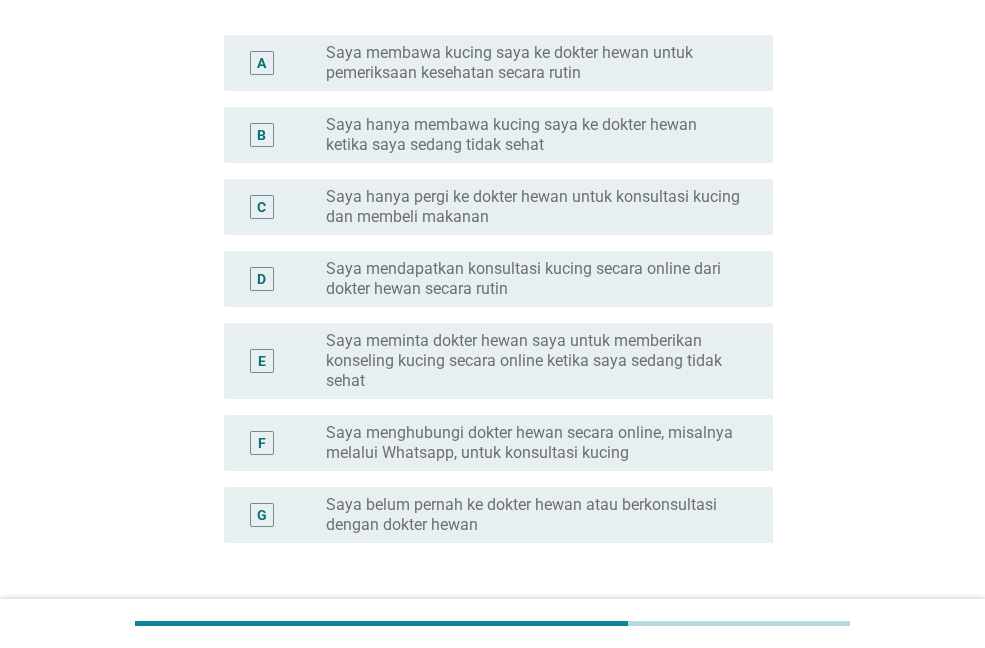 scroll, scrollTop: 400, scrollLeft: 0, axis: vertical 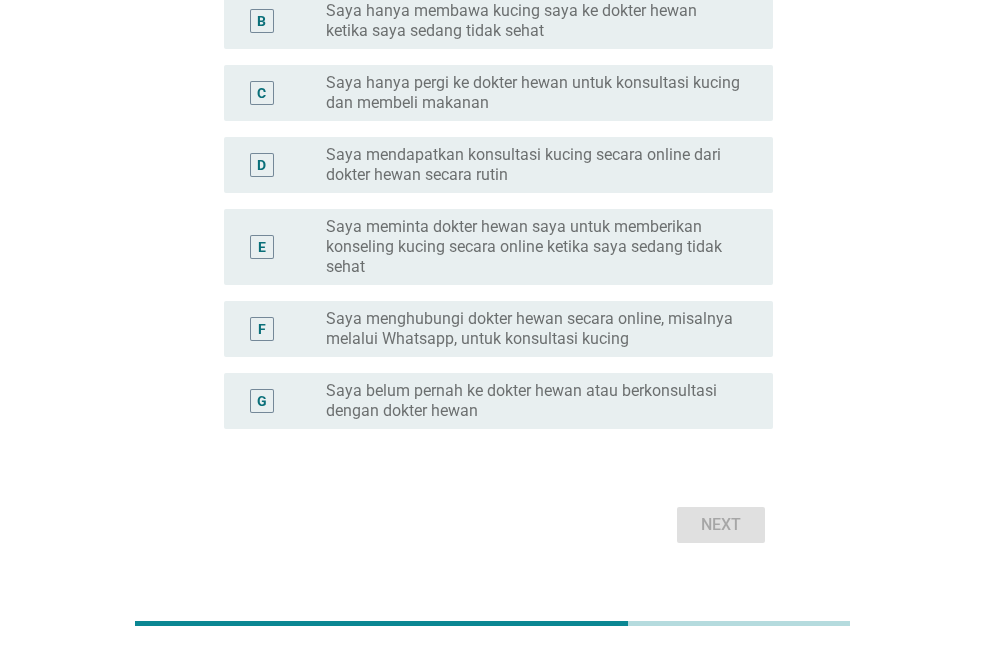 click on "Saya belum pernah ke dokter hewan atau berkonsultasi dengan dokter hewan" at bounding box center (533, 401) 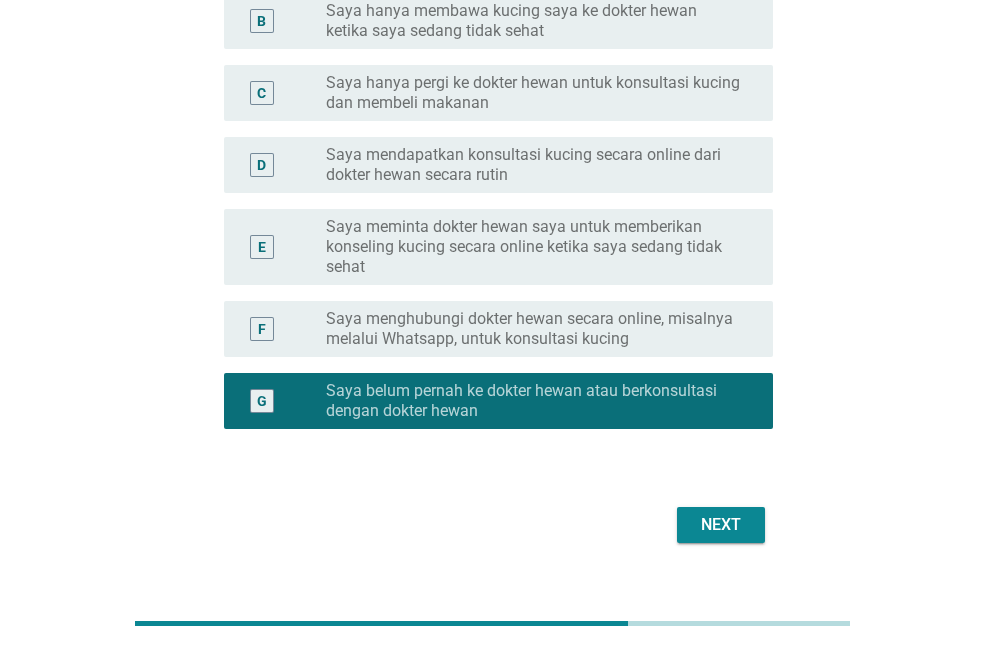 click on "Next" at bounding box center (721, 525) 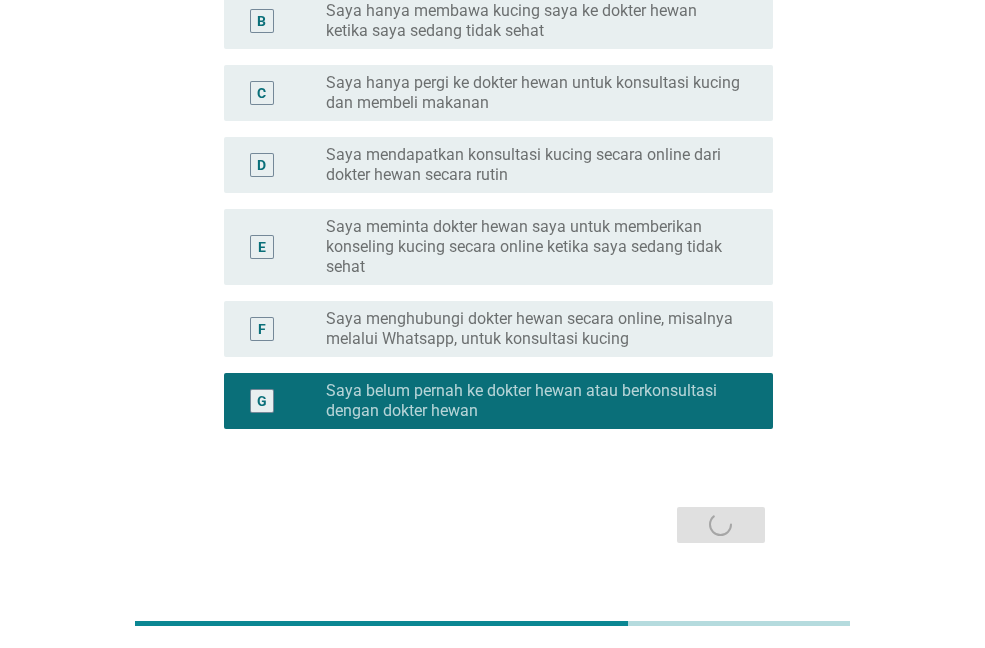 scroll, scrollTop: 0, scrollLeft: 0, axis: both 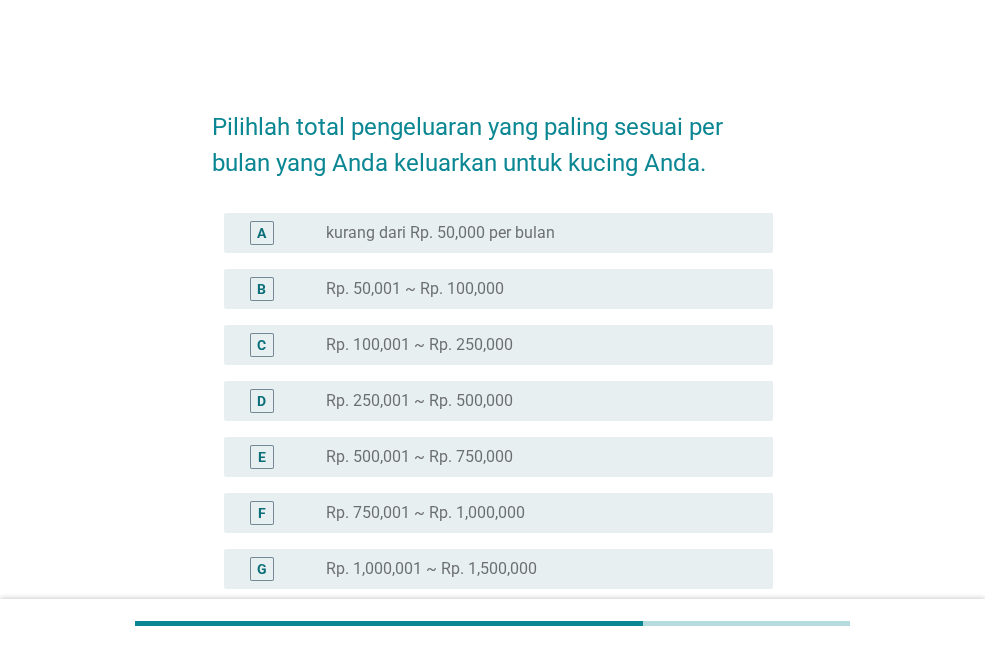 click on "C" at bounding box center (283, 345) 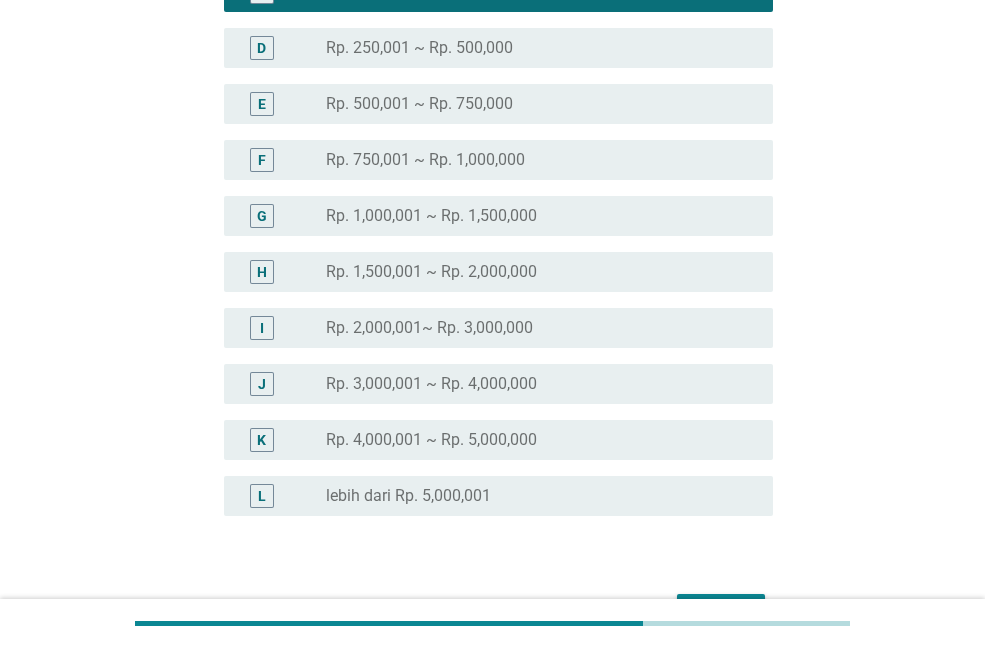 scroll, scrollTop: 478, scrollLeft: 0, axis: vertical 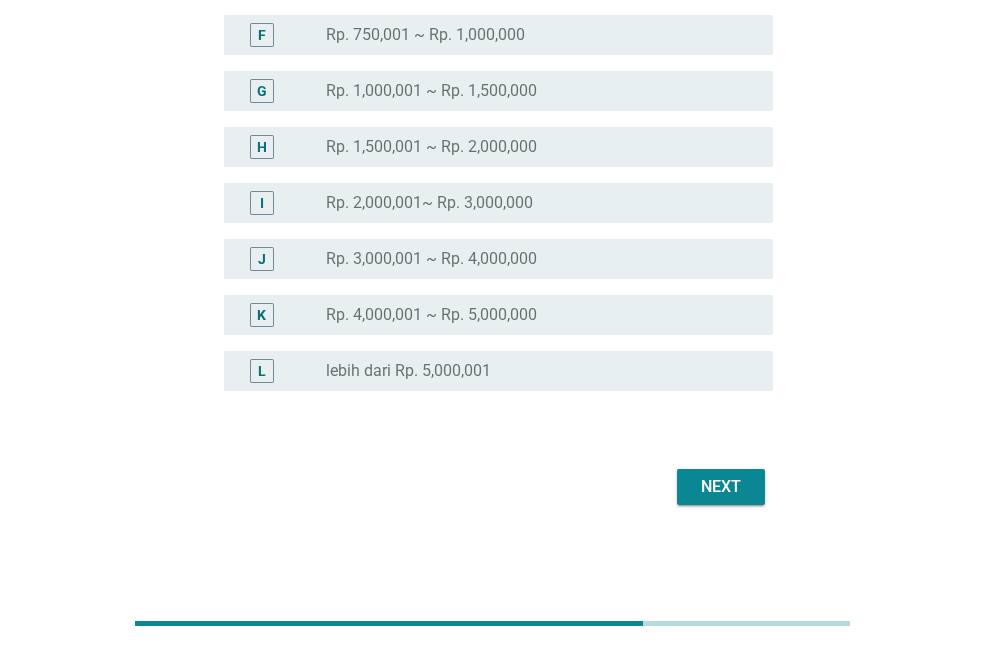 click on "Next" at bounding box center (721, 487) 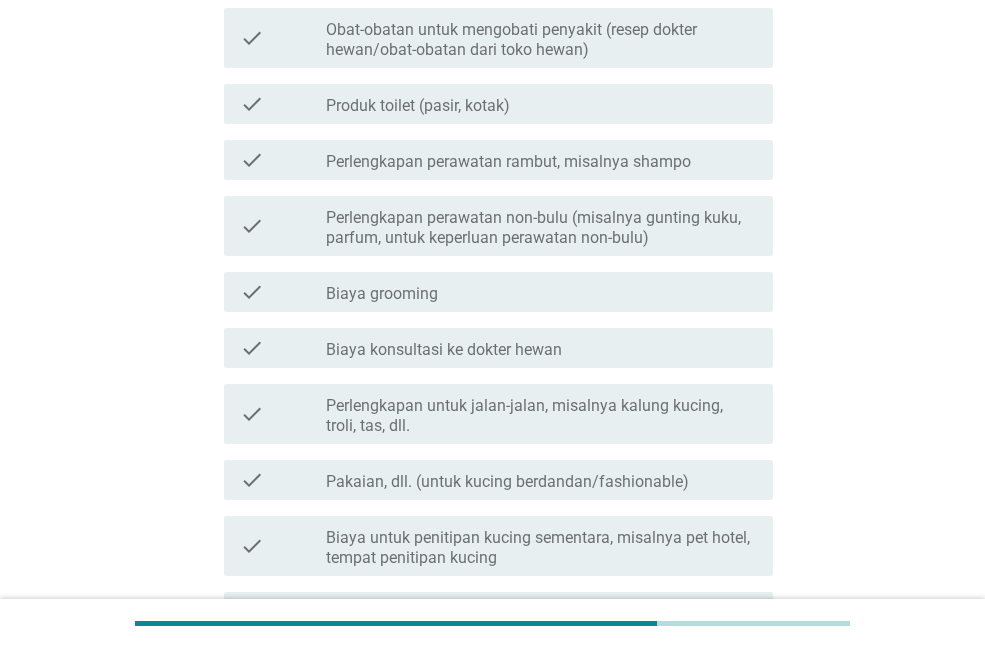 scroll, scrollTop: 0, scrollLeft: 0, axis: both 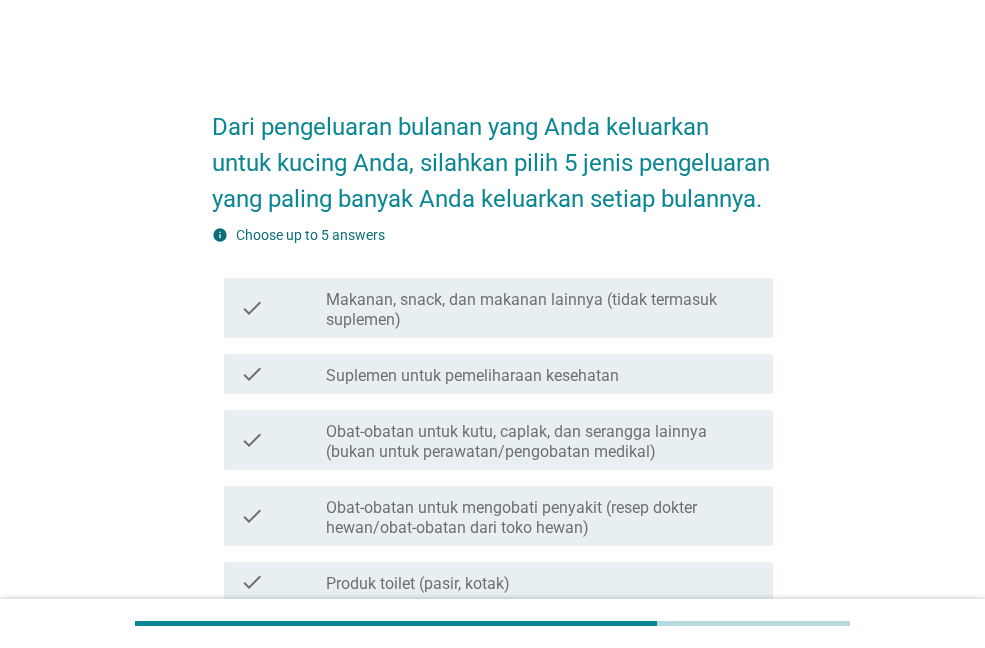 click on "Makanan, snack, dan makanan lainnya (tidak termasuk suplemen)" at bounding box center [541, 310] 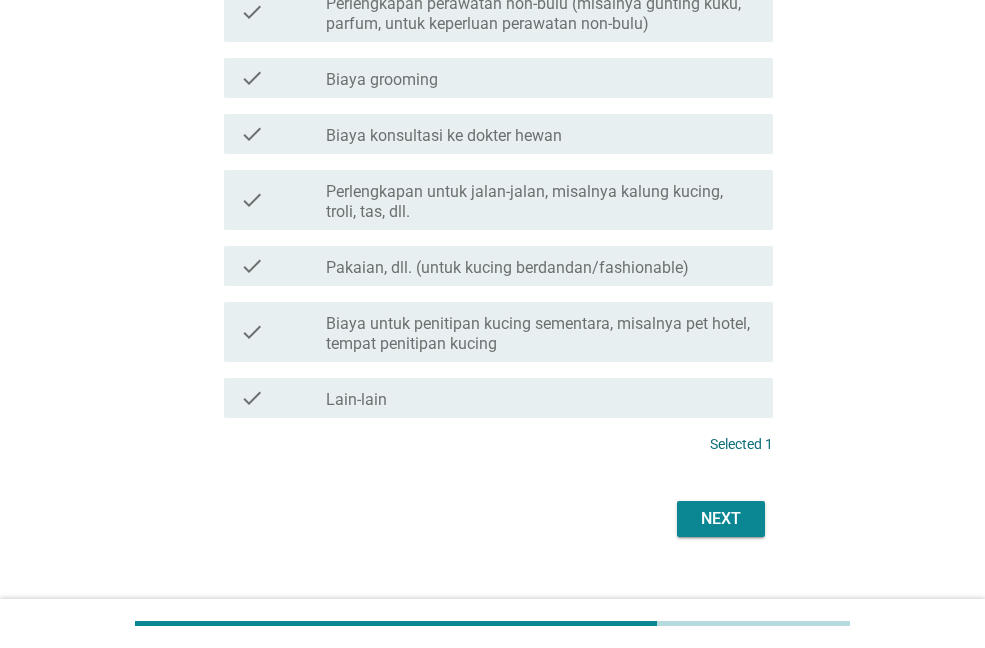 scroll, scrollTop: 700, scrollLeft: 0, axis: vertical 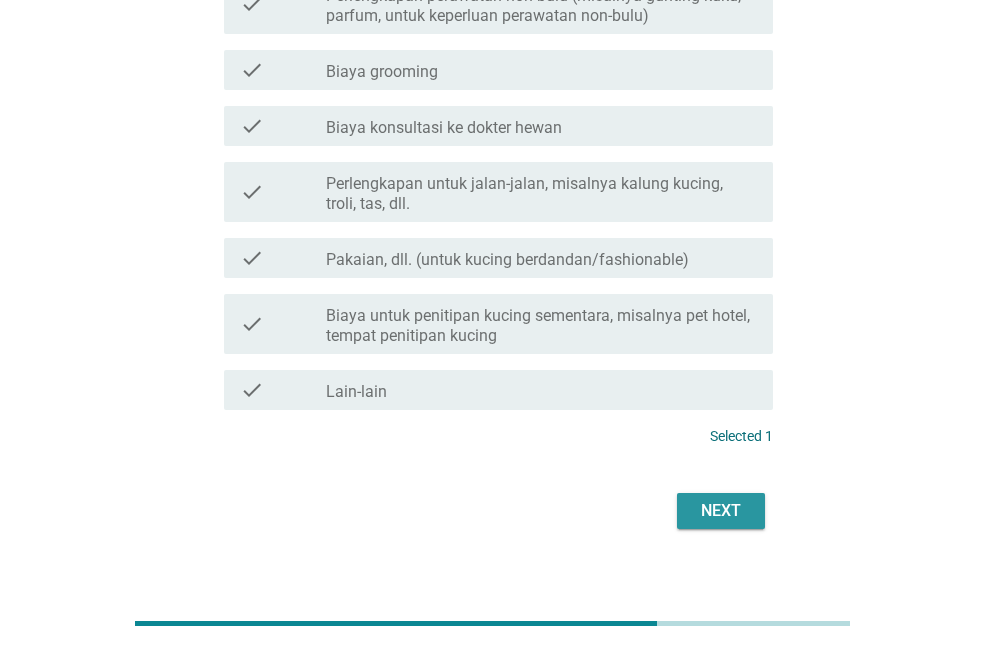 drag, startPoint x: 702, startPoint y: 512, endPoint x: 777, endPoint y: 474, distance: 84.07735 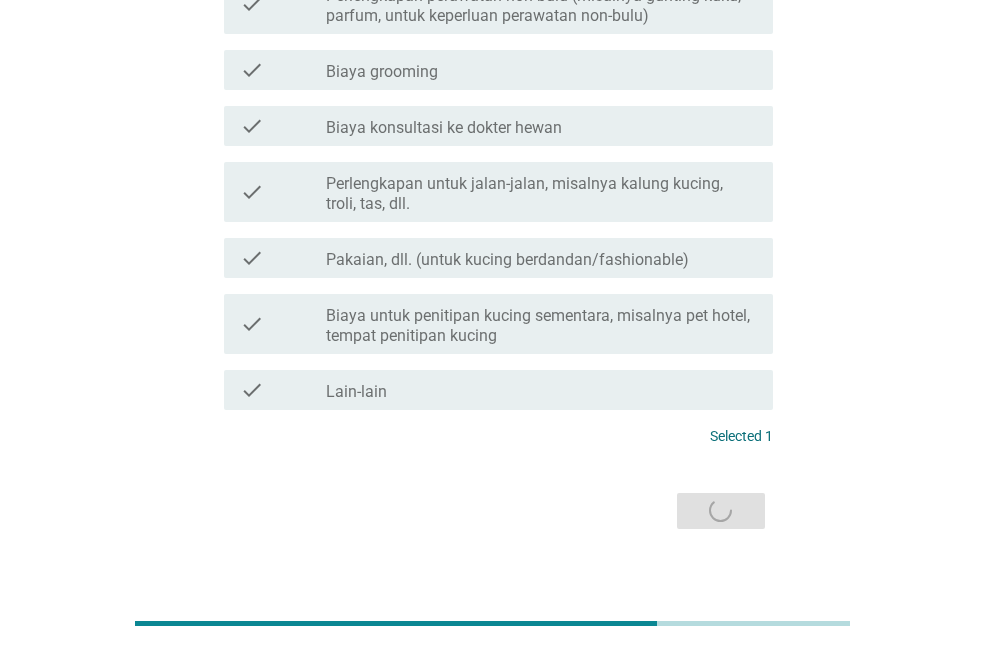 scroll, scrollTop: 0, scrollLeft: 0, axis: both 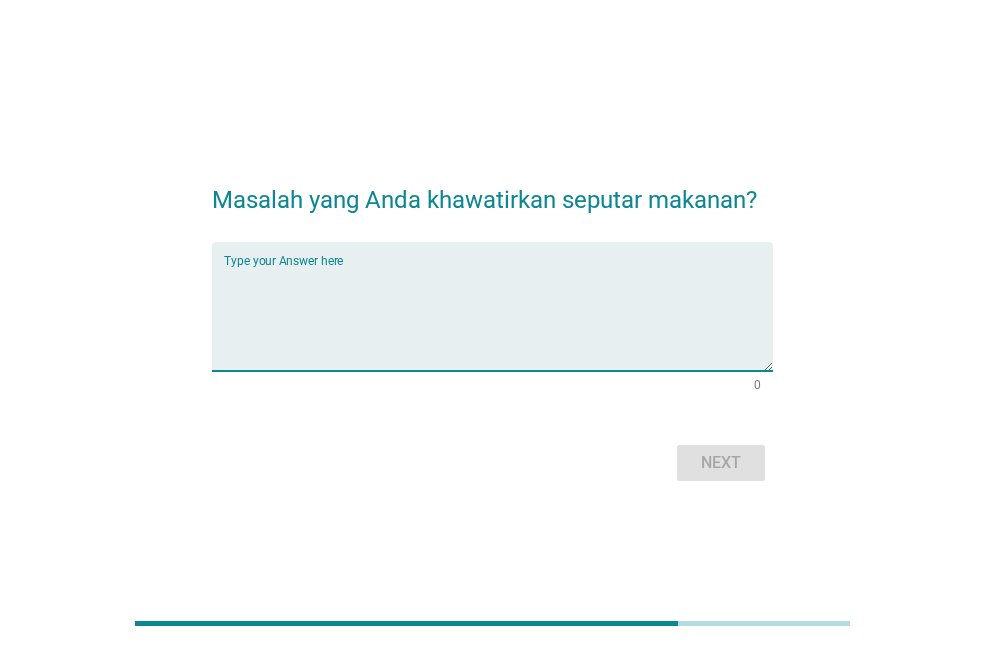 click at bounding box center (498, 318) 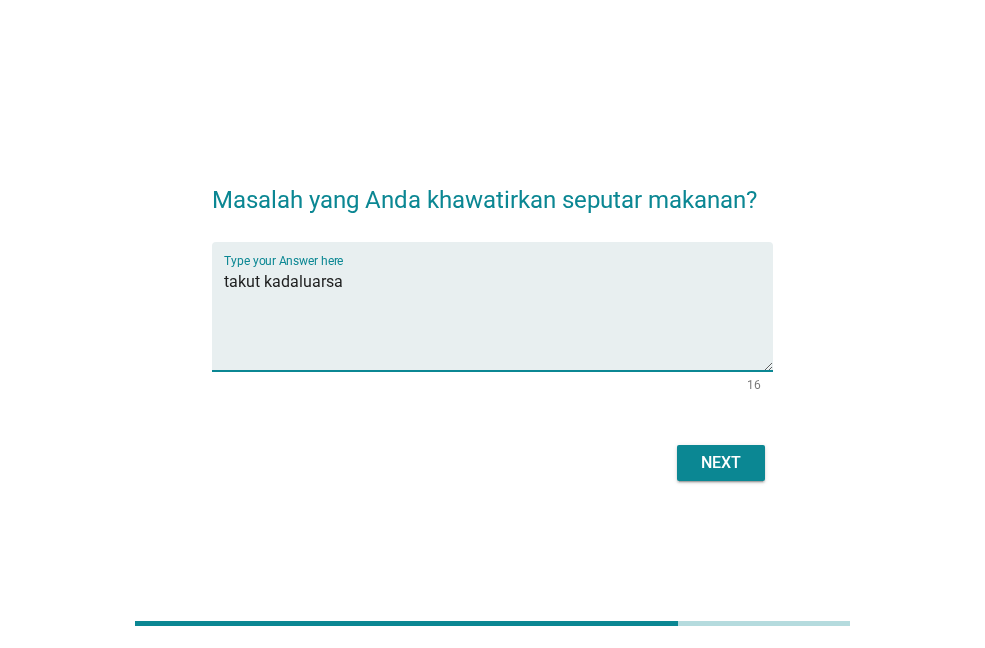 type on "takut kadaluarsa" 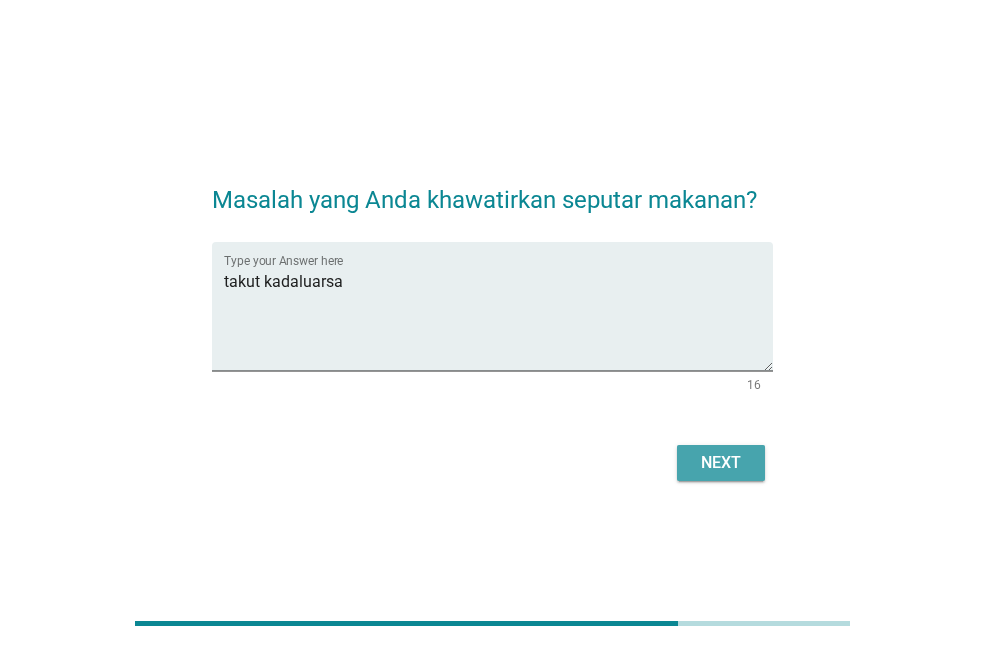 click on "Next" at bounding box center (721, 463) 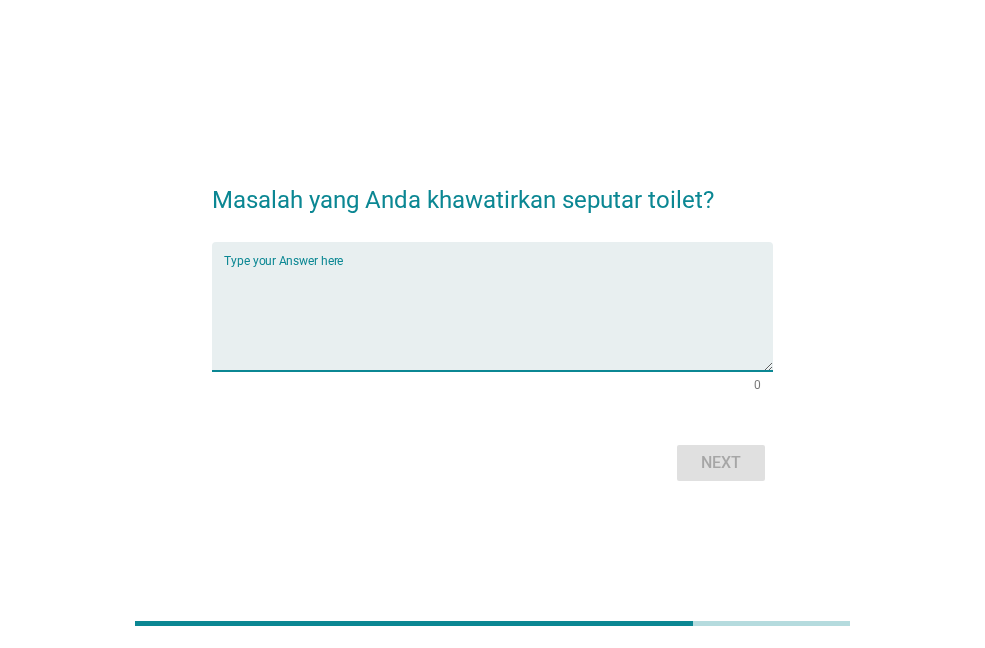 click at bounding box center [498, 318] 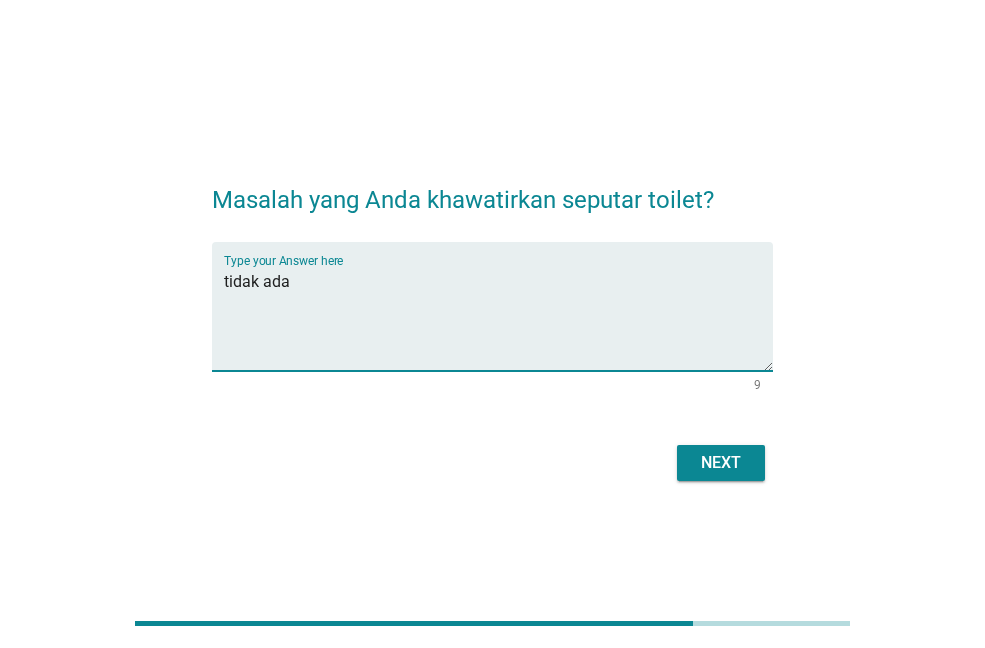 type on "tidak ada" 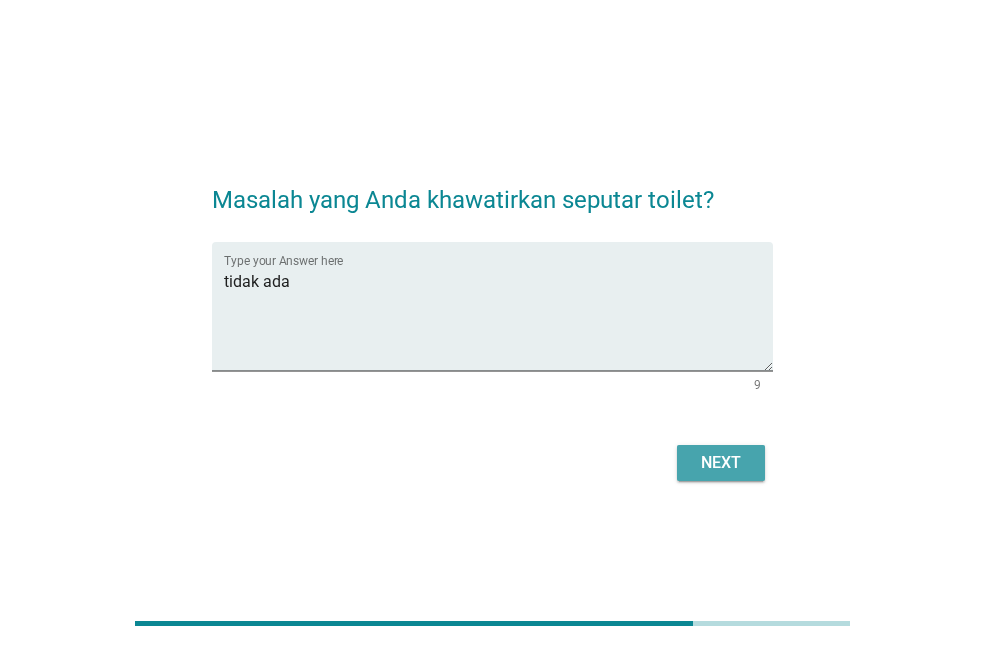 click on "Next" at bounding box center (721, 463) 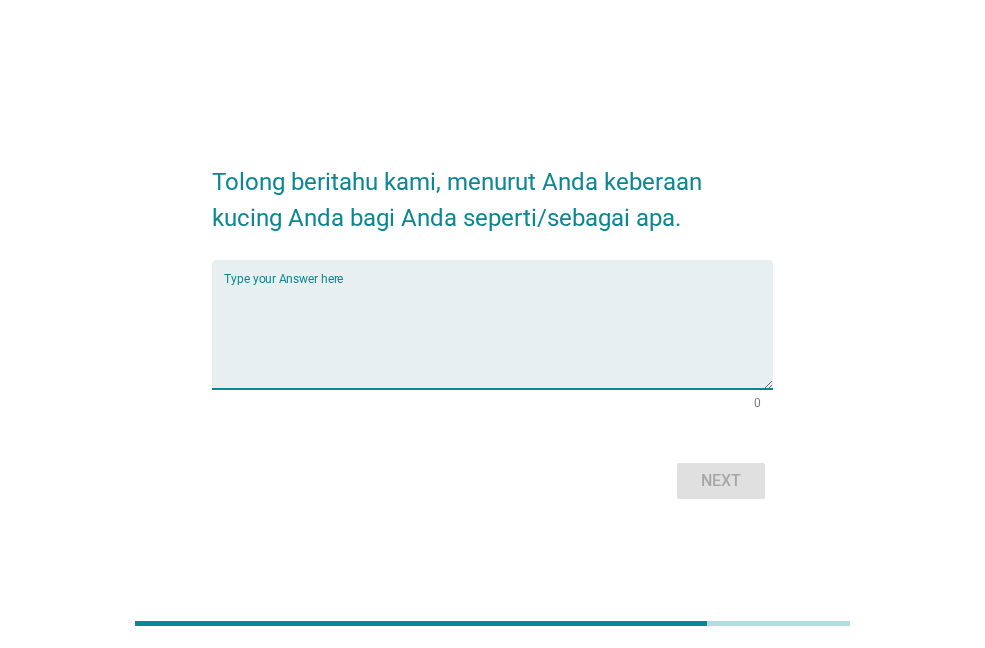 click at bounding box center (498, 336) 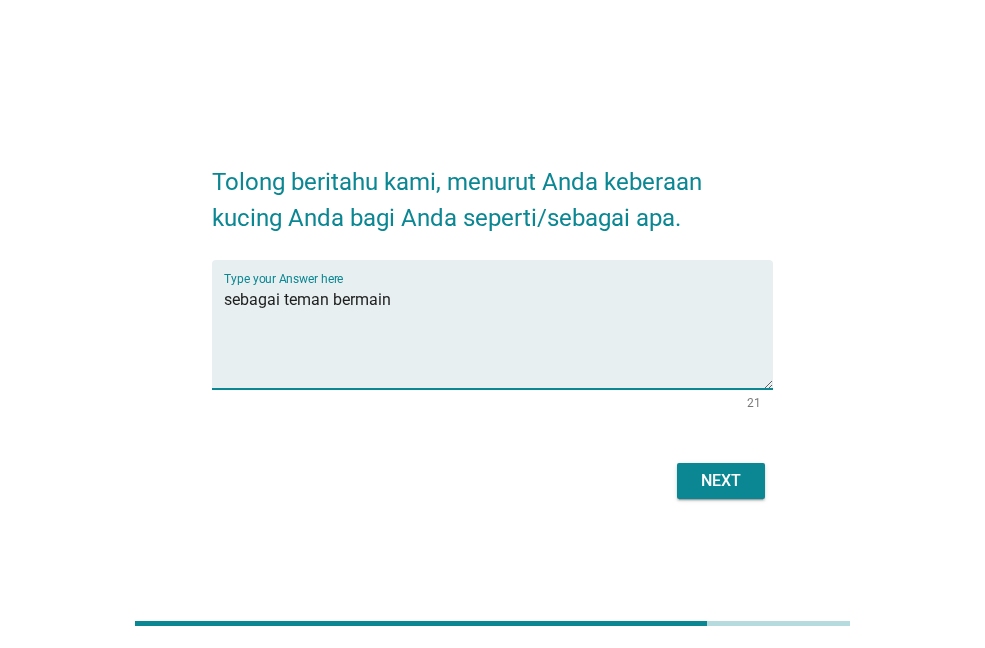 type on "sebagai teman bermain" 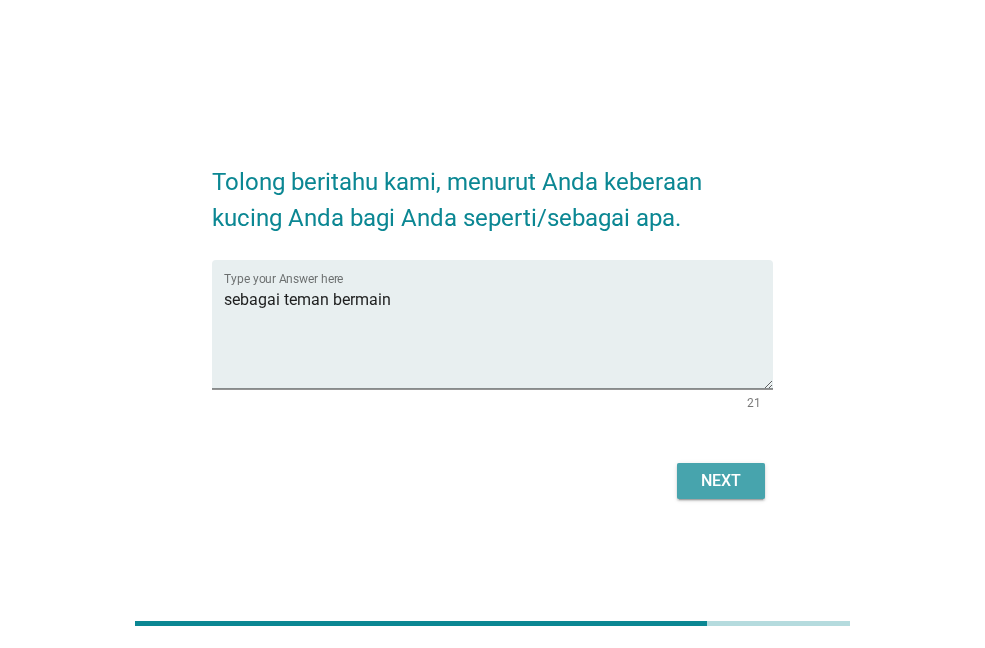 click on "Next" at bounding box center [721, 481] 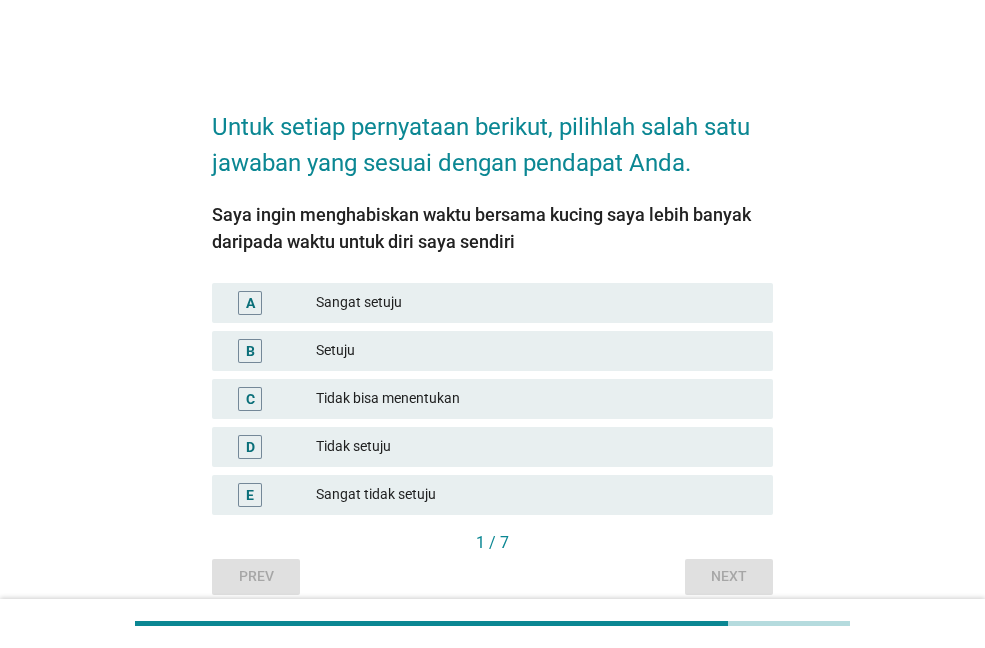 click on "Tidak bisa menentukan" at bounding box center (536, 399) 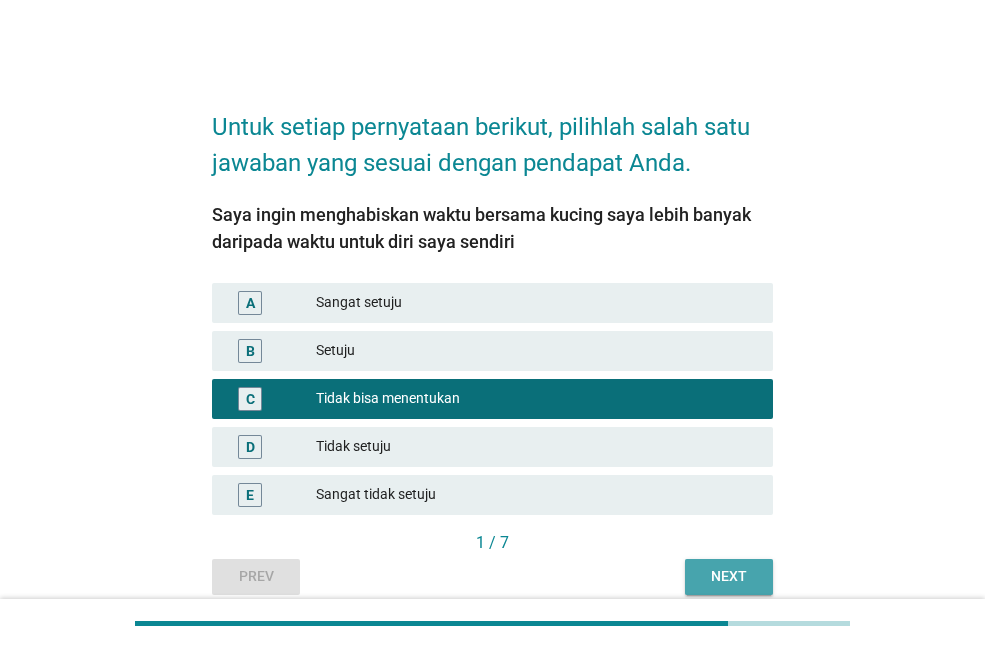 click on "Next" at bounding box center [729, 577] 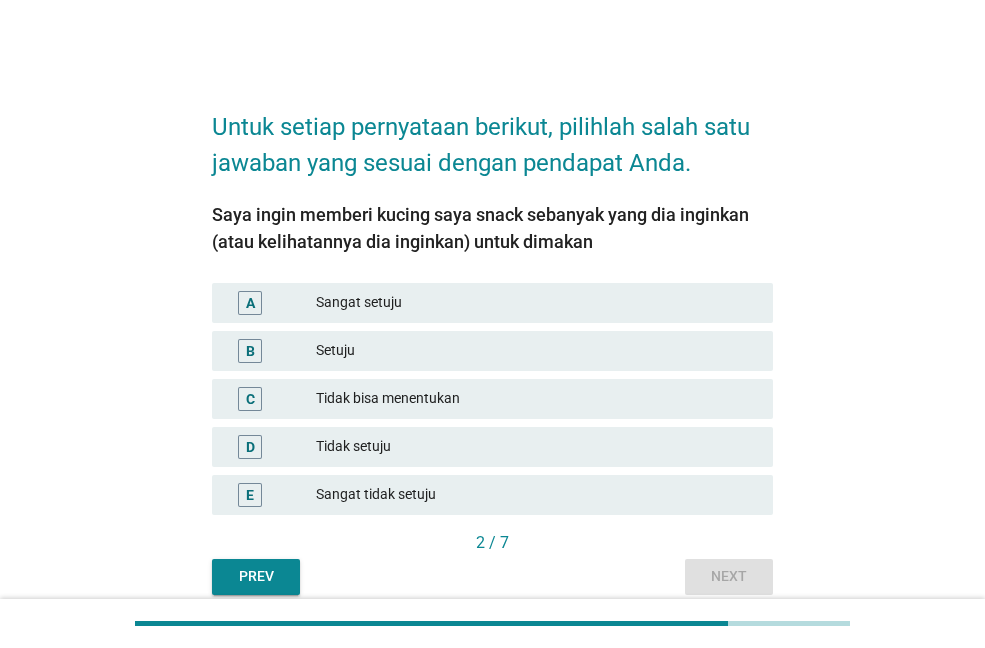 drag, startPoint x: 342, startPoint y: 405, endPoint x: 415, endPoint y: 432, distance: 77.83315 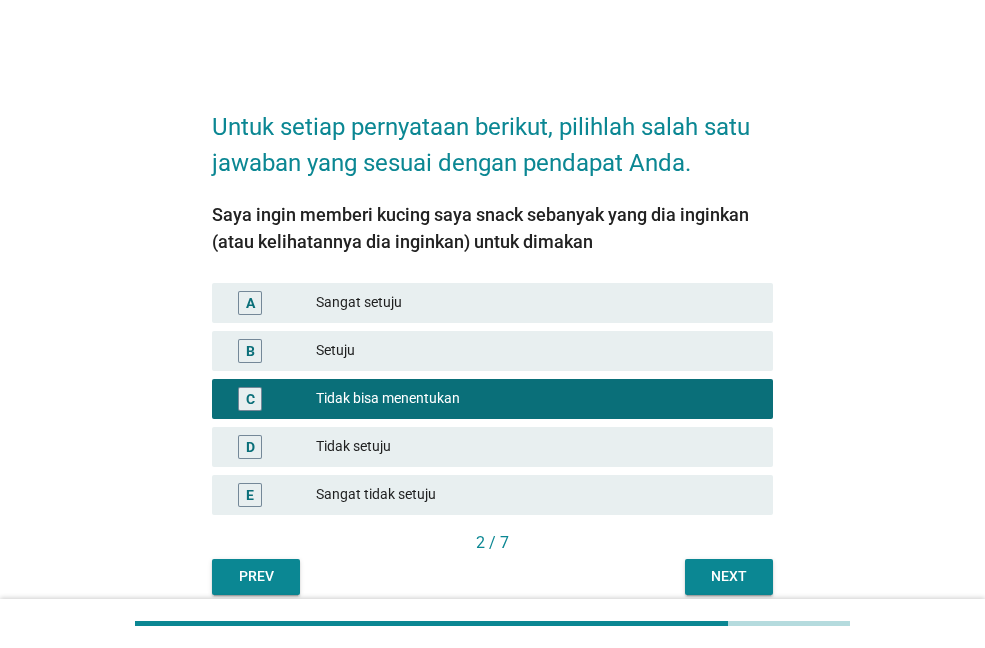 click on "Next" at bounding box center [729, 576] 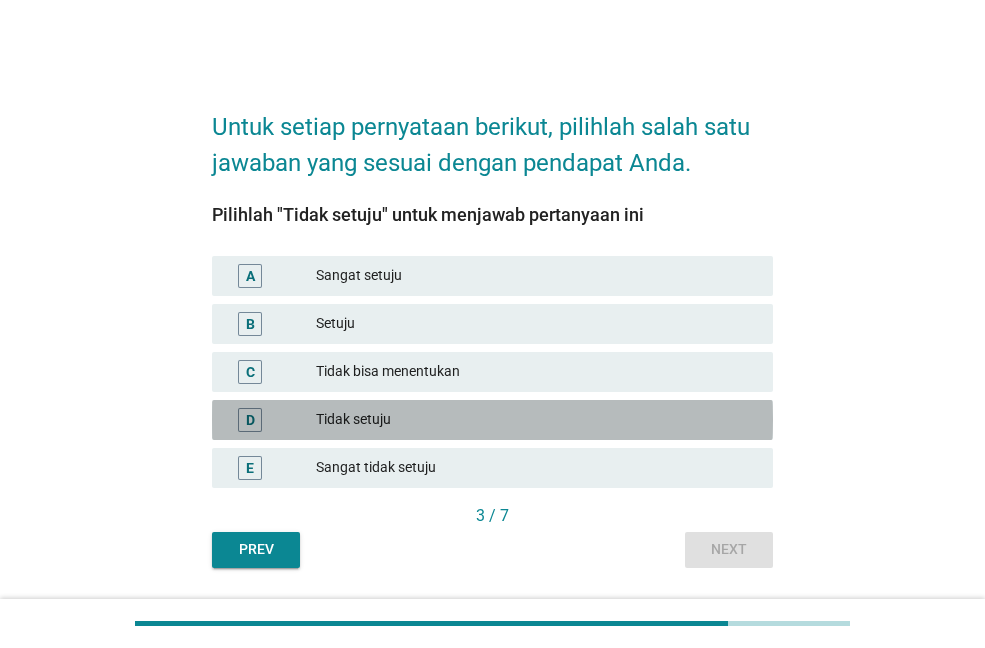 click on "Tidak setuju" at bounding box center (536, 420) 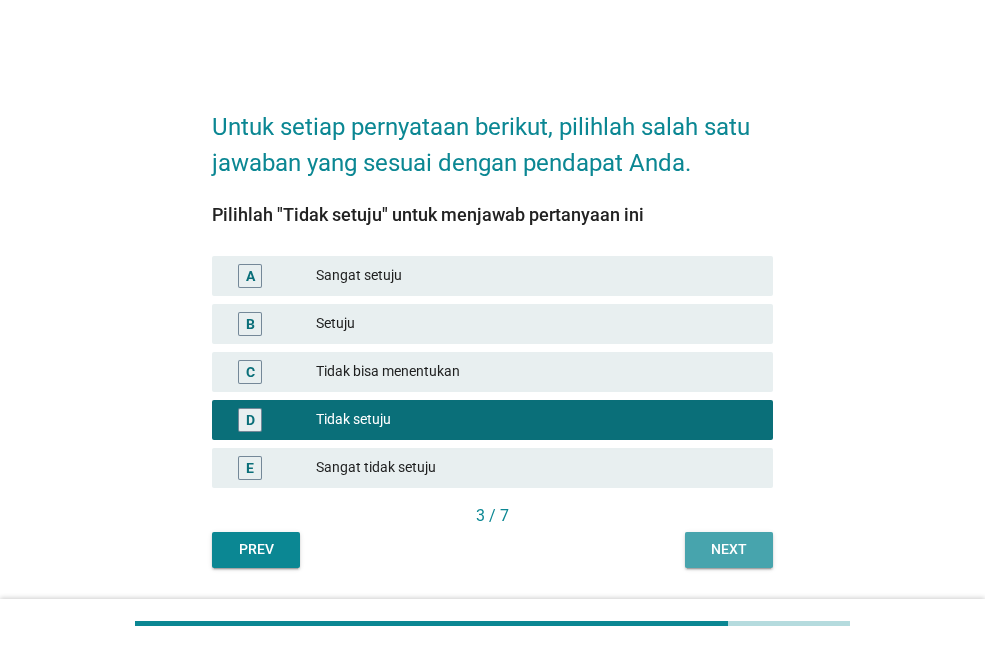 click on "Next" at bounding box center [729, 549] 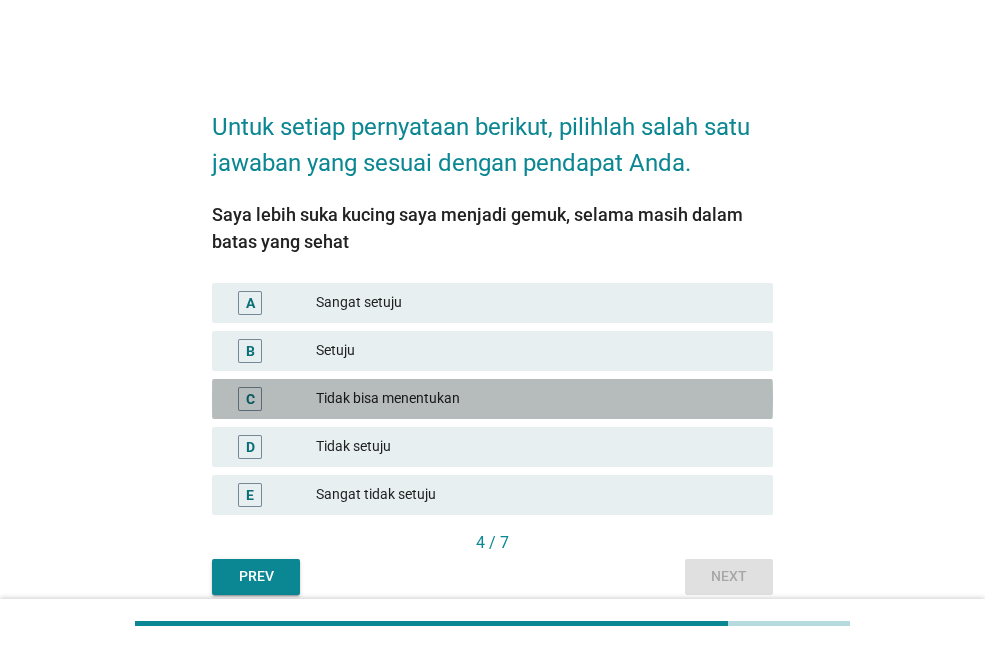 click on "Tidak bisa menentukan" at bounding box center (536, 399) 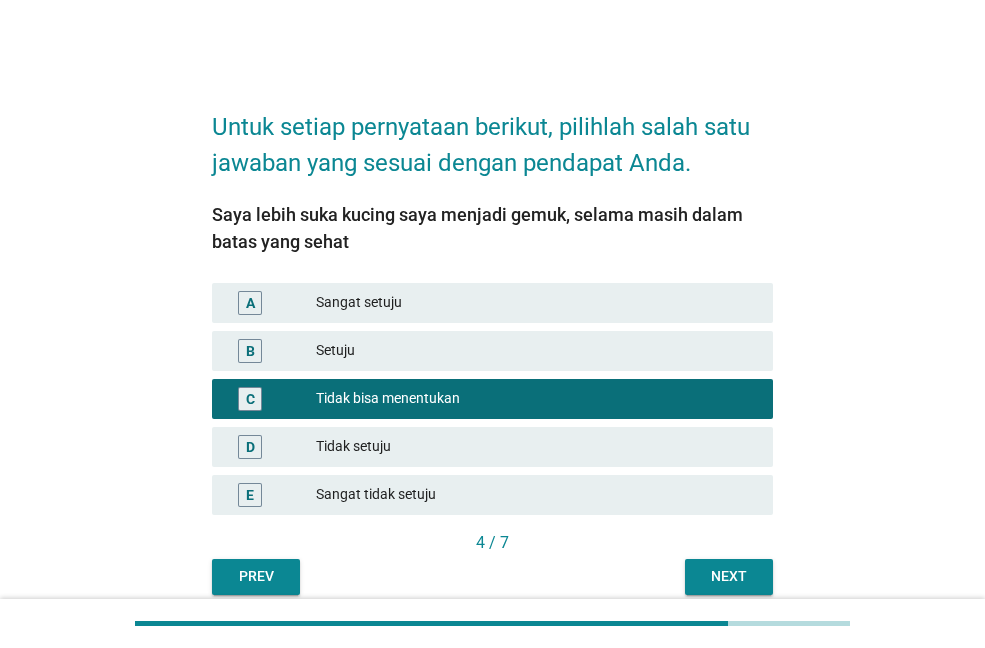 click on "Next" at bounding box center [729, 576] 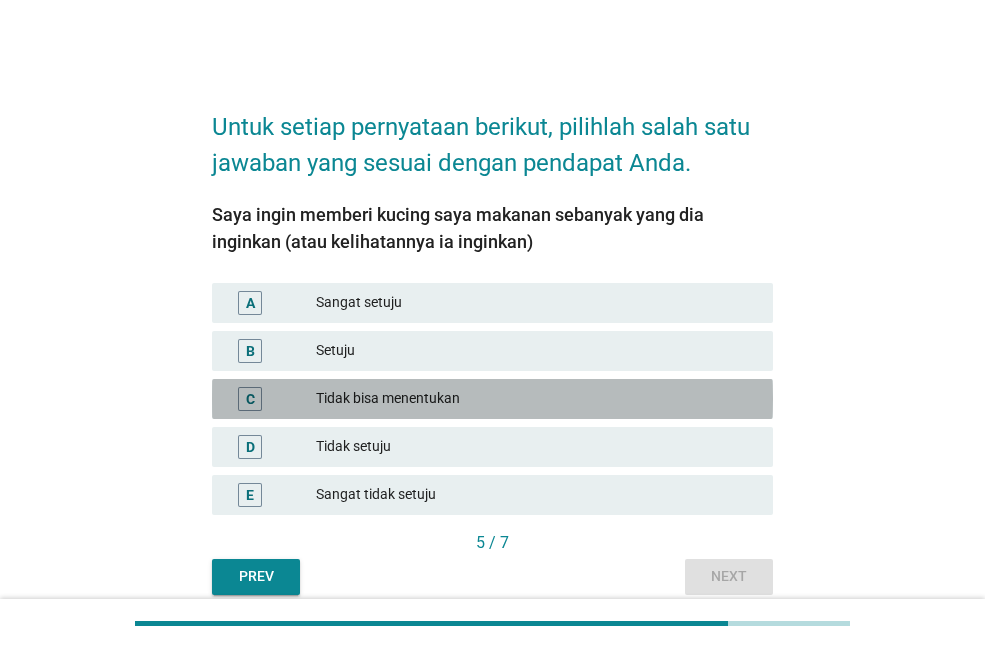 drag, startPoint x: 358, startPoint y: 398, endPoint x: 582, endPoint y: 480, distance: 238.53722 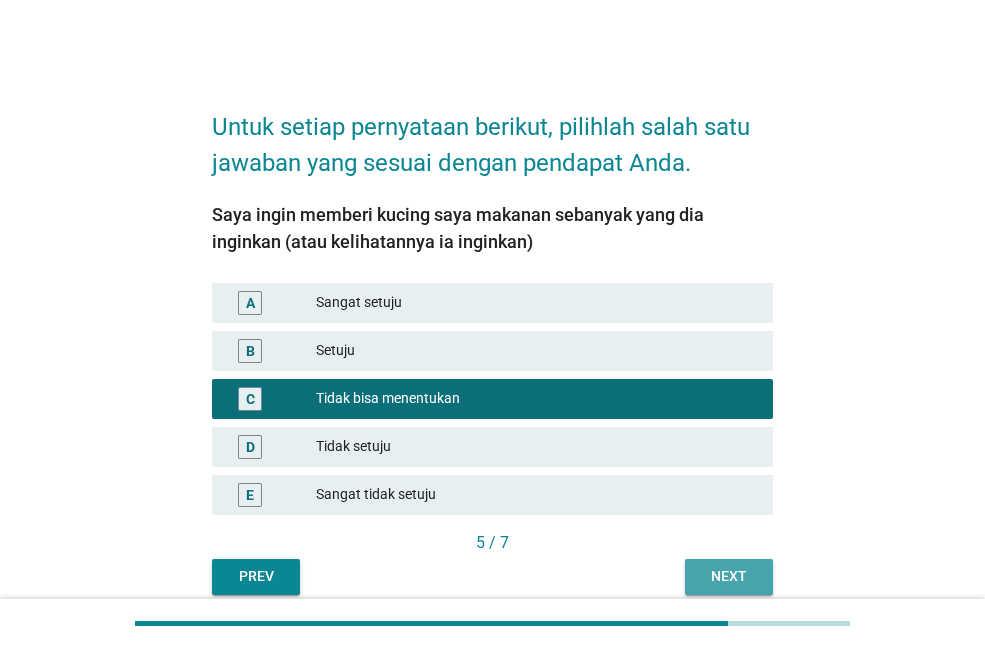 click on "Next" at bounding box center (729, 576) 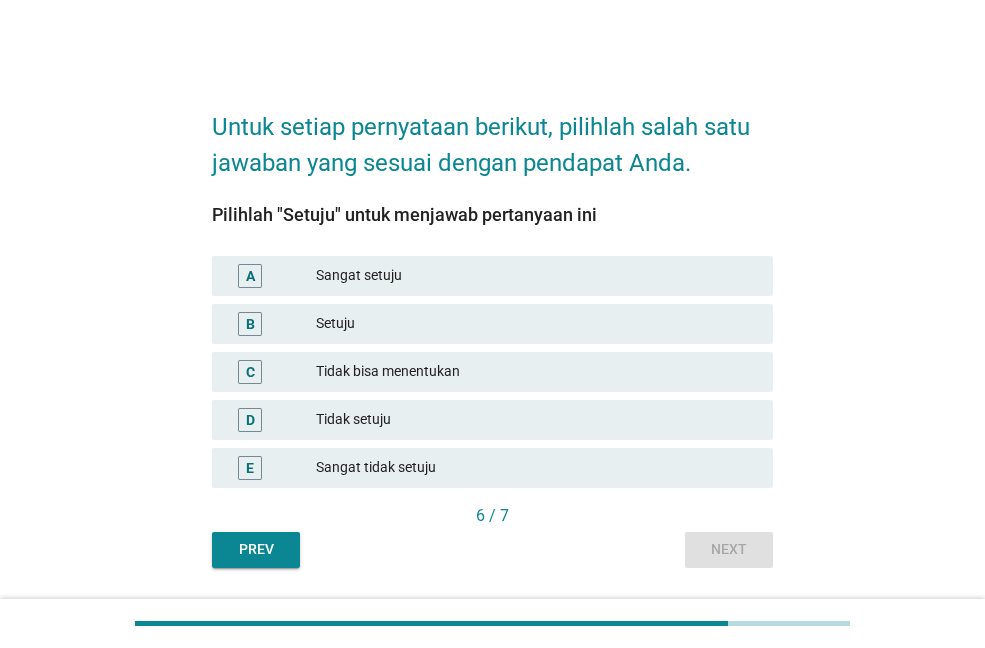 click on "Setuju" at bounding box center (536, 324) 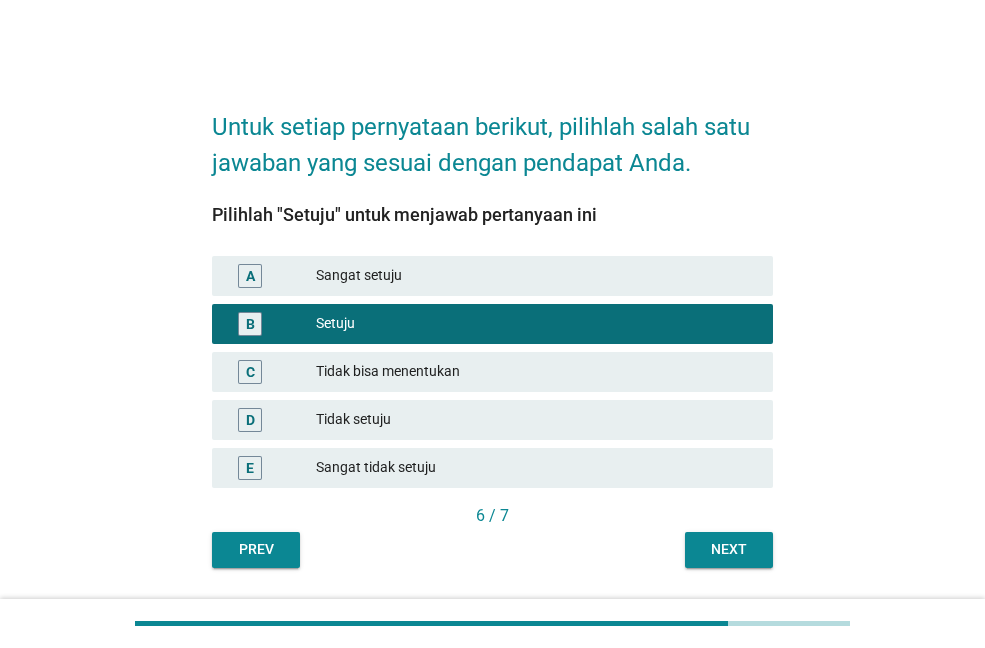 click on "Next" at bounding box center (729, 549) 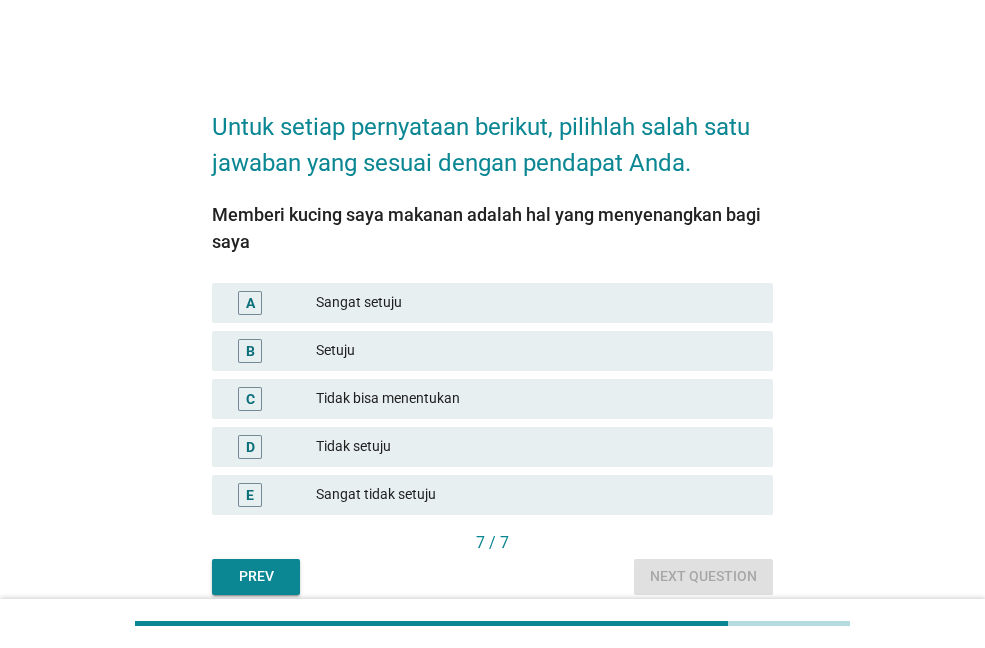 click on "Setuju" at bounding box center (536, 351) 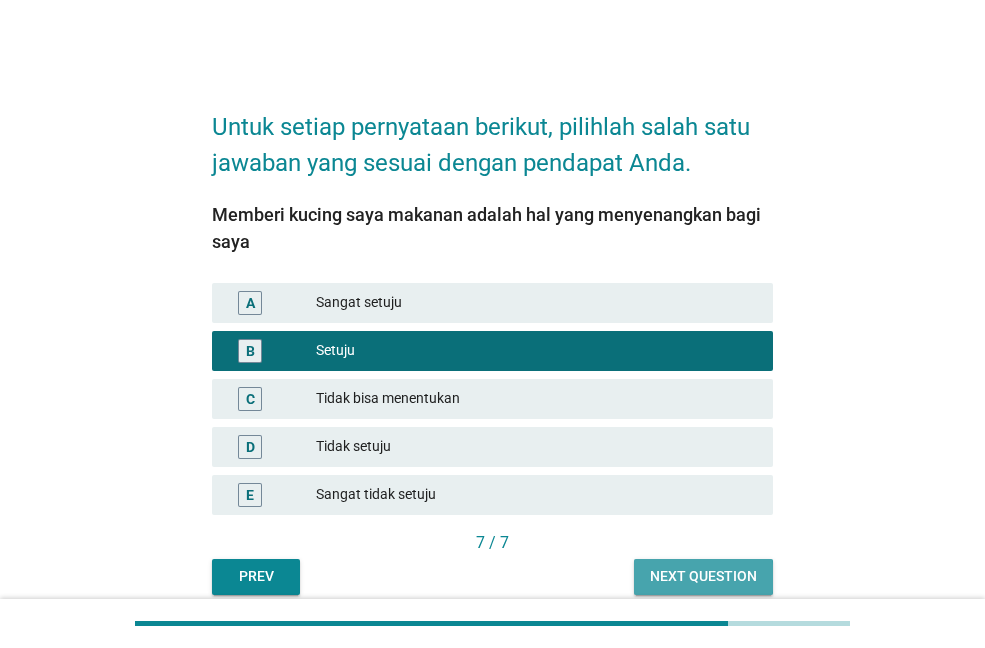 click on "Next question" at bounding box center (703, 576) 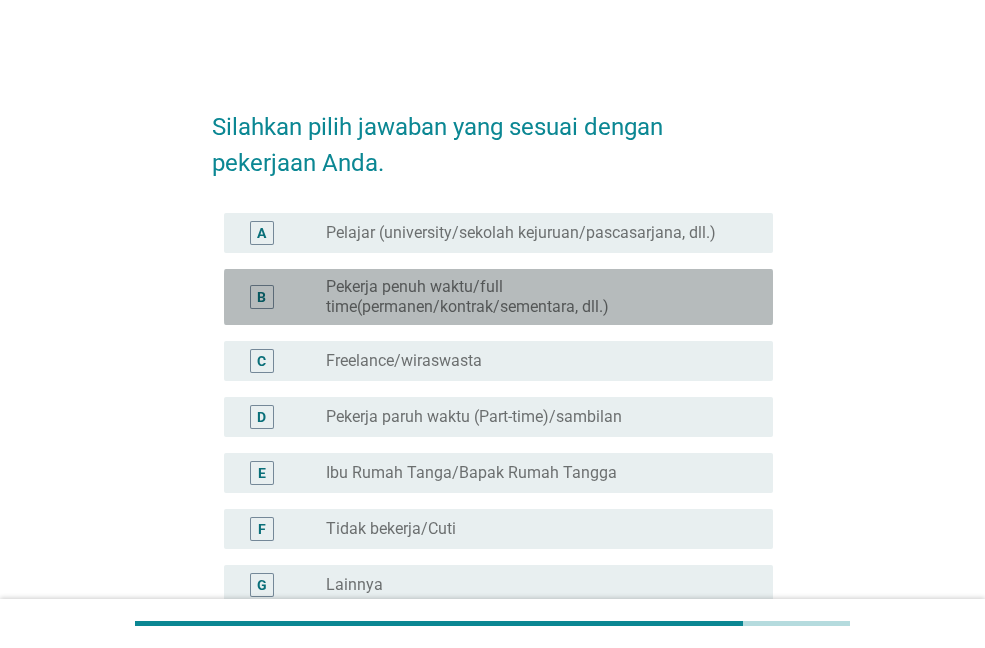 click on "Pekerja penuh waktu/full time(permanen/kontrak/sementara, dll.)" at bounding box center (533, 297) 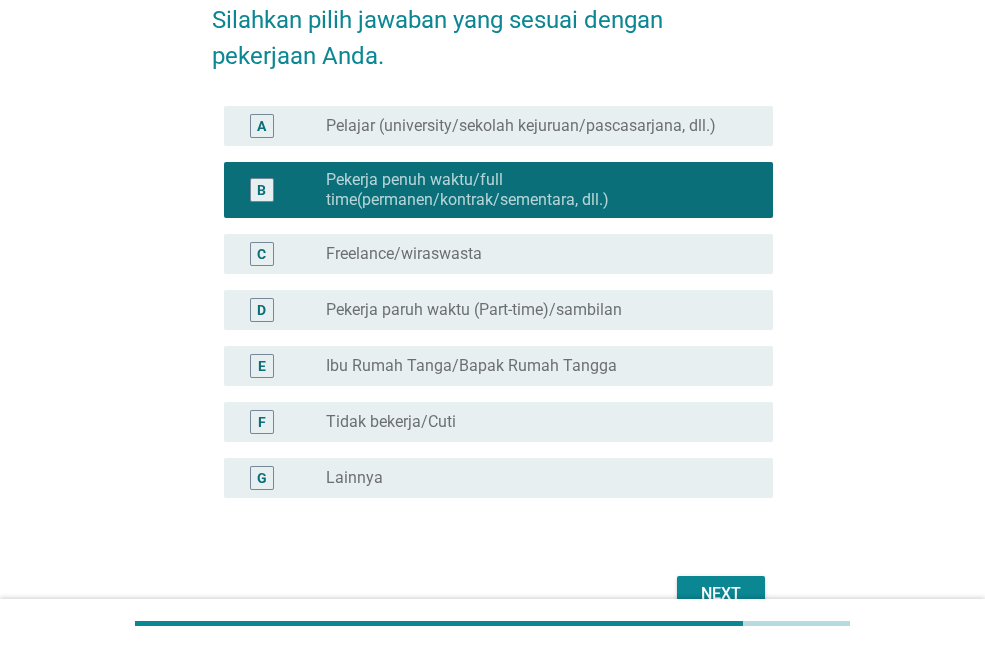 scroll, scrollTop: 200, scrollLeft: 0, axis: vertical 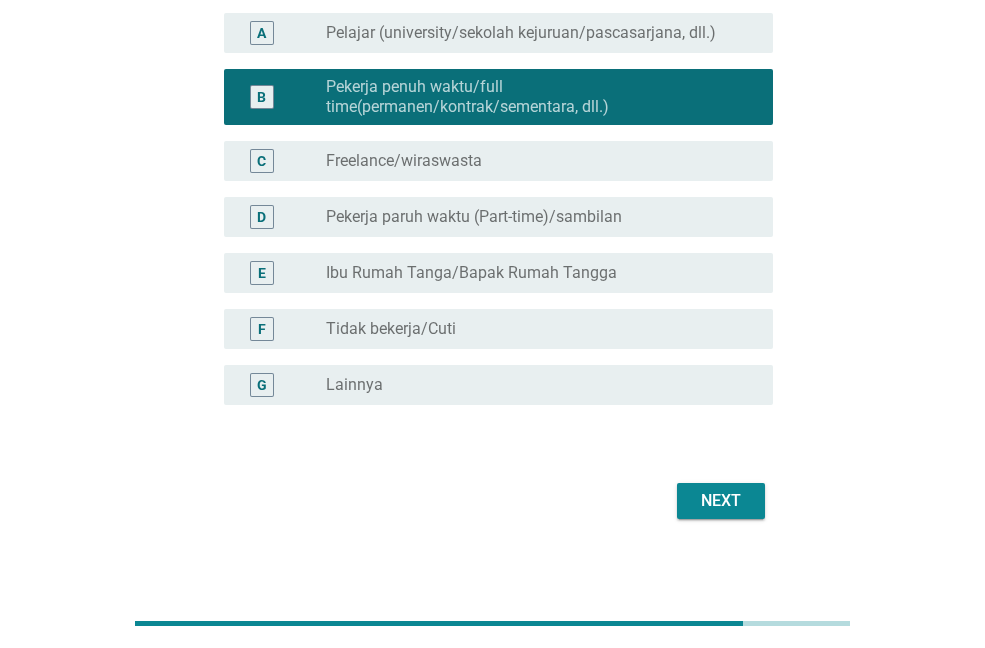 click on "Next" at bounding box center (721, 501) 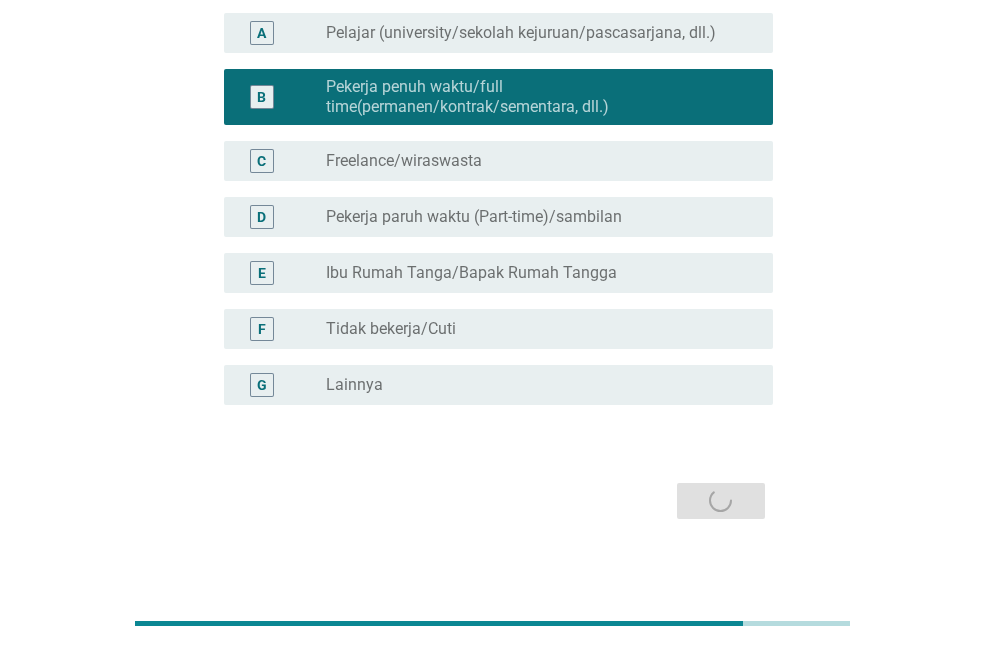 scroll, scrollTop: 0, scrollLeft: 0, axis: both 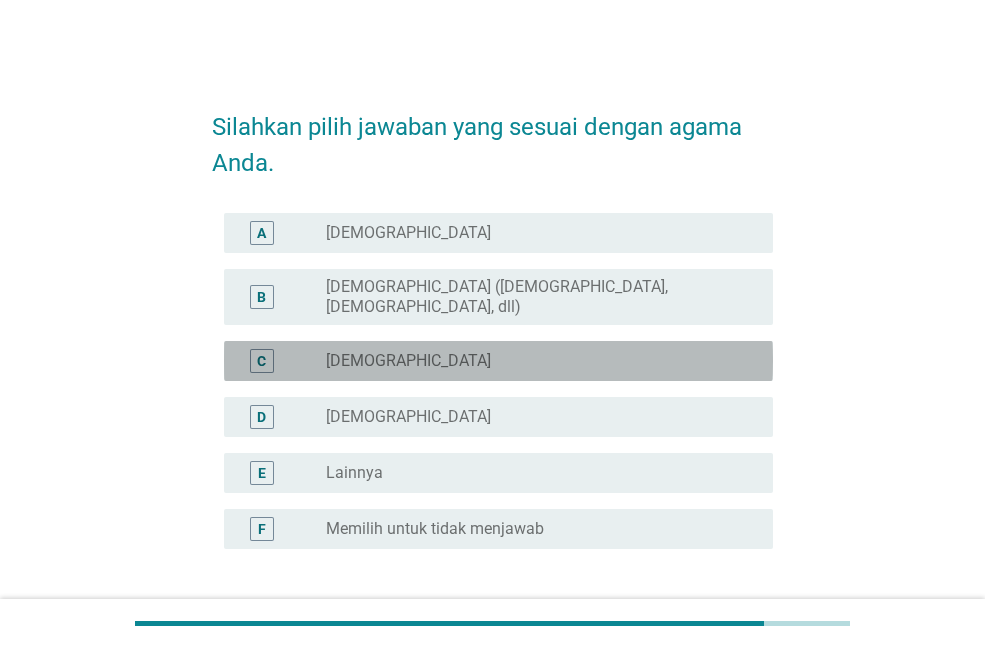 click on "radio_button_unchecked [DEMOGRAPHIC_DATA]" at bounding box center [533, 361] 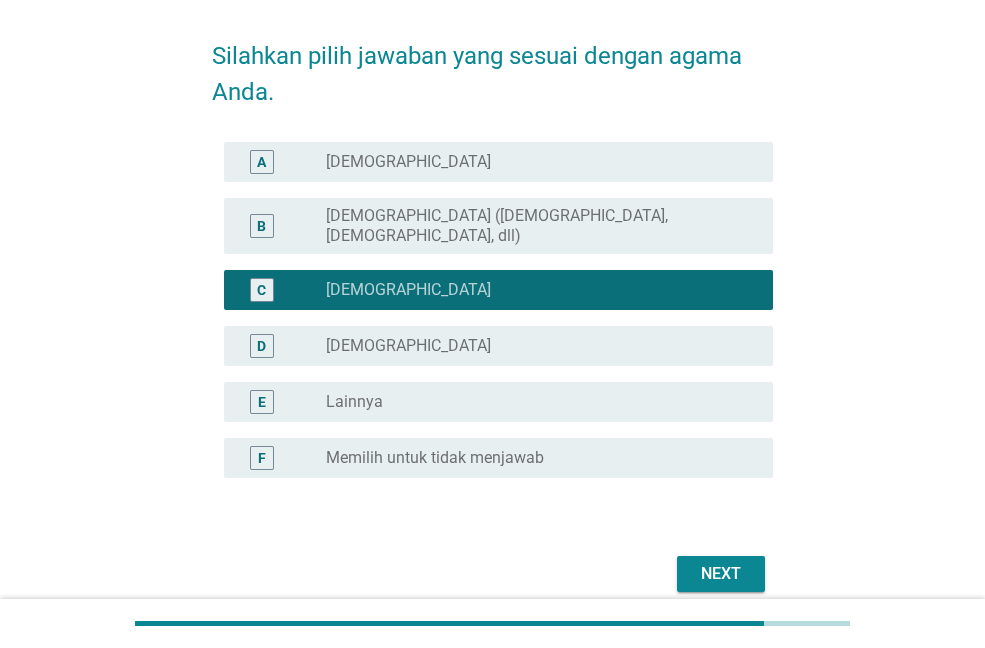 scroll, scrollTop: 142, scrollLeft: 0, axis: vertical 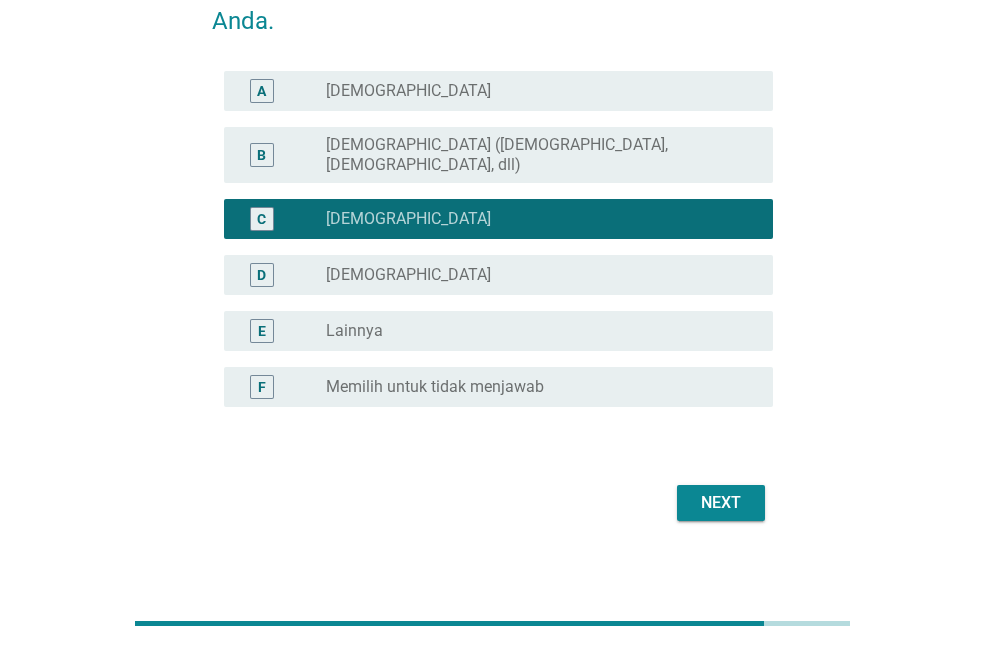 click on "Next" at bounding box center [721, 503] 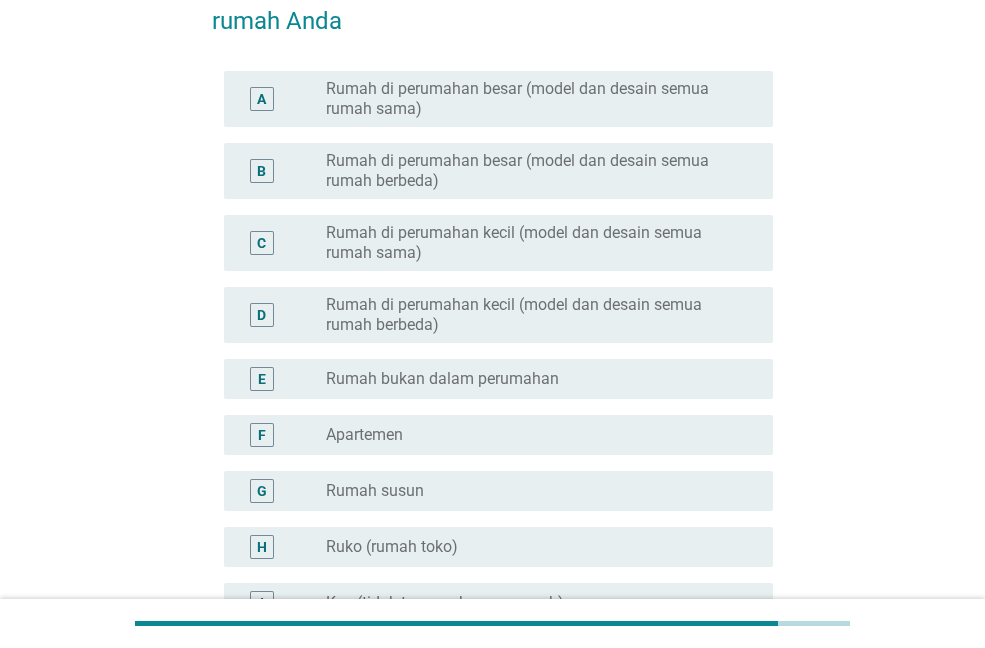 scroll, scrollTop: 0, scrollLeft: 0, axis: both 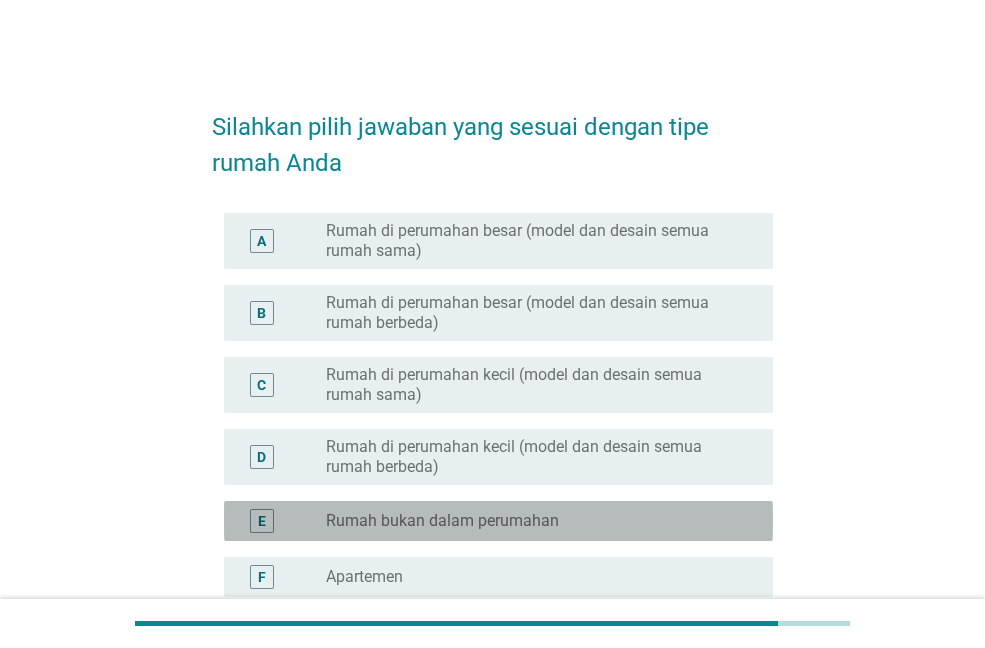 click on "Rumah bukan dalam perumahan" at bounding box center [442, 521] 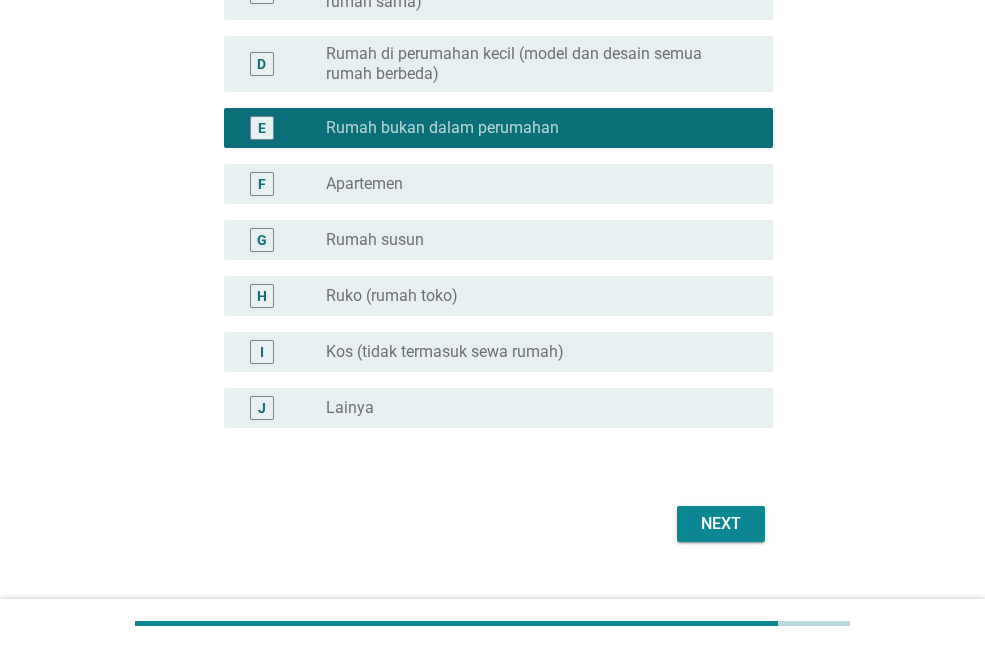 scroll, scrollTop: 400, scrollLeft: 0, axis: vertical 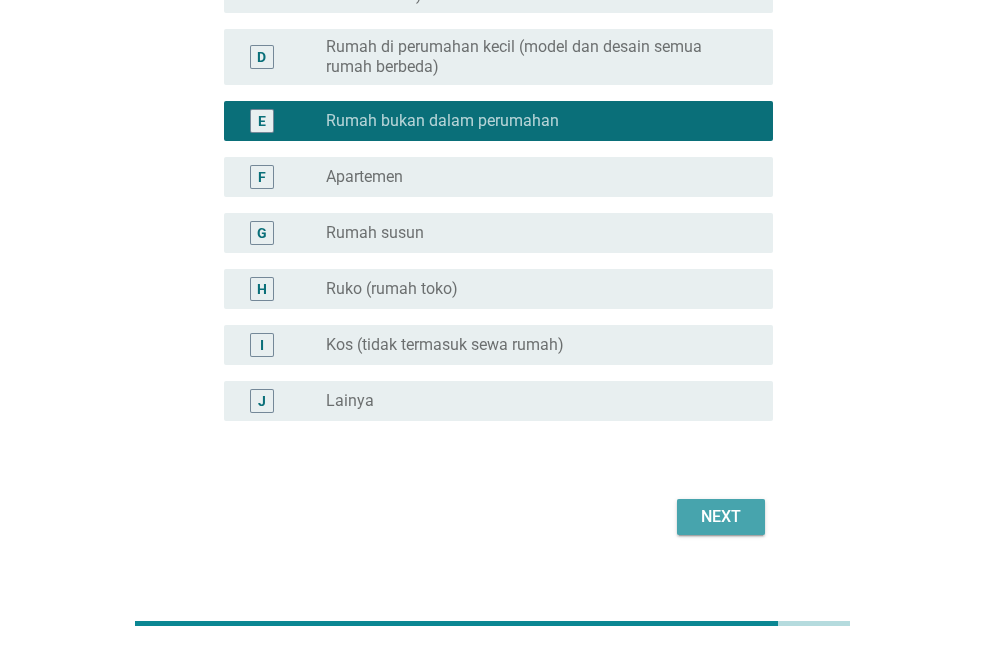 click on "Next" at bounding box center [721, 517] 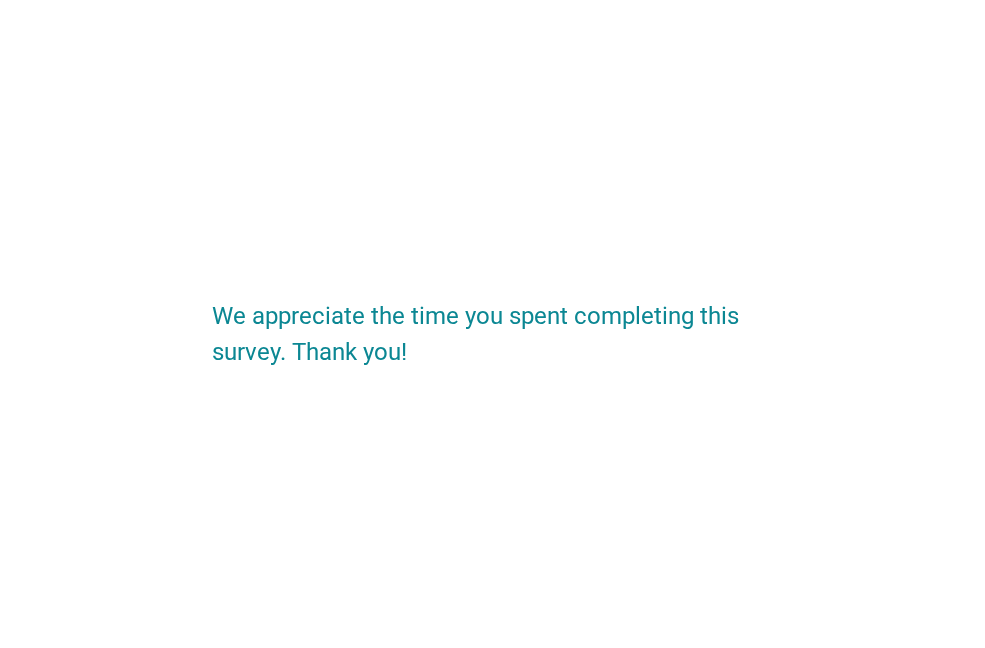 scroll, scrollTop: 0, scrollLeft: 0, axis: both 